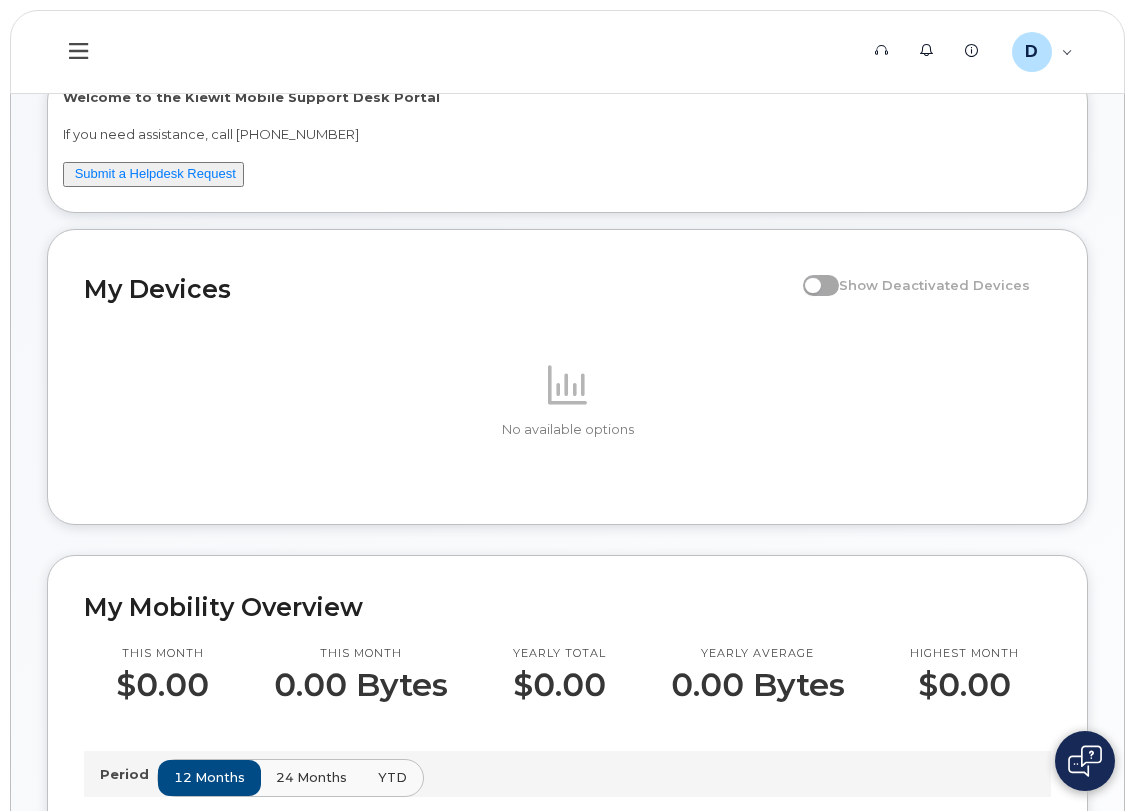 scroll, scrollTop: 0, scrollLeft: 0, axis: both 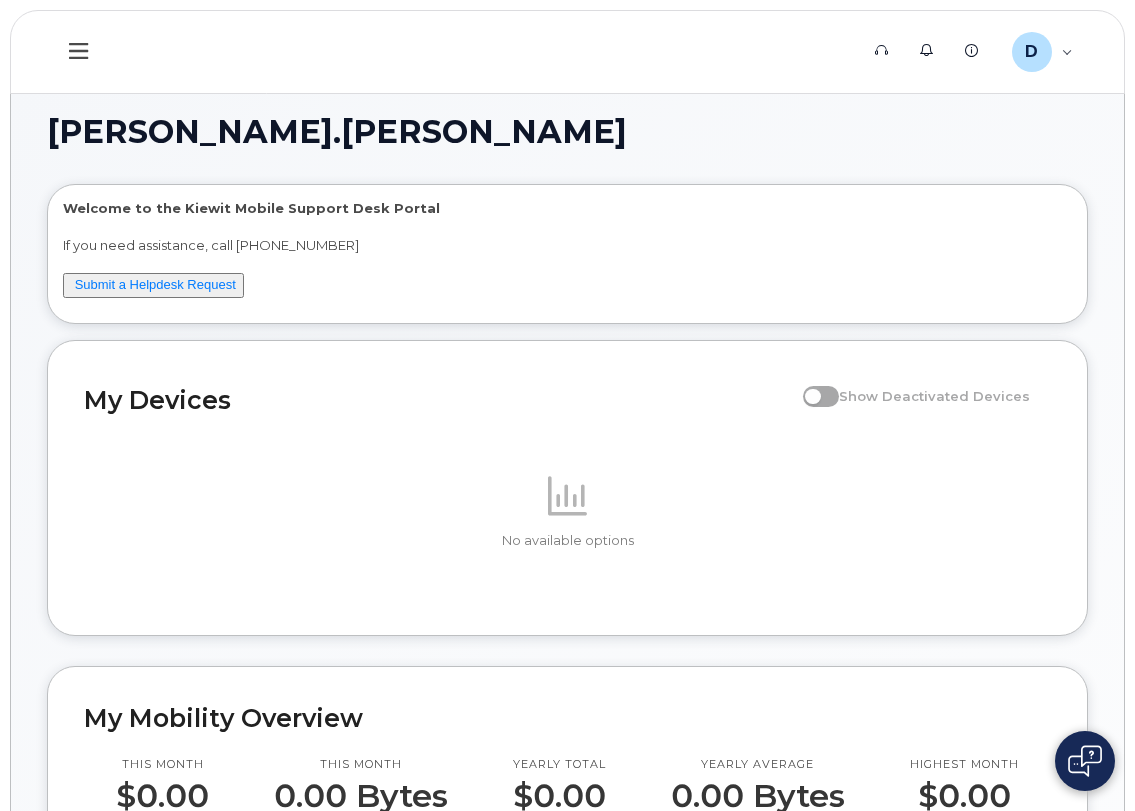 click 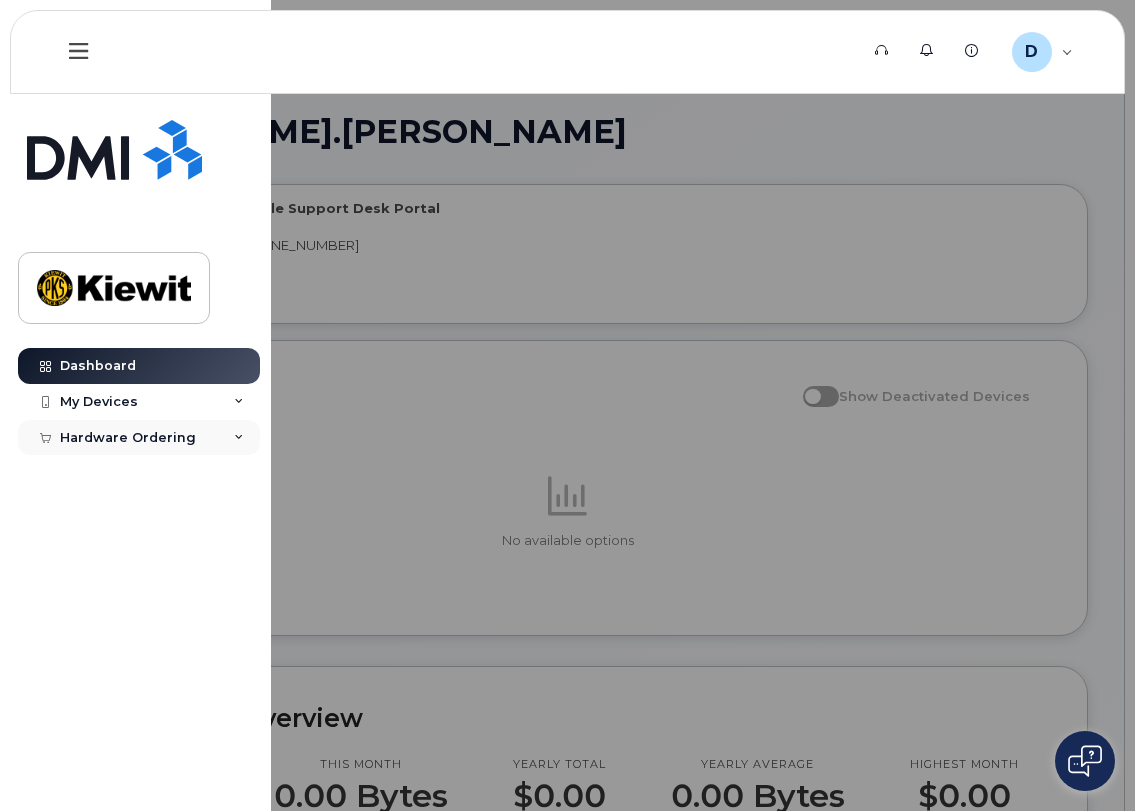click on "Hardware Ordering" 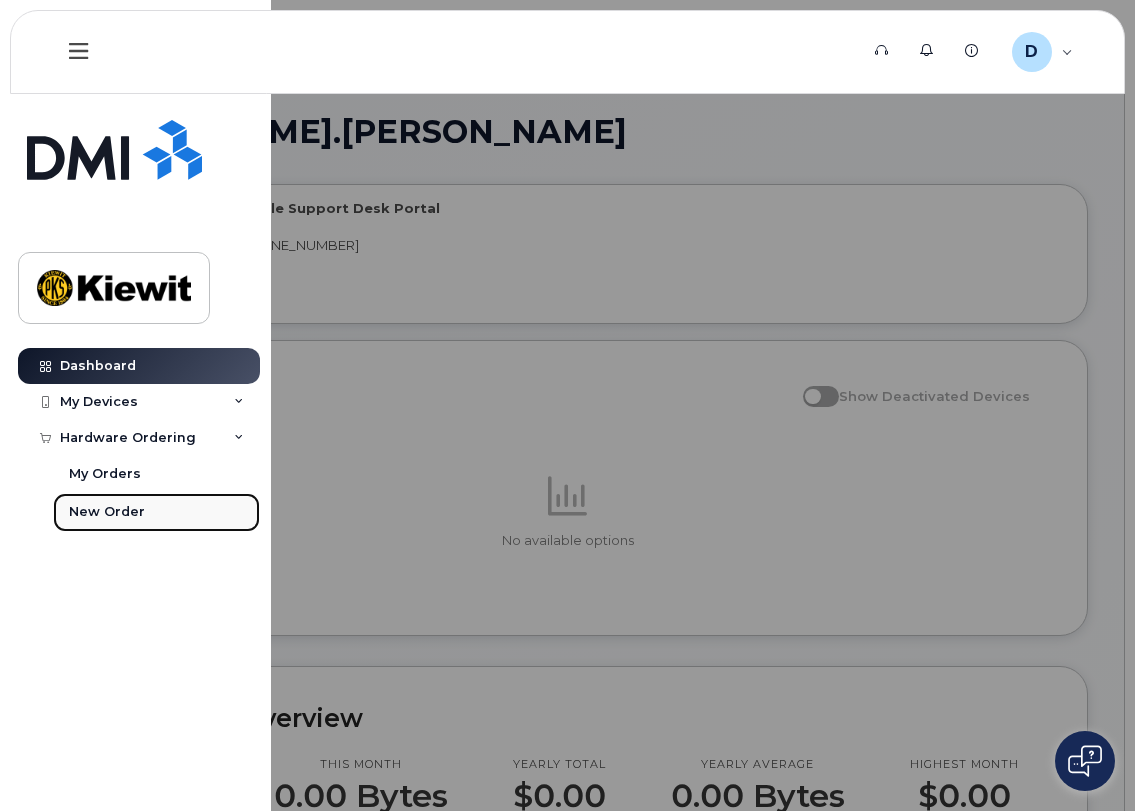 click on "New Order" 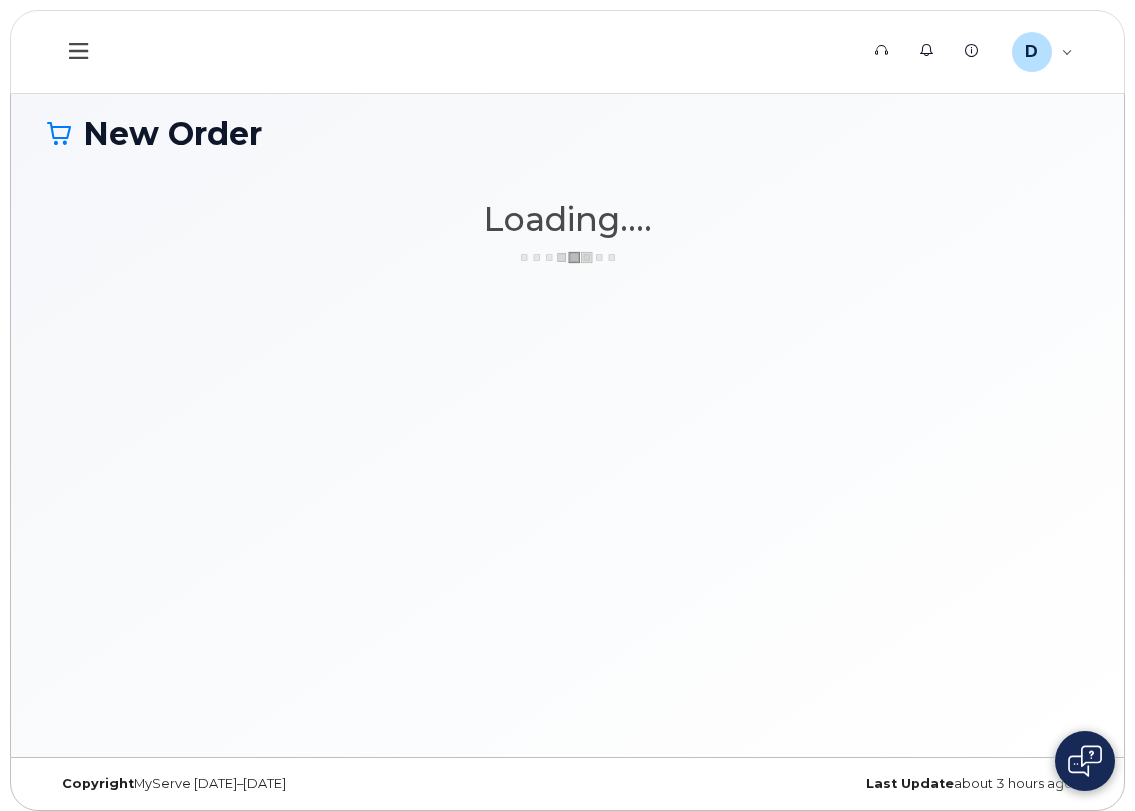 scroll, scrollTop: 0, scrollLeft: 0, axis: both 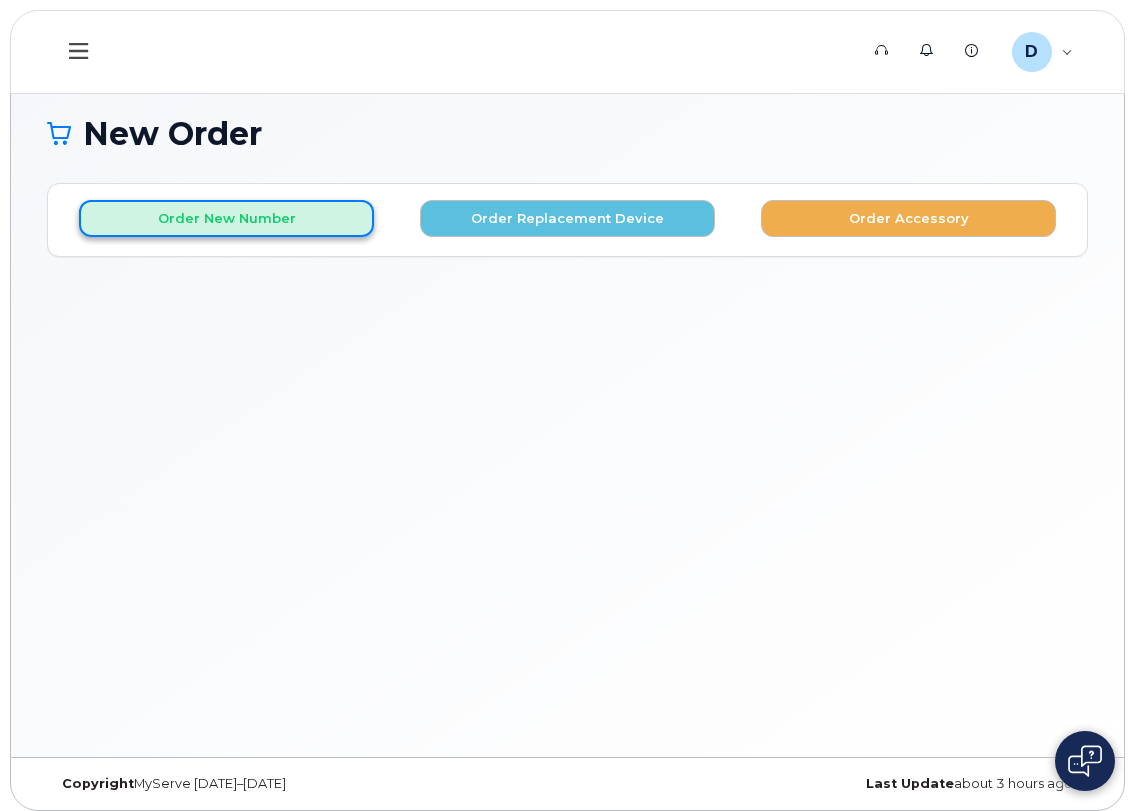 click on "Order New Number" 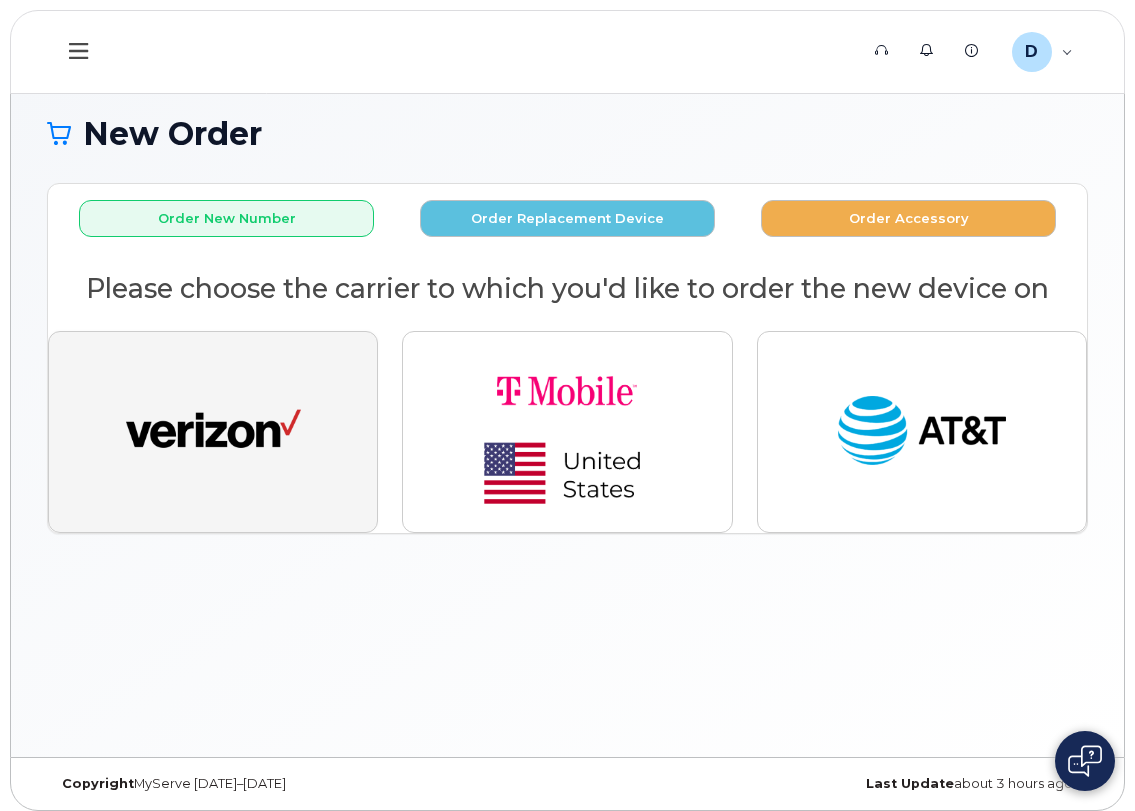 click 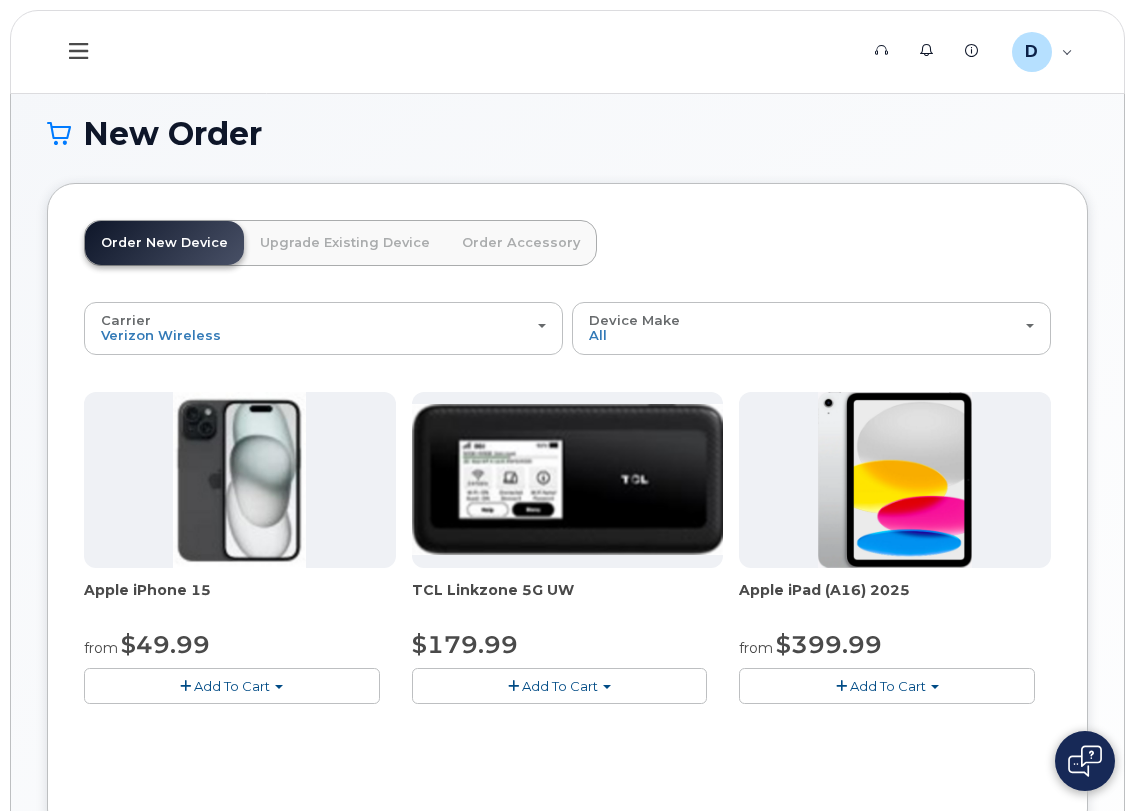 click on "Add To Cart" 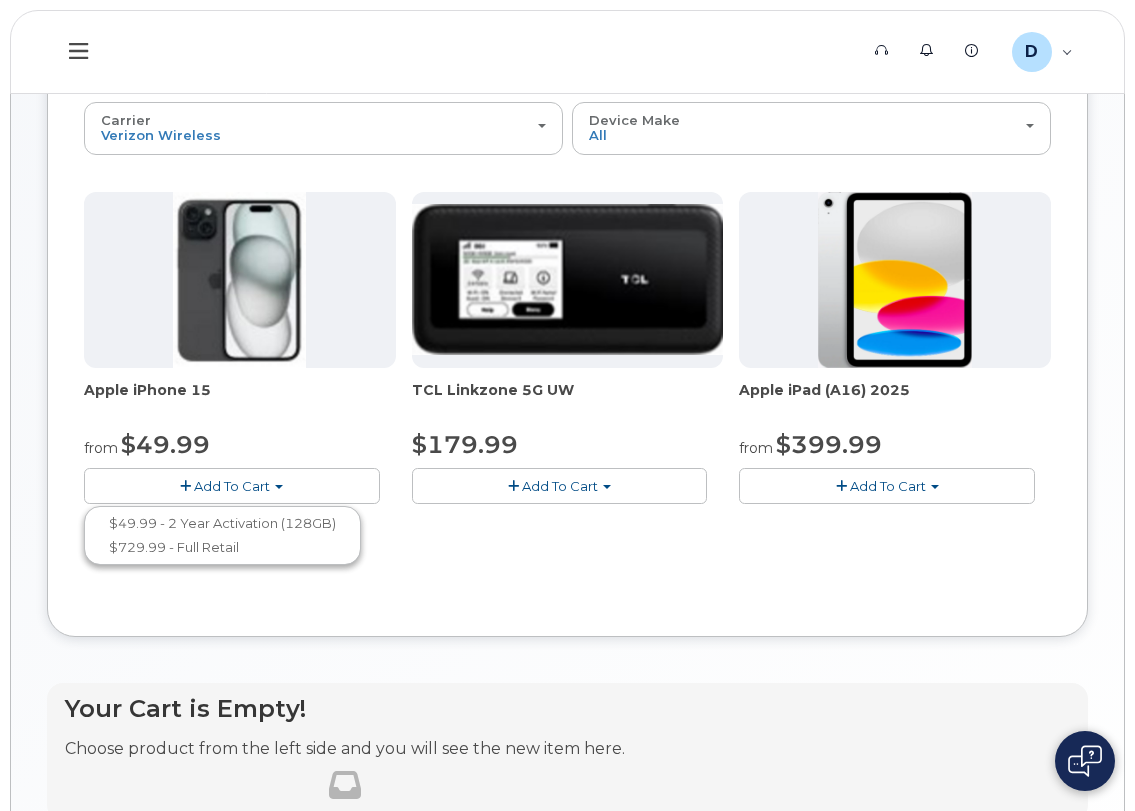 scroll, scrollTop: 400, scrollLeft: 0, axis: vertical 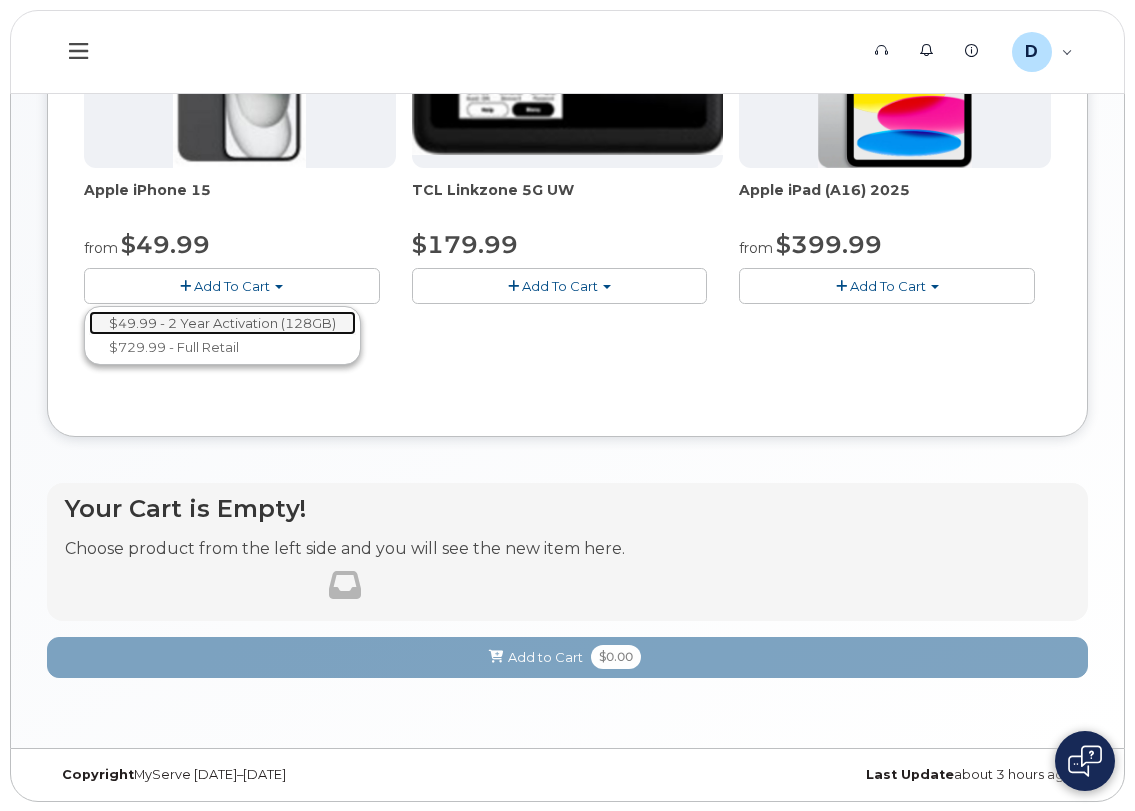 click on "$49.99 - 2 Year Activation (128GB)" 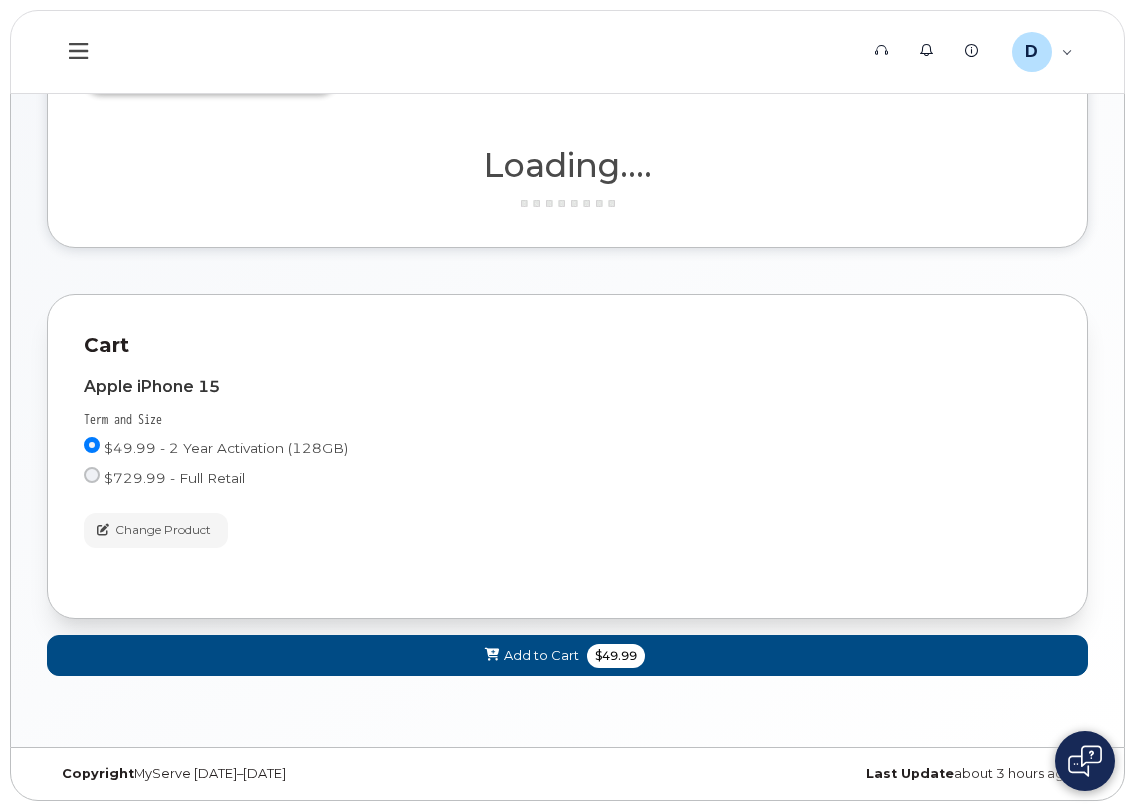 scroll, scrollTop: 290, scrollLeft: 0, axis: vertical 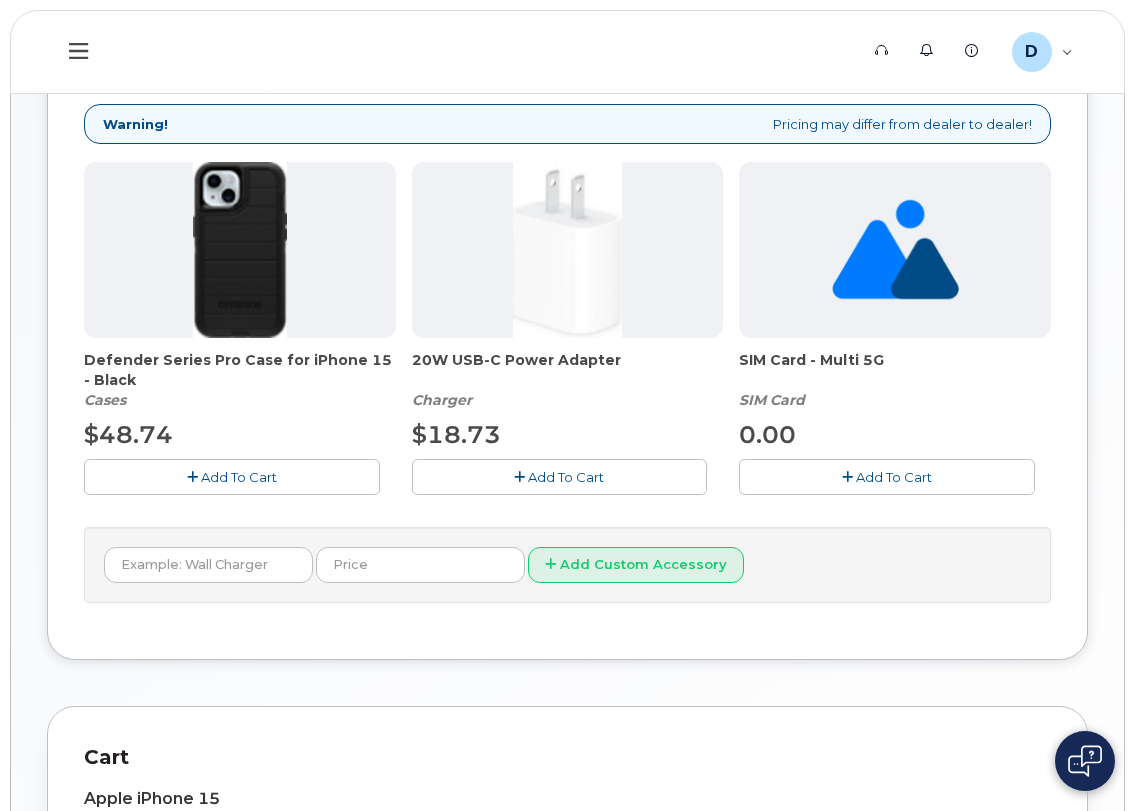 click on "Add To Cart" 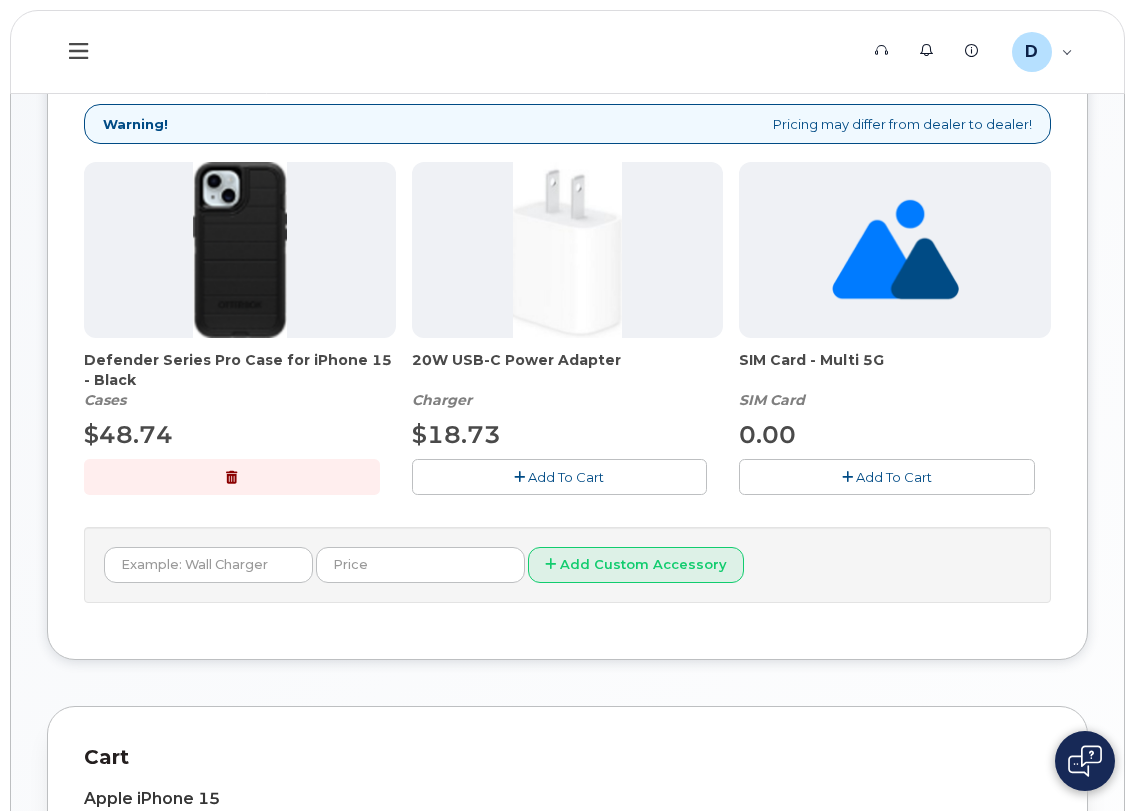 click on "Add To Cart" 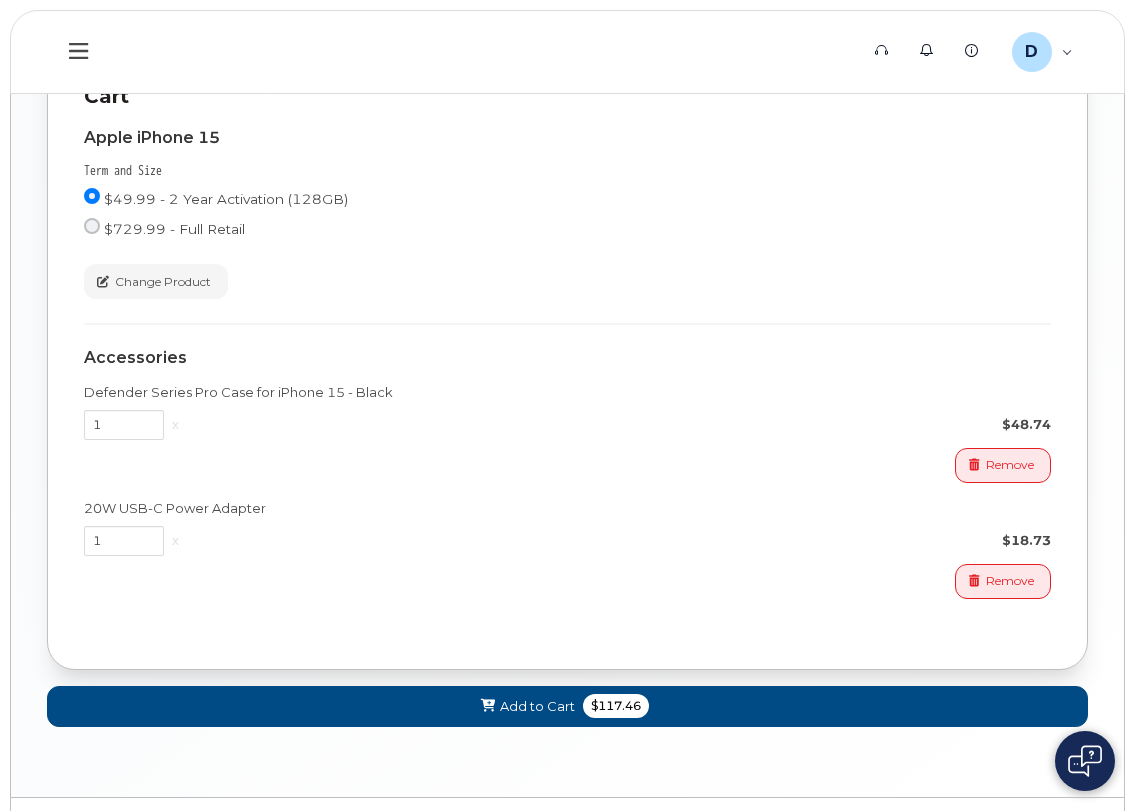 scroll, scrollTop: 990, scrollLeft: 0, axis: vertical 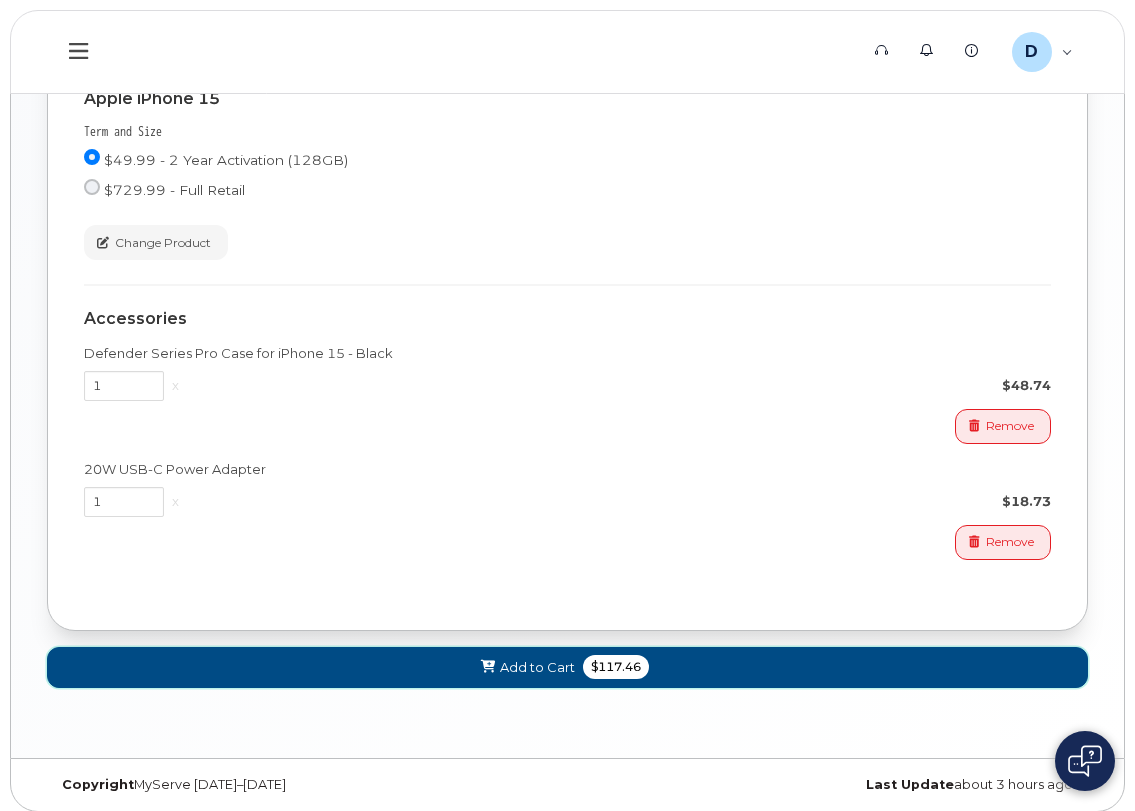 click on "Add to Cart" 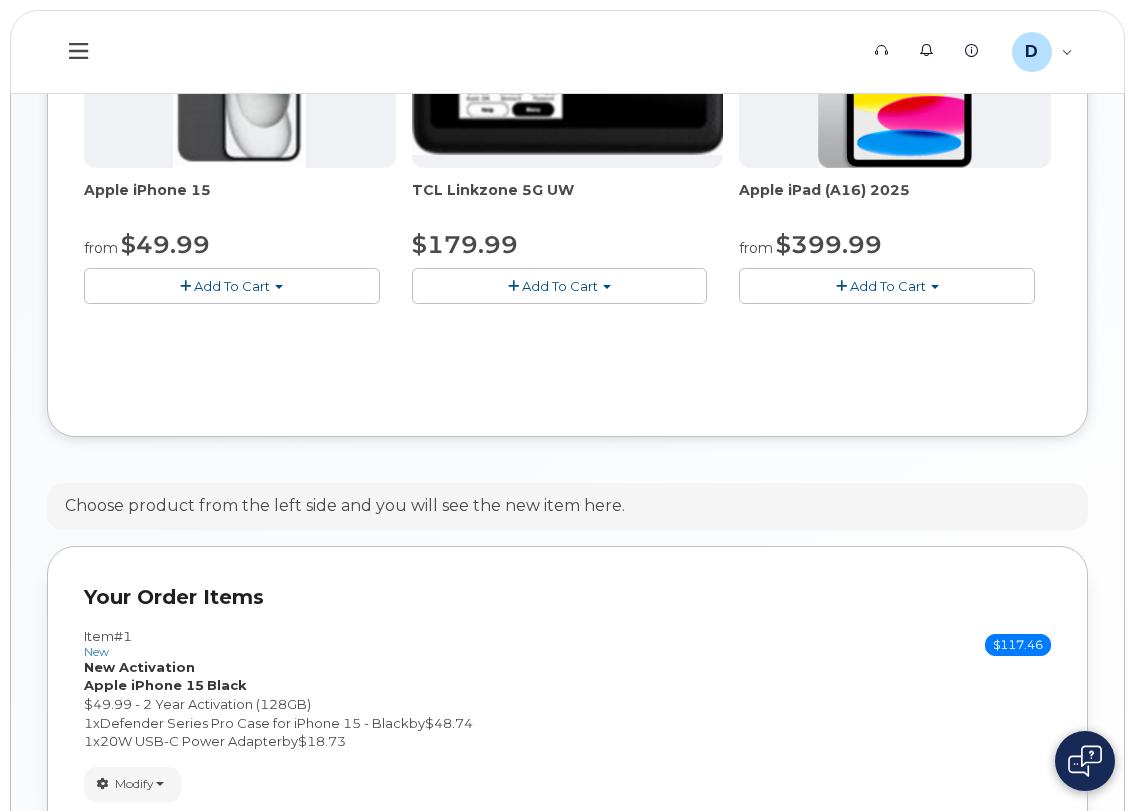 scroll, scrollTop: 622, scrollLeft: 0, axis: vertical 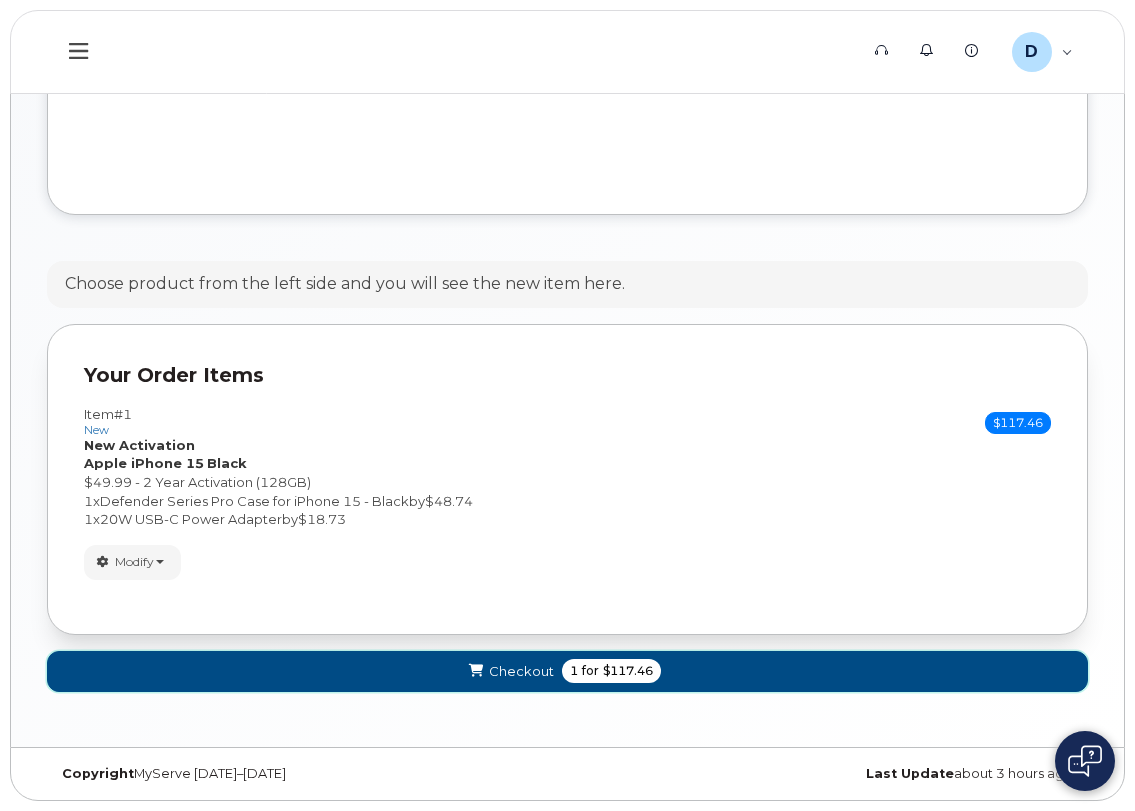click on "Checkout
1
for
$117.46" 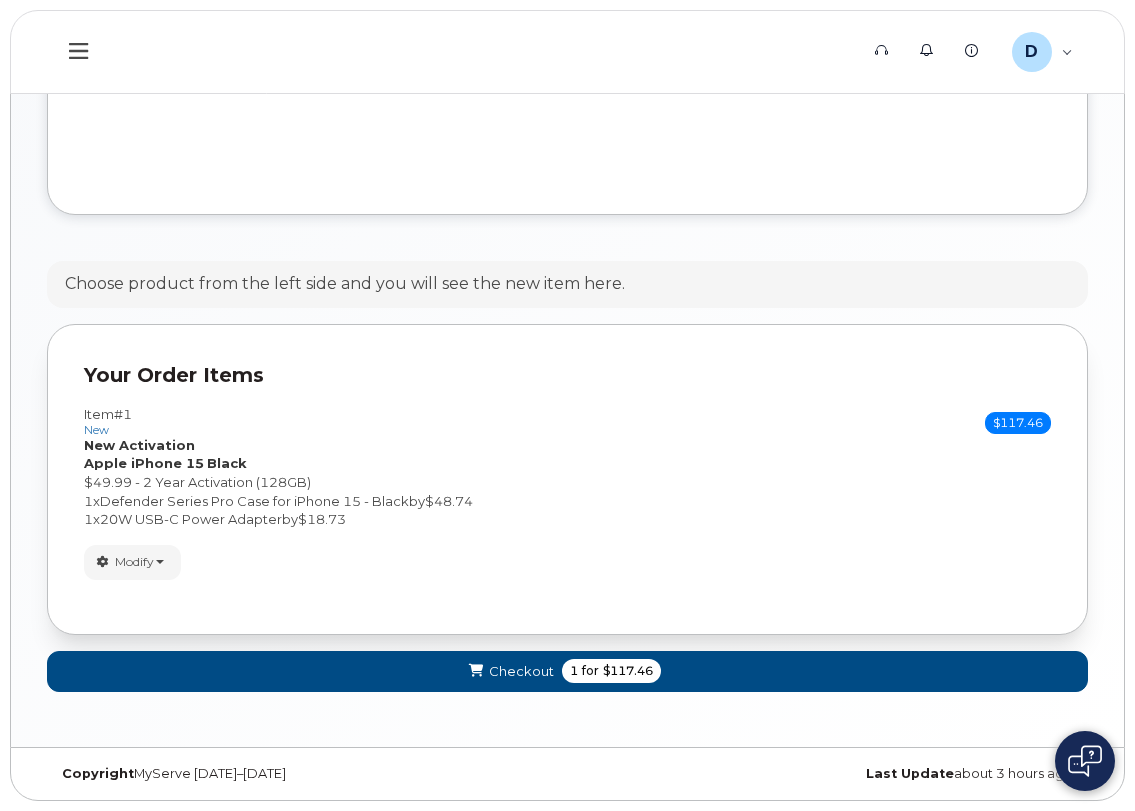 scroll, scrollTop: 10, scrollLeft: 0, axis: vertical 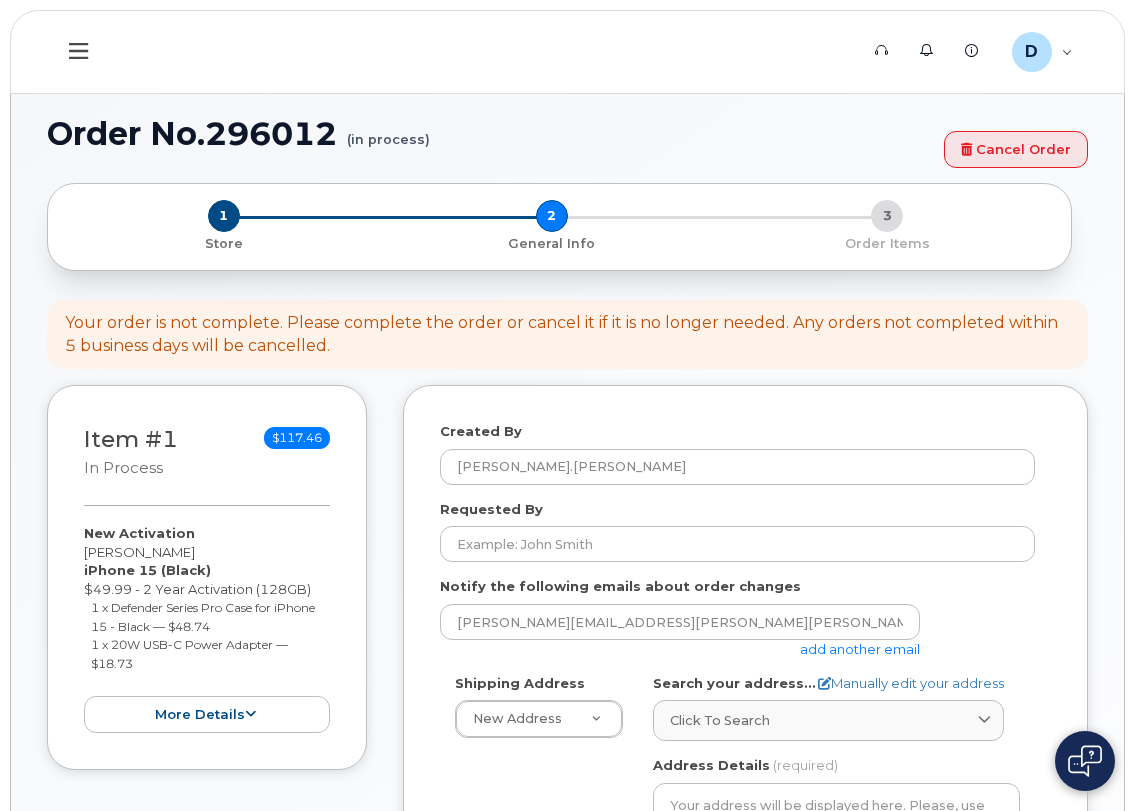 select 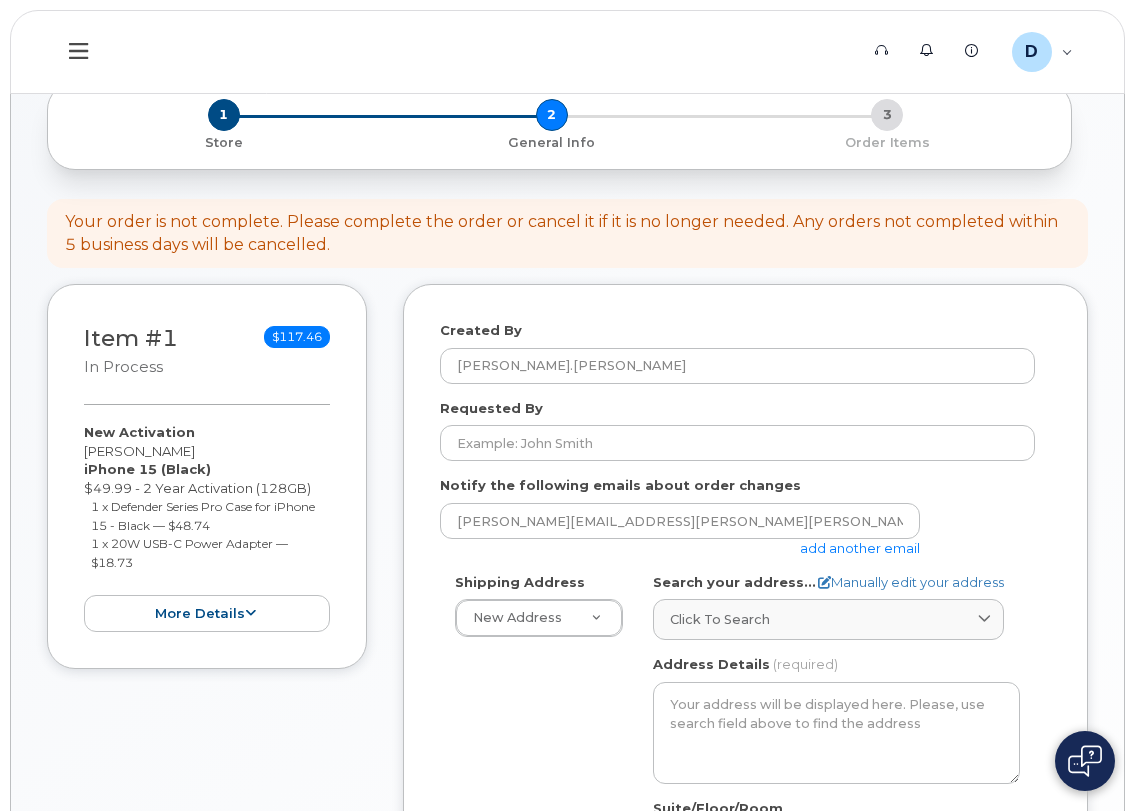 scroll, scrollTop: 100, scrollLeft: 0, axis: vertical 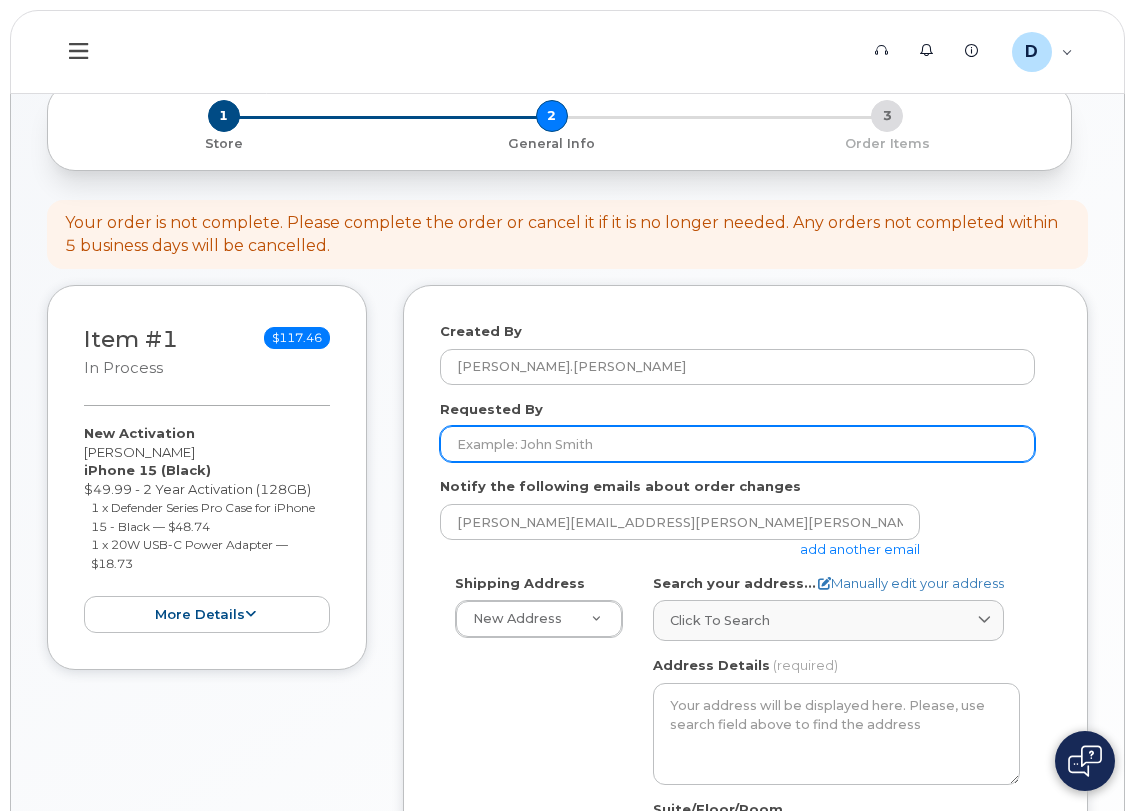 click on "Requested By" 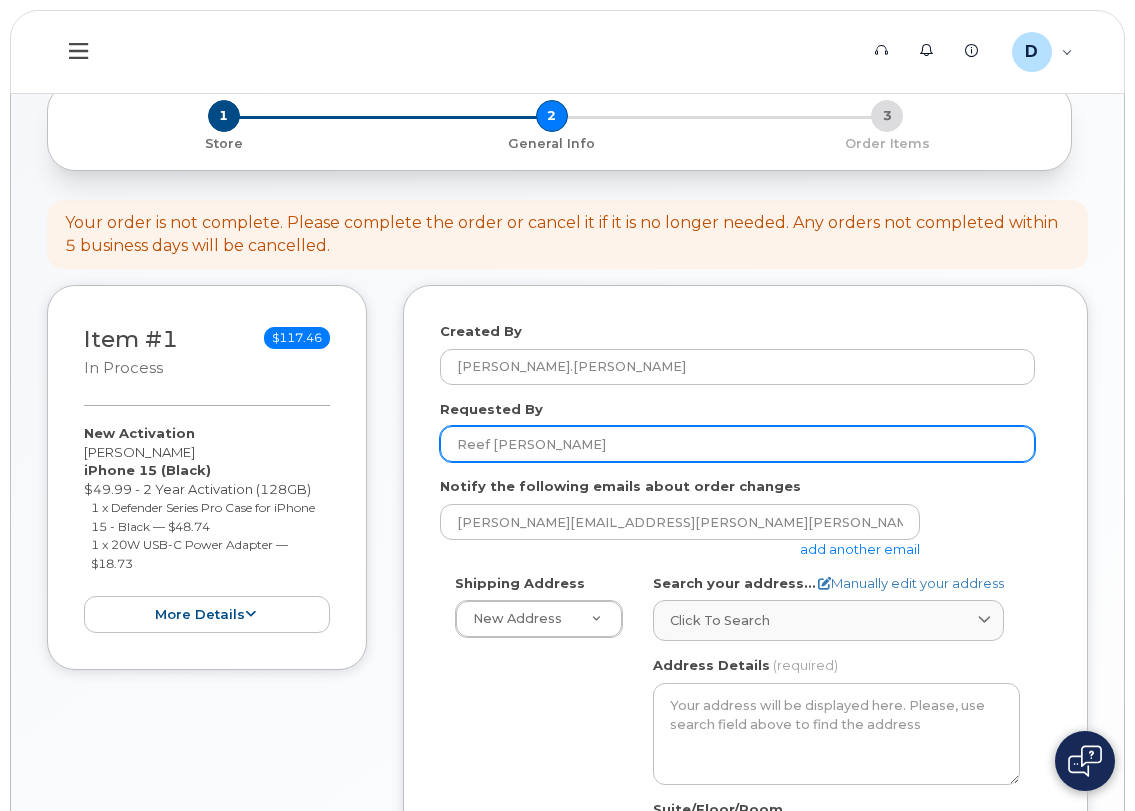 type on "Reef [PERSON_NAME]" 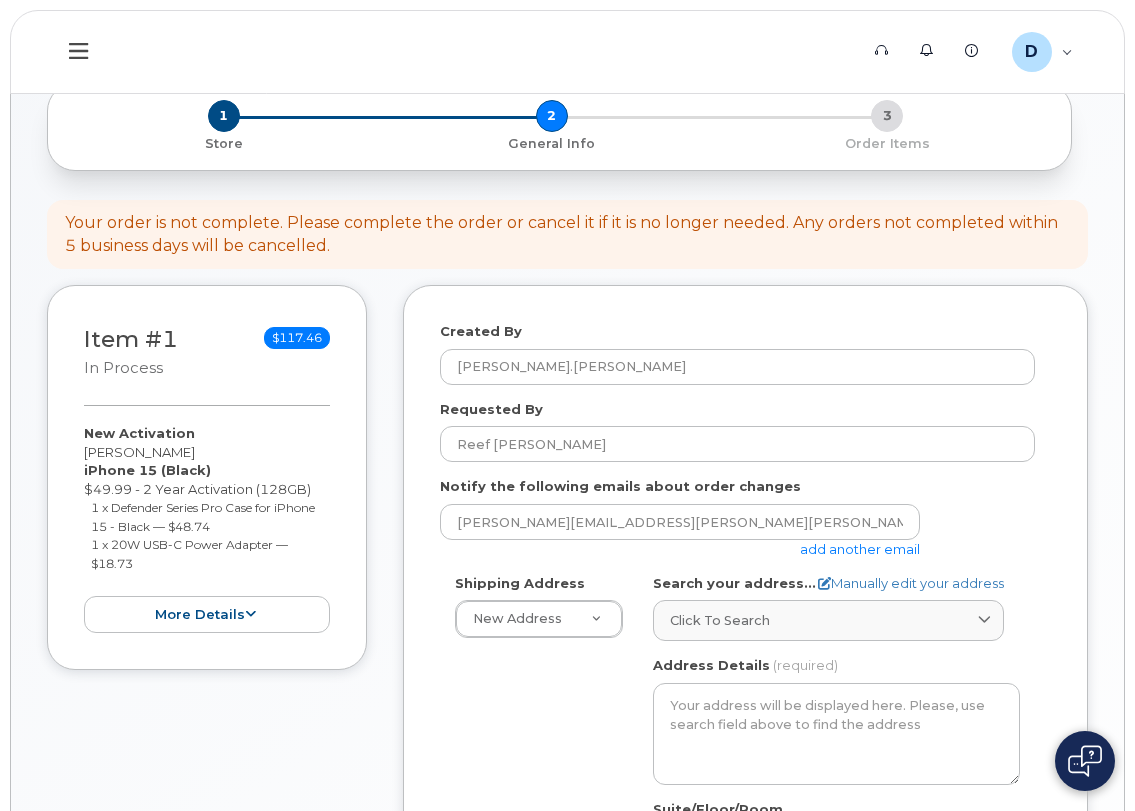 click on "add another email" 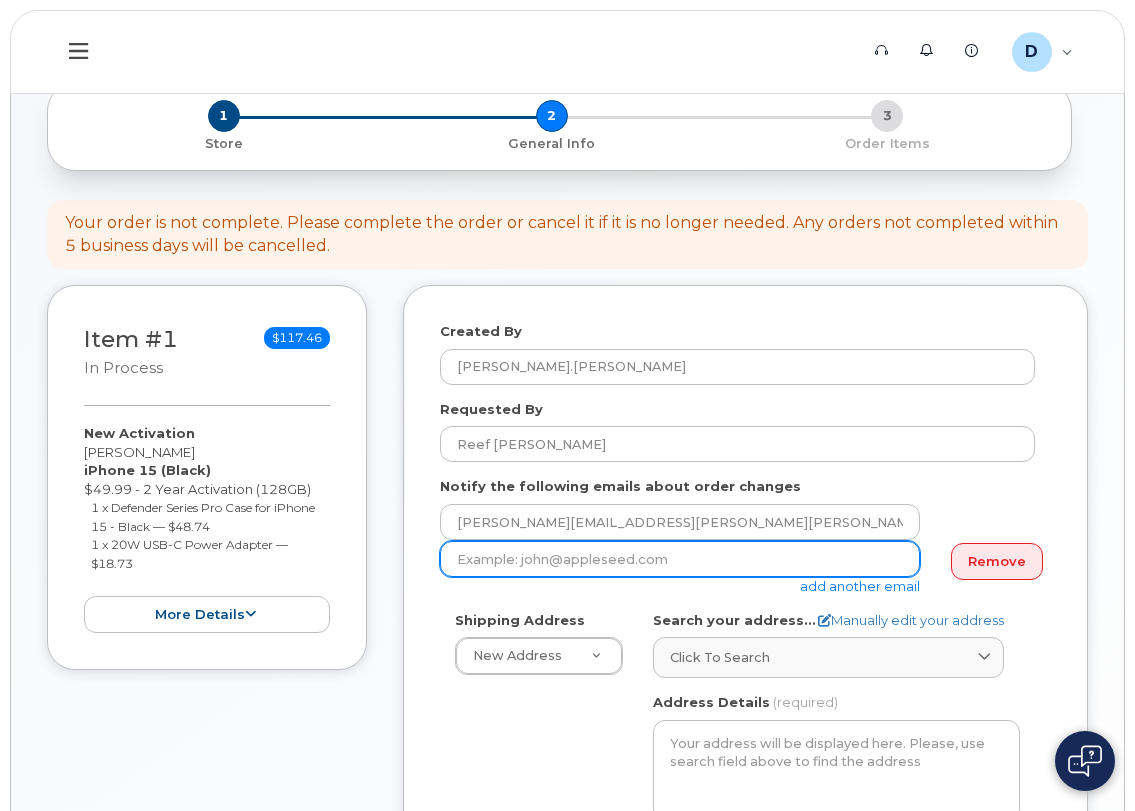 click 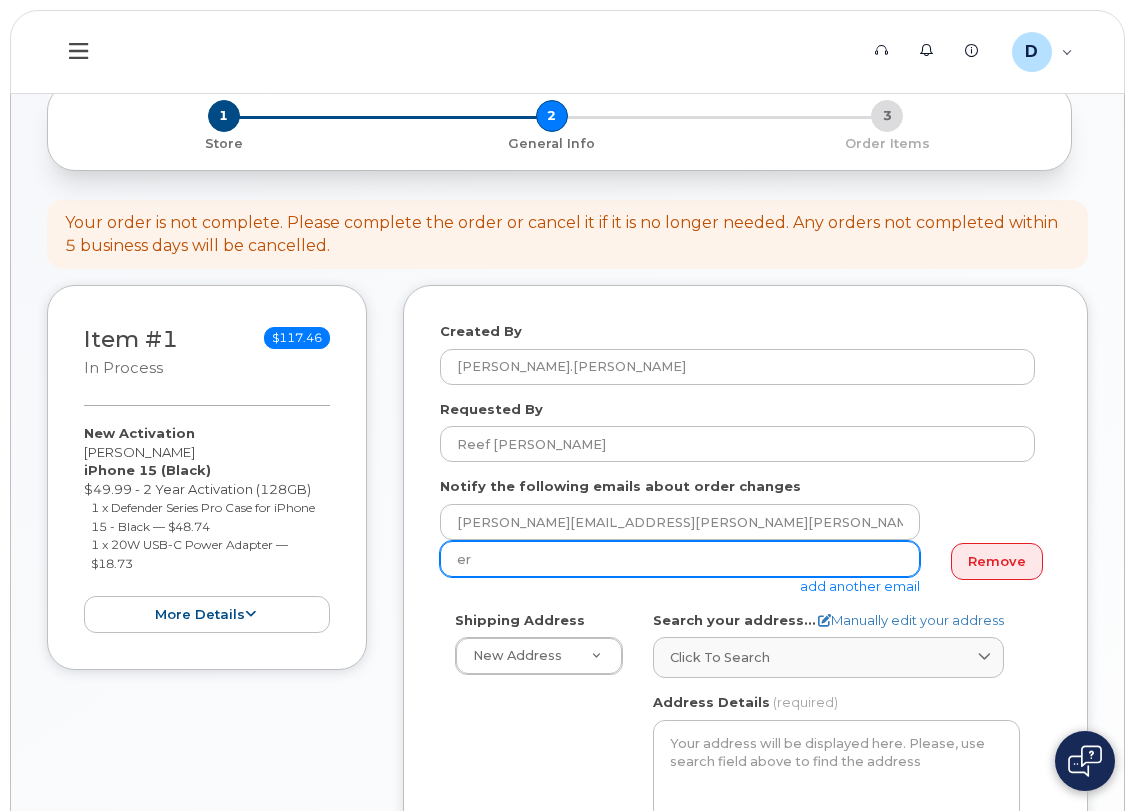 type on "e" 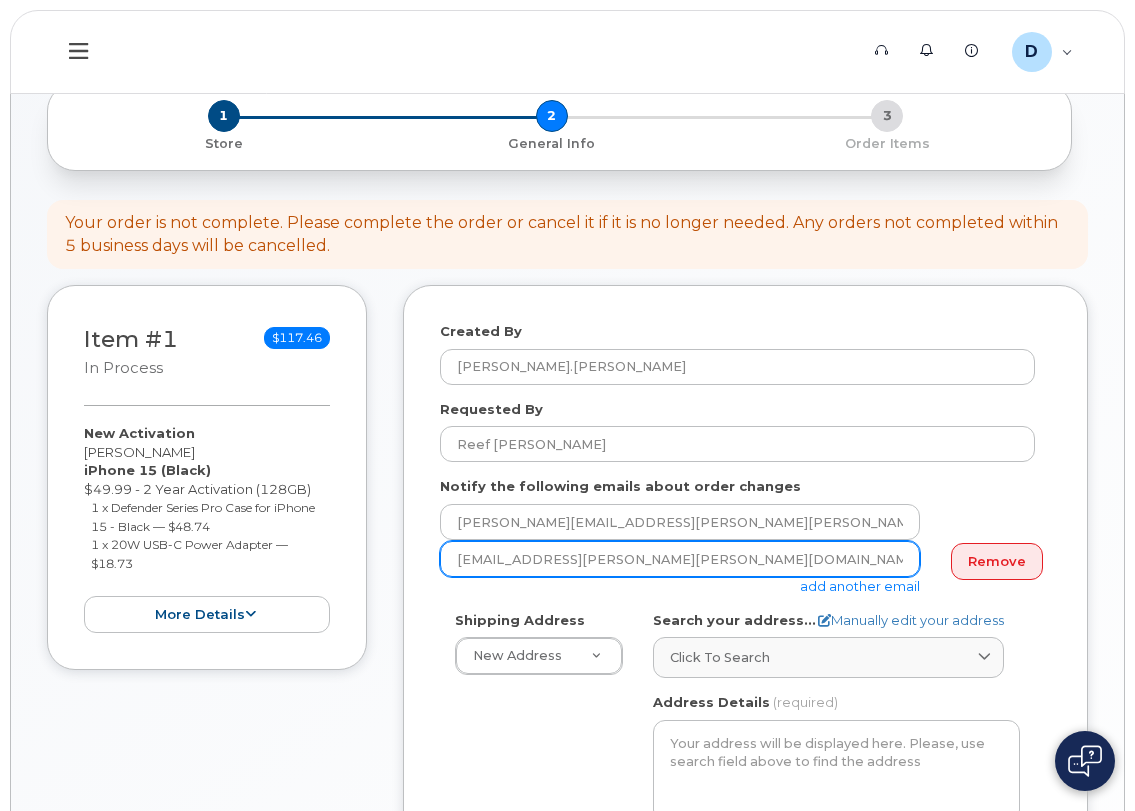 scroll, scrollTop: 300, scrollLeft: 0, axis: vertical 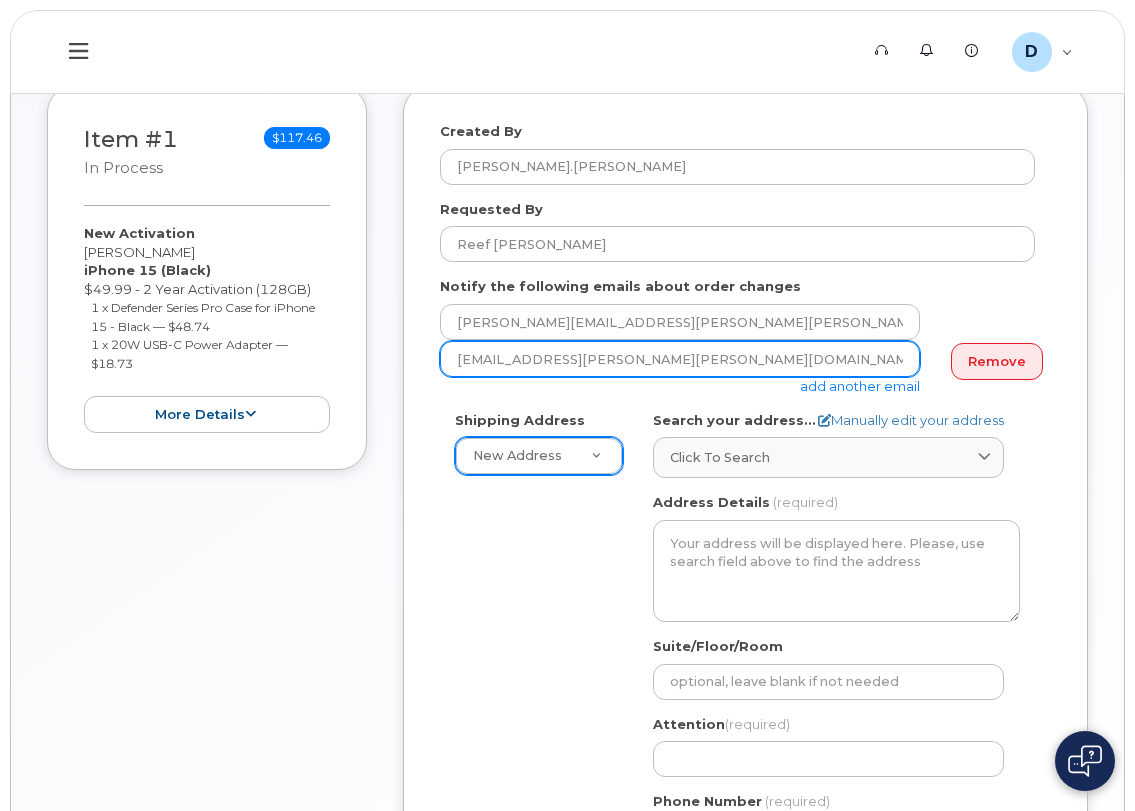 type on "reef.borja@kiewit.com" 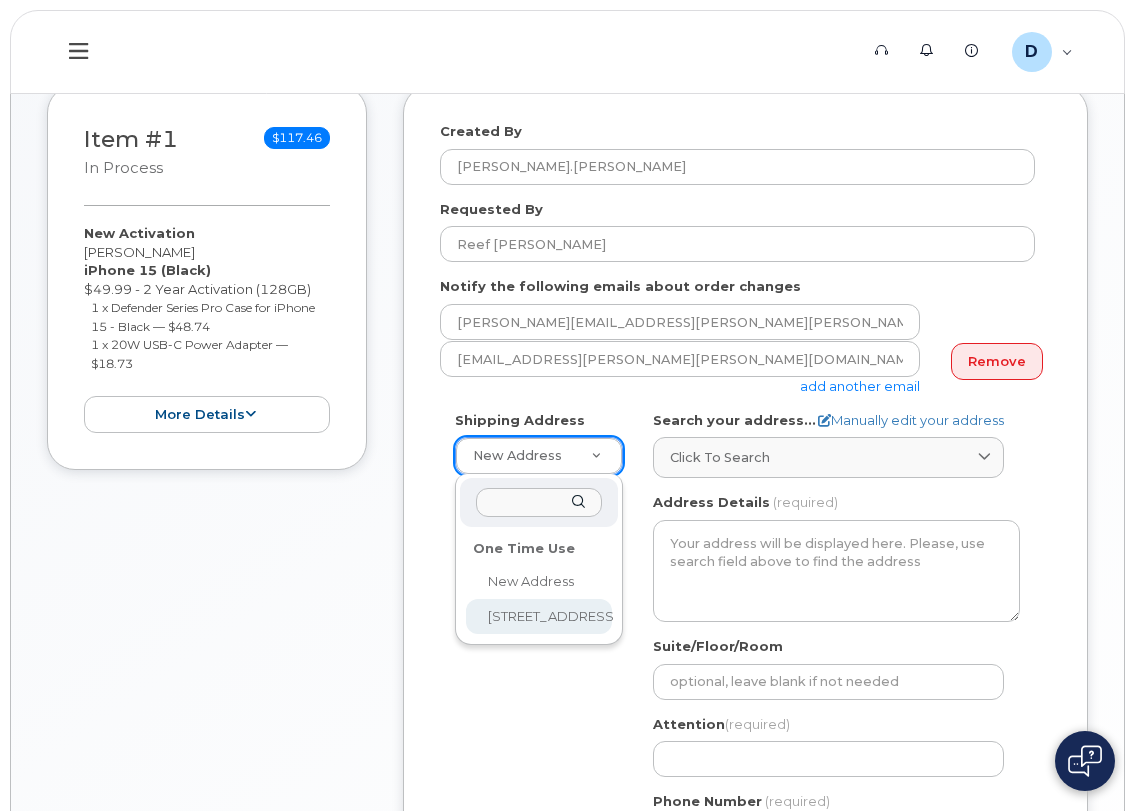 select on "4949 Eastgate Mall" 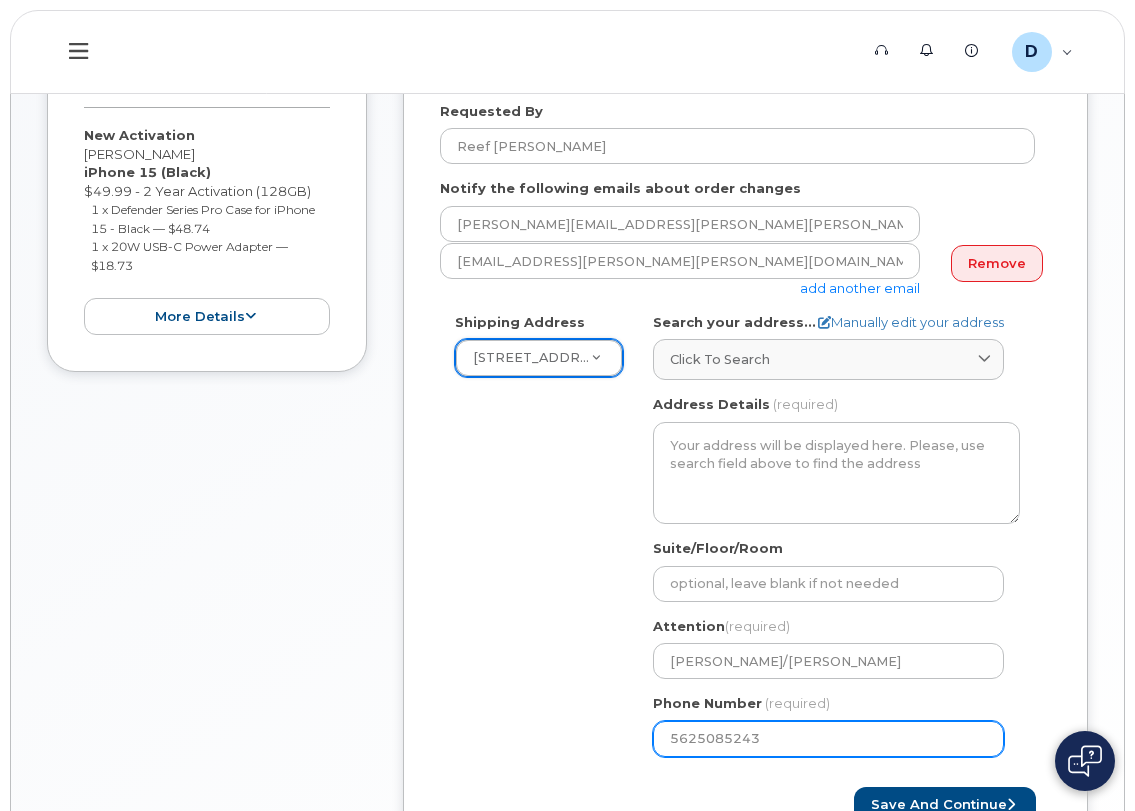 scroll, scrollTop: 500, scrollLeft: 0, axis: vertical 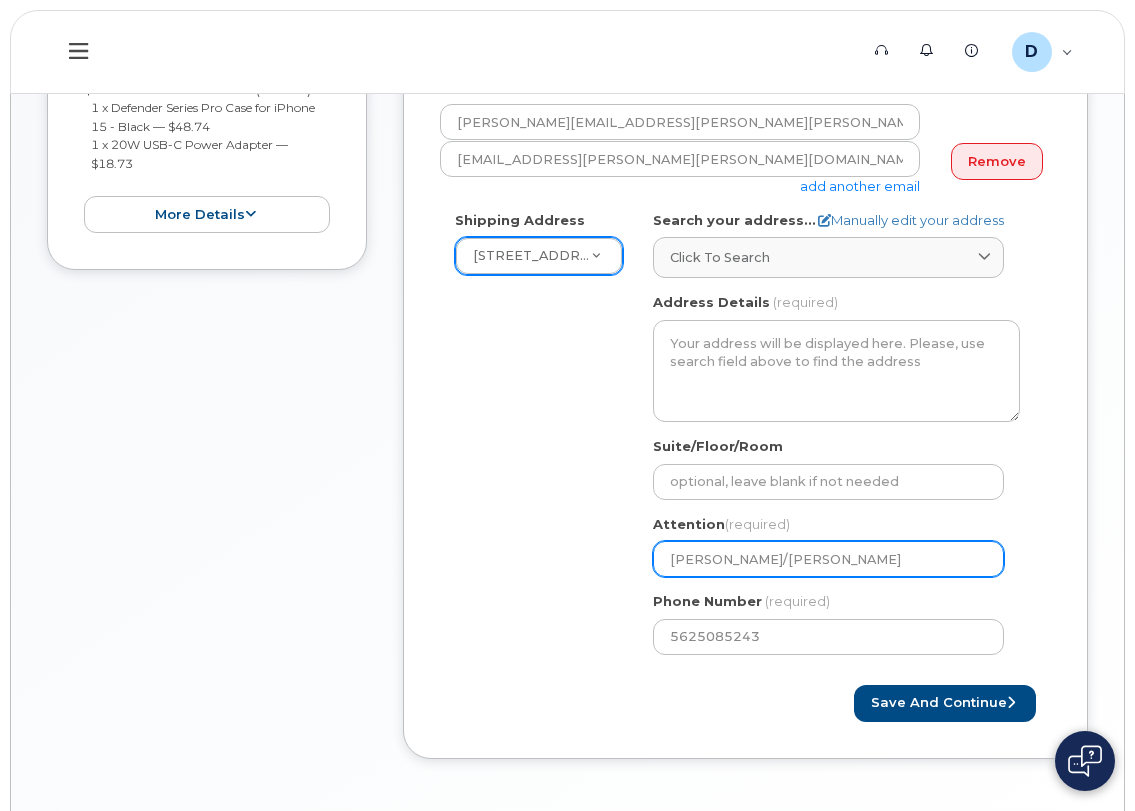 drag, startPoint x: 778, startPoint y: 561, endPoint x: 931, endPoint y: 561, distance: 153 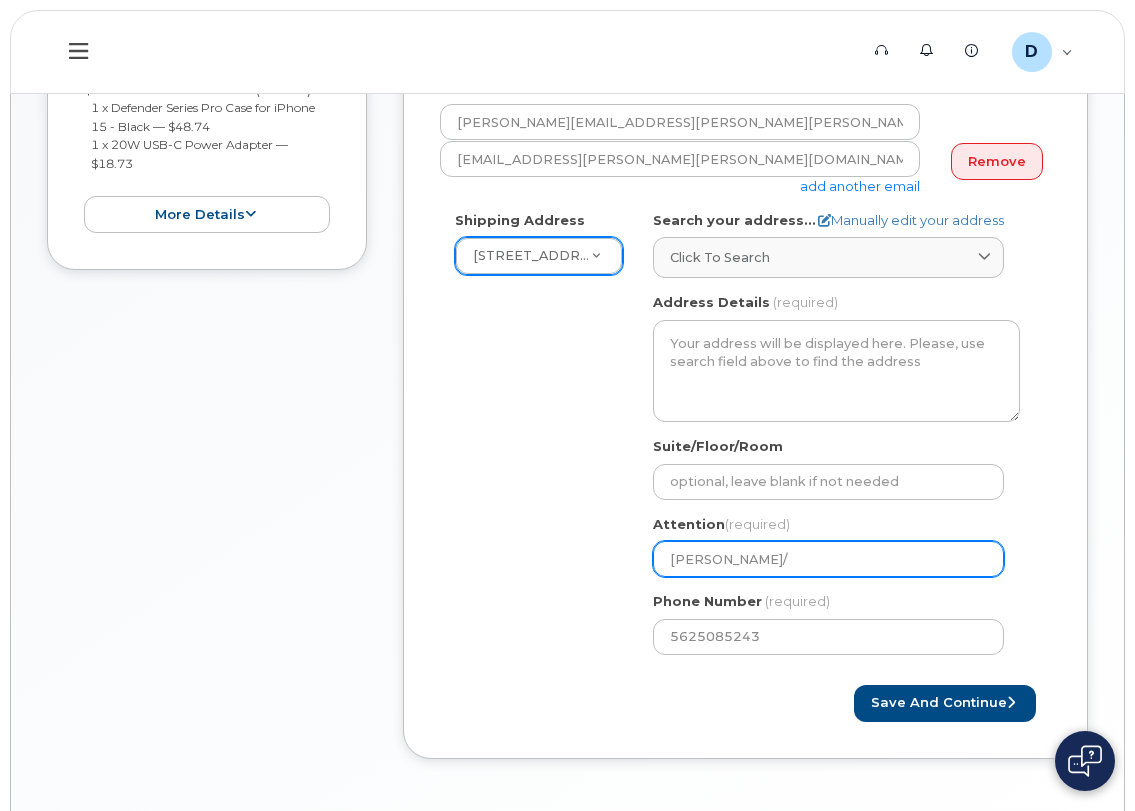 select 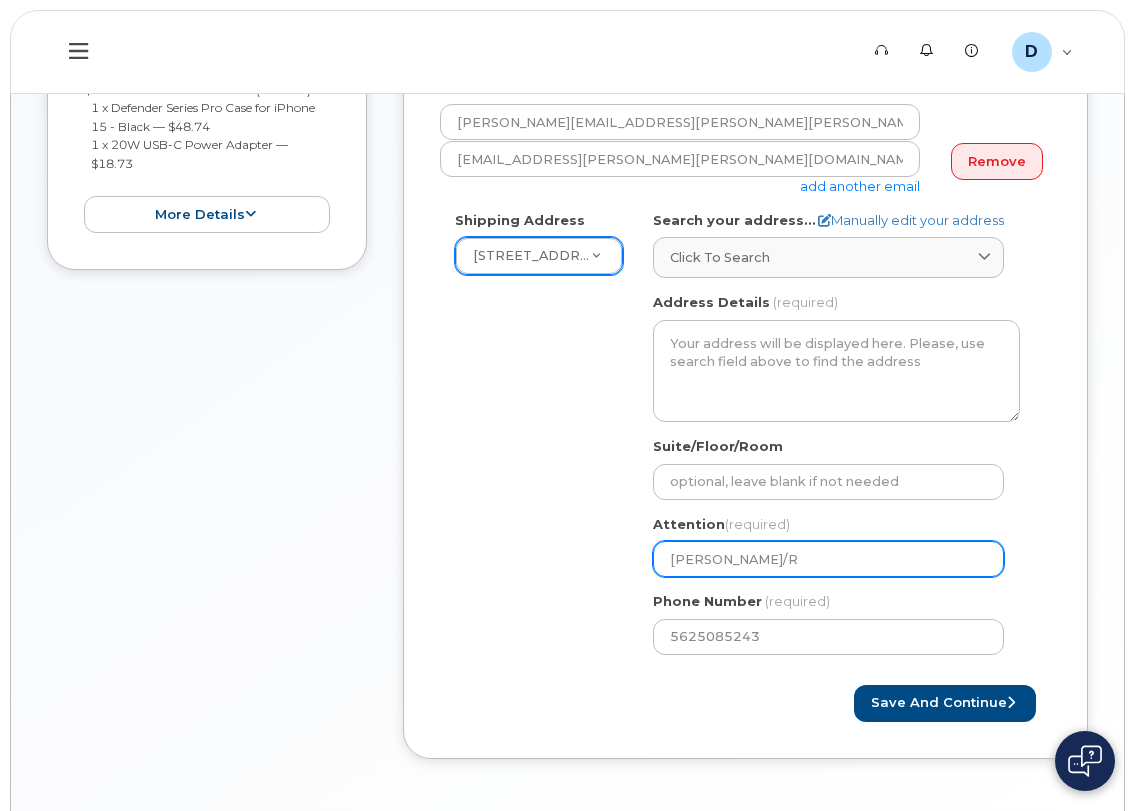 select 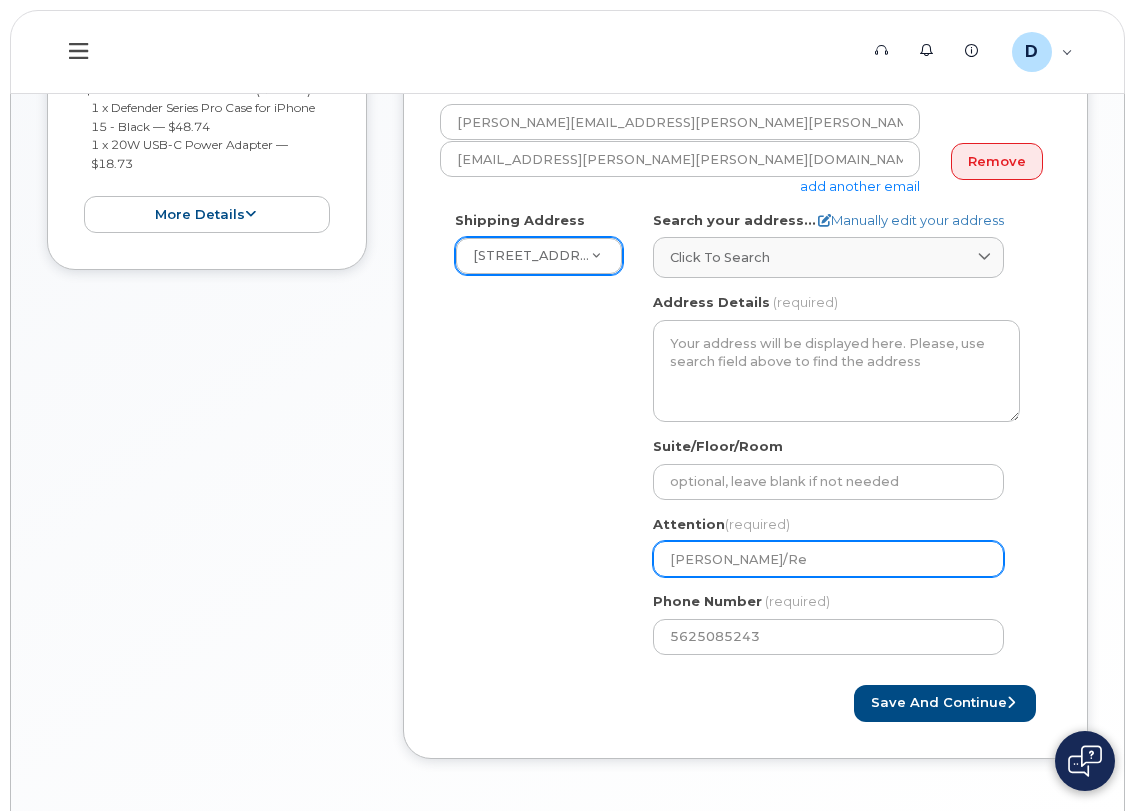 select 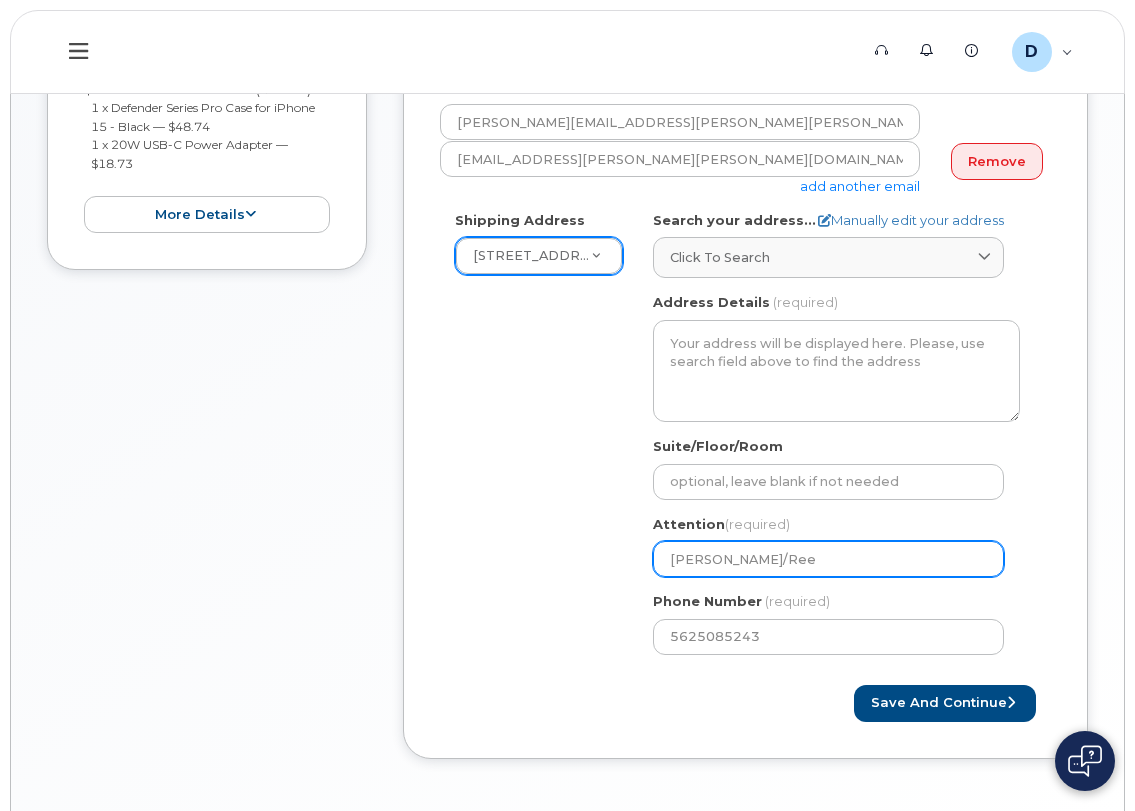 select 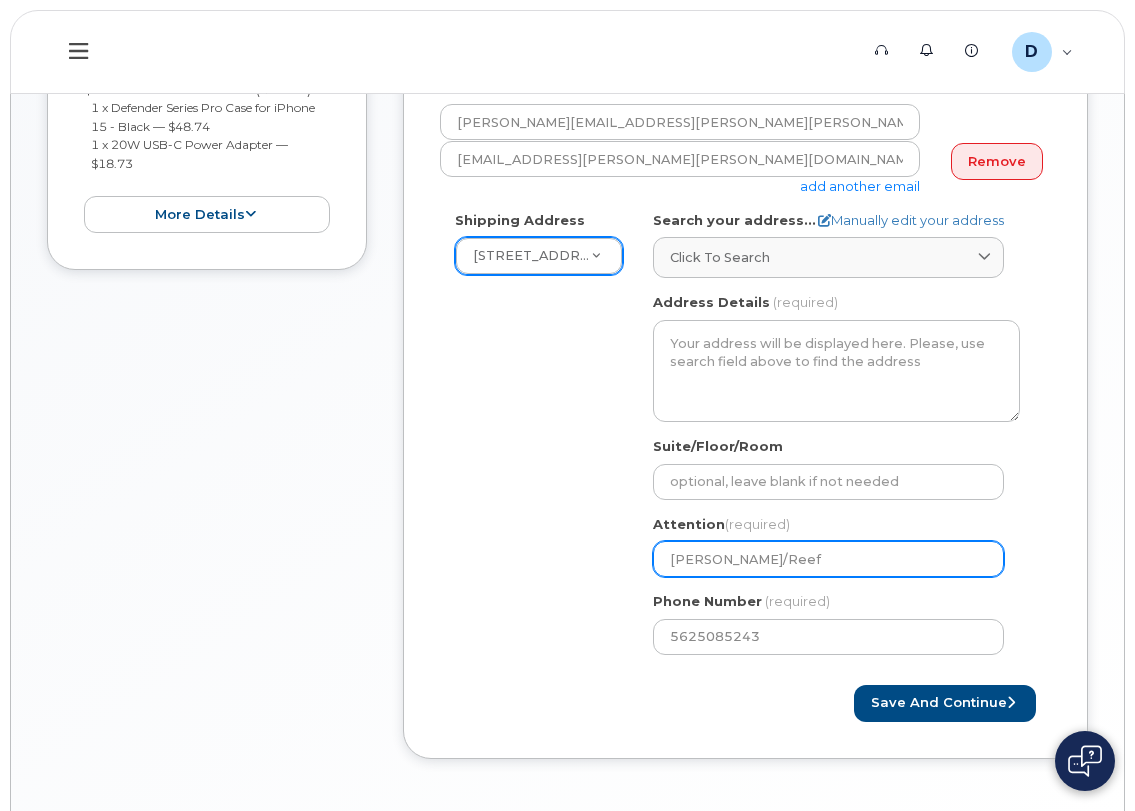 type on "Danny Andrade/Reef" 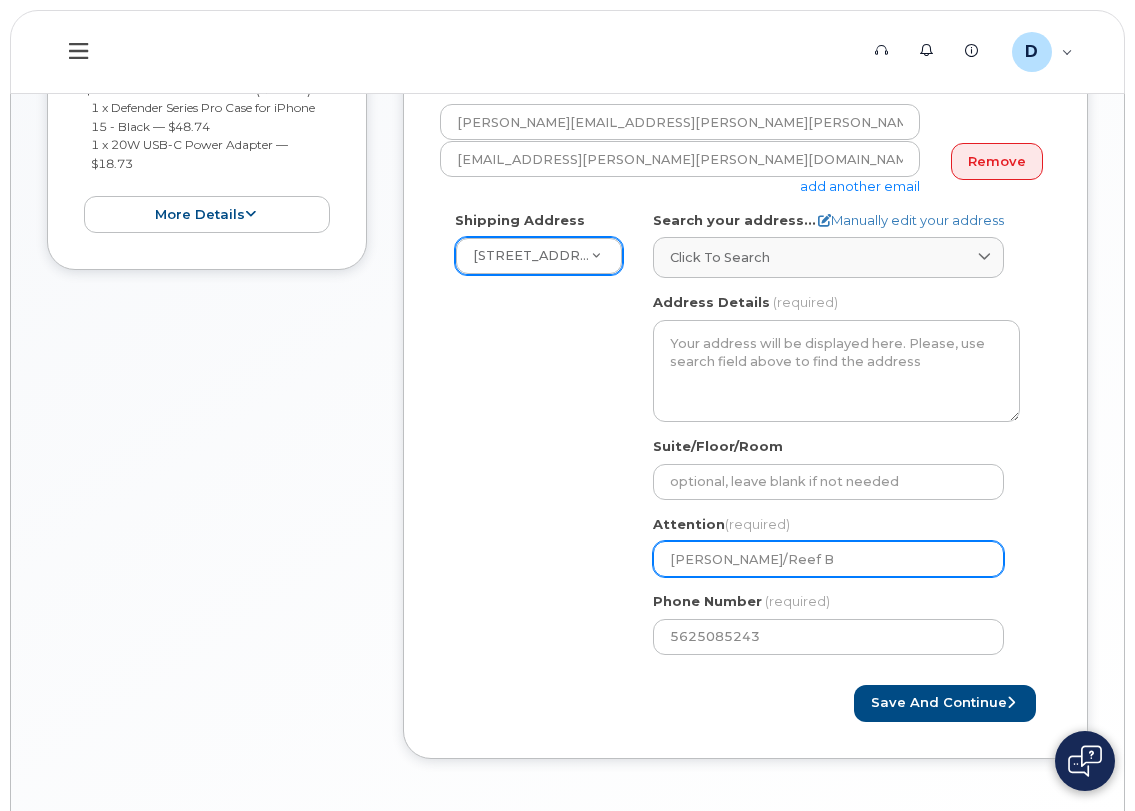 select 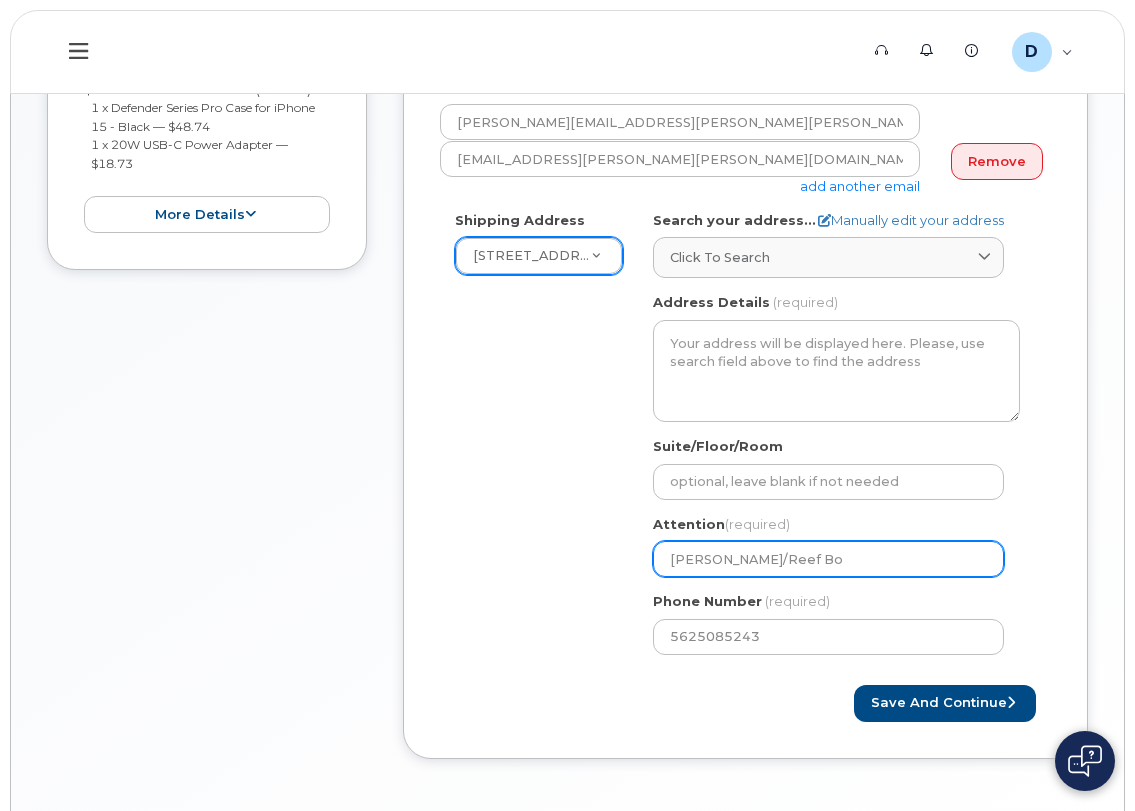 select 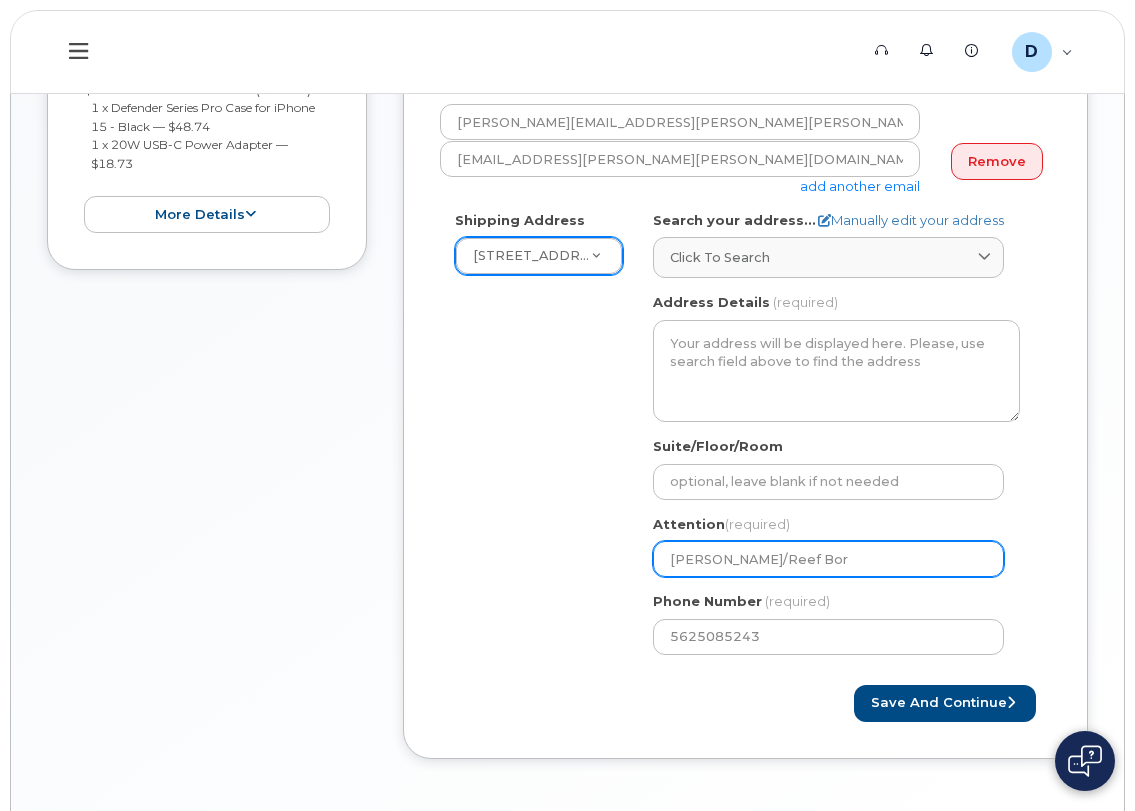 select 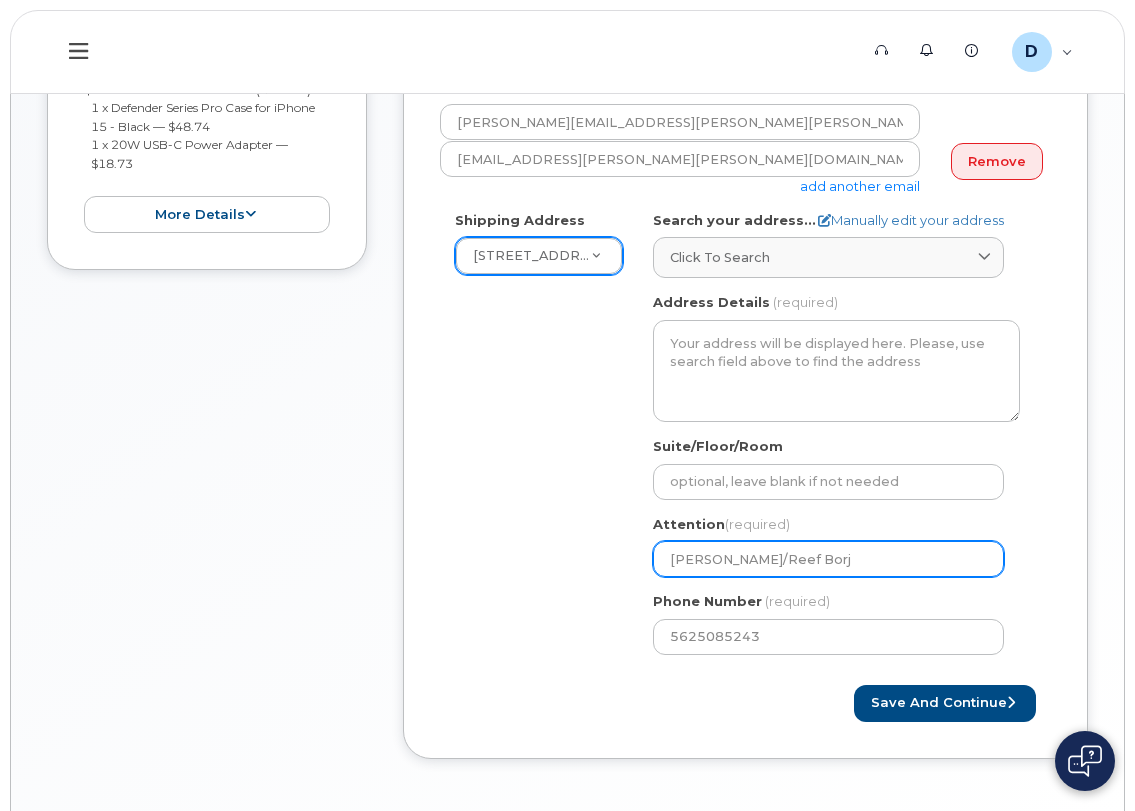 select 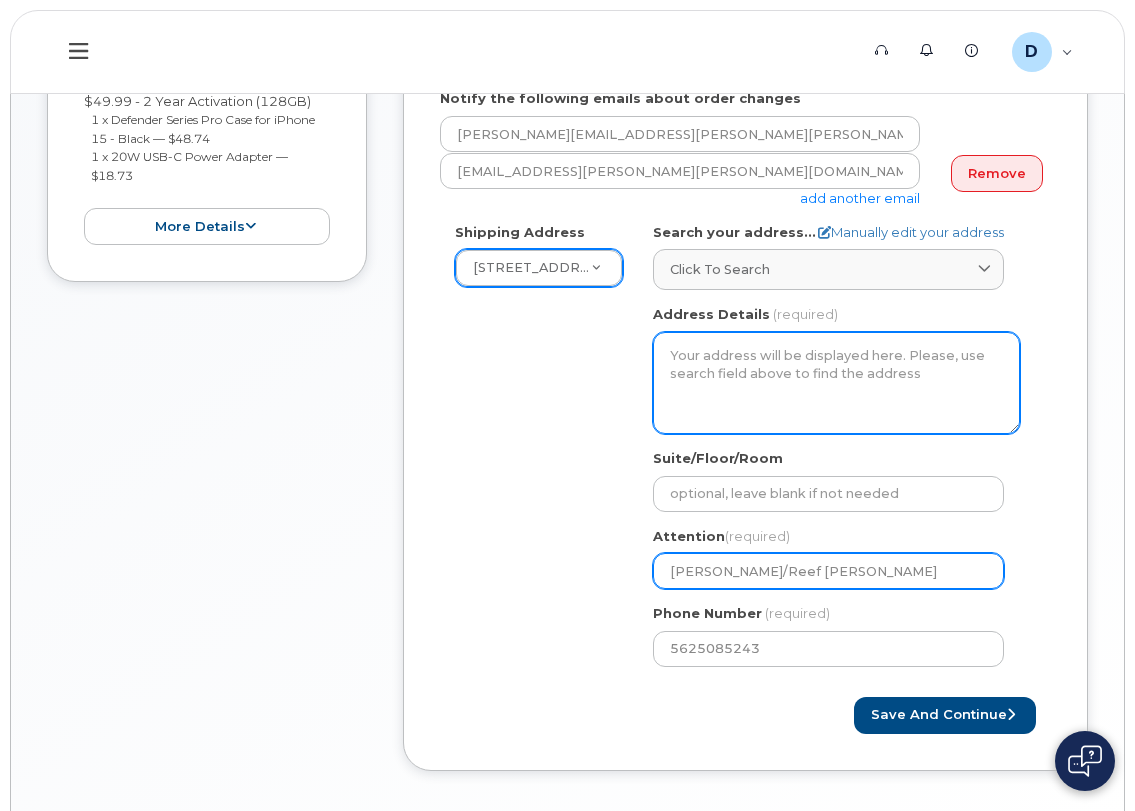 scroll, scrollTop: 500, scrollLeft: 0, axis: vertical 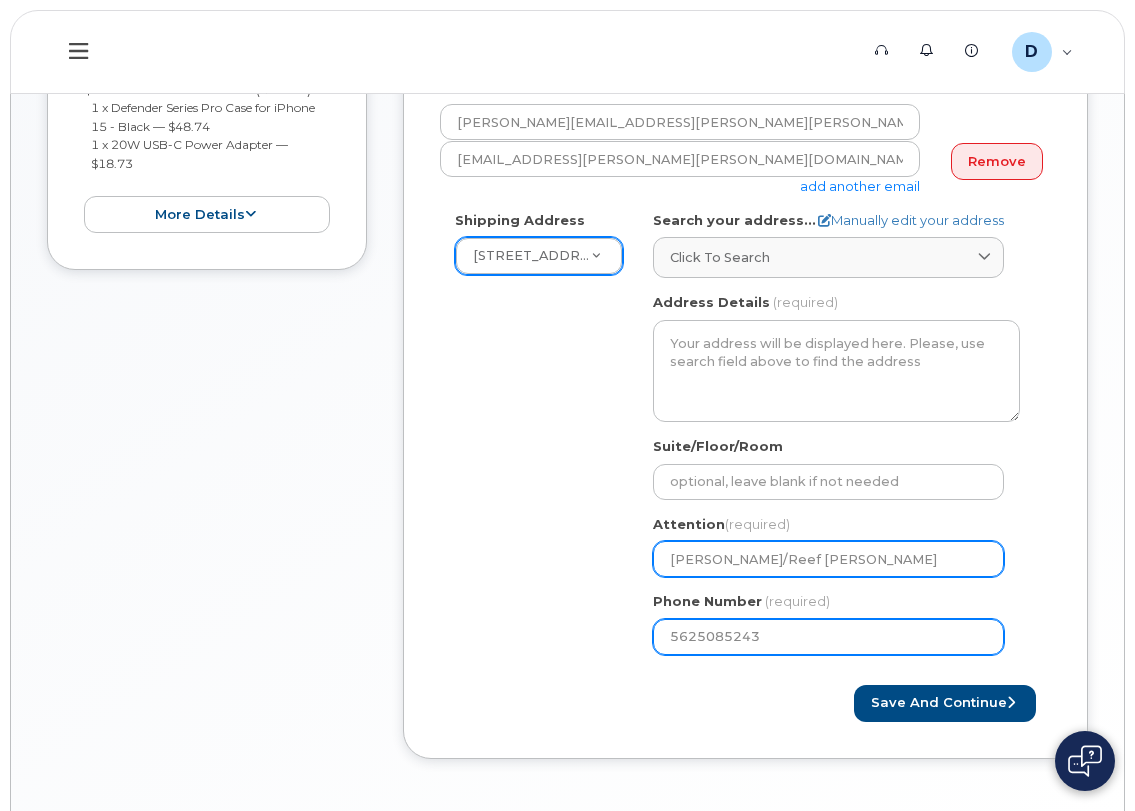 type on "Danny Andrade/Reef Borja" 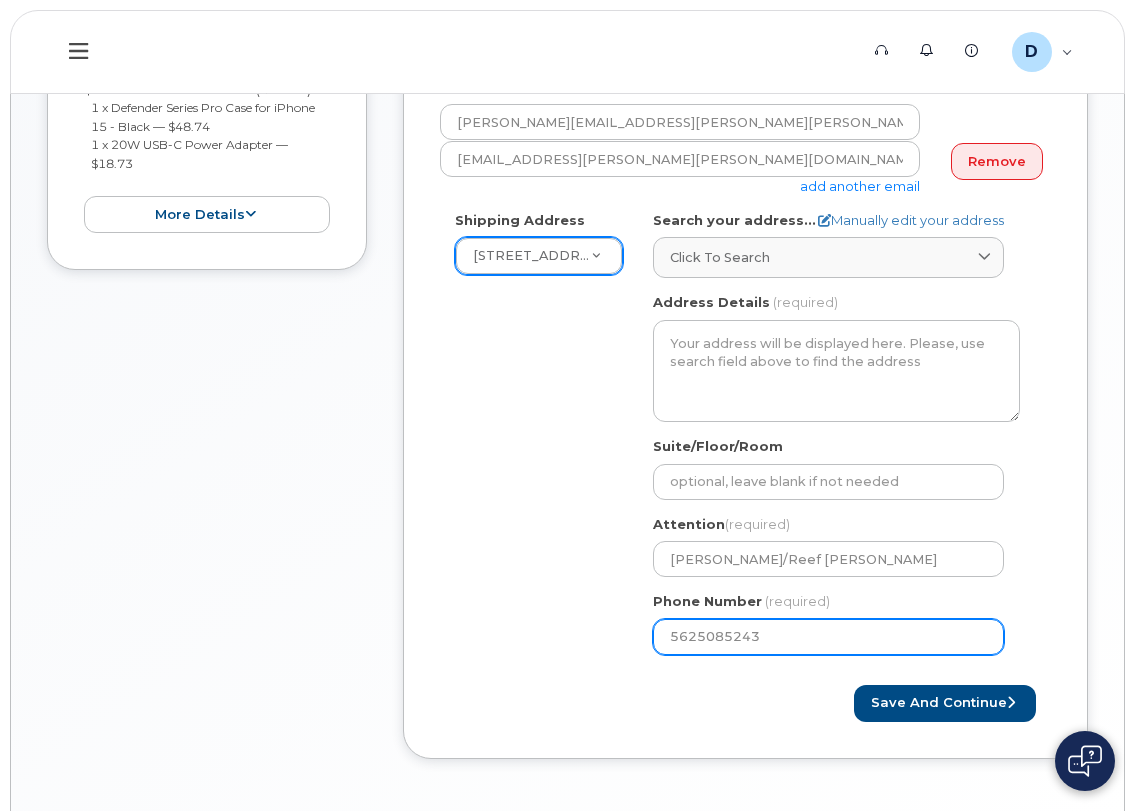 click on "5625085243" 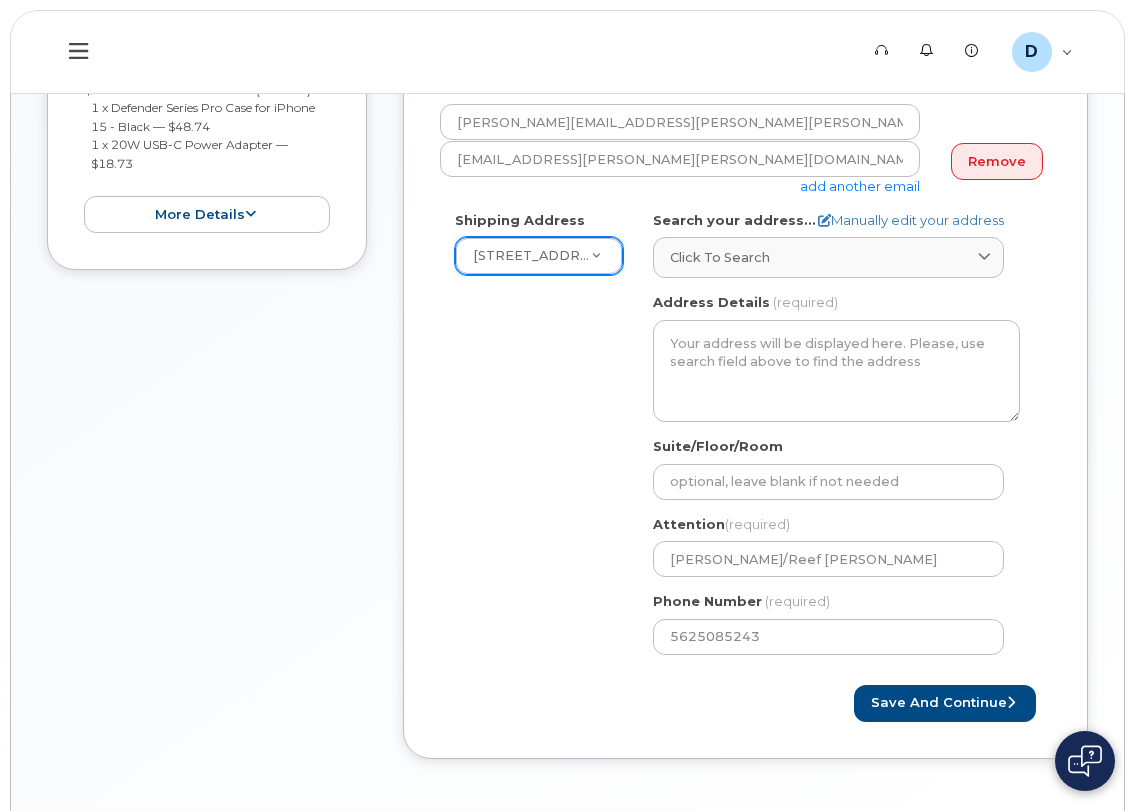 click on "Shipping Address
4949 Eastgate Mall     New Address 4949 Eastgate Mall
CA
San Diego
Search your address...
Manually edit your address
Click to search No available options
Address Line
(required)
Lookup your address
4949 Eastgate Mall
State
(required)
Alabama
Alaska
American Samoa
Arizona
Arkansas
California
Colorado
Connecticut
Delaware
District of Columbia
Florida
Georgia
Guam
Hawaii
Idaho
Illinois
Indiana
Iowa
Kansas
Kentucky
Louisiana
Maine
Maryland
Massachusetts
Michigan
Minnesota
Mississippi
Missouri
Montana
Nebraska
Nevada
New Hampshire
New Jersey
New Mexico
New York
North Carolina
North Dakota
Ohio
Oklahoma
Oregon
Pennsylvania
Puerto Rico
Rhode Island
South Carolina
South Dakota
Tennessee
Texas
Utah
Vermont
Virginia
Virgin Islands
Washington
West Virginia
Wisconsin
Wyoming
City
(required)
San Diego" 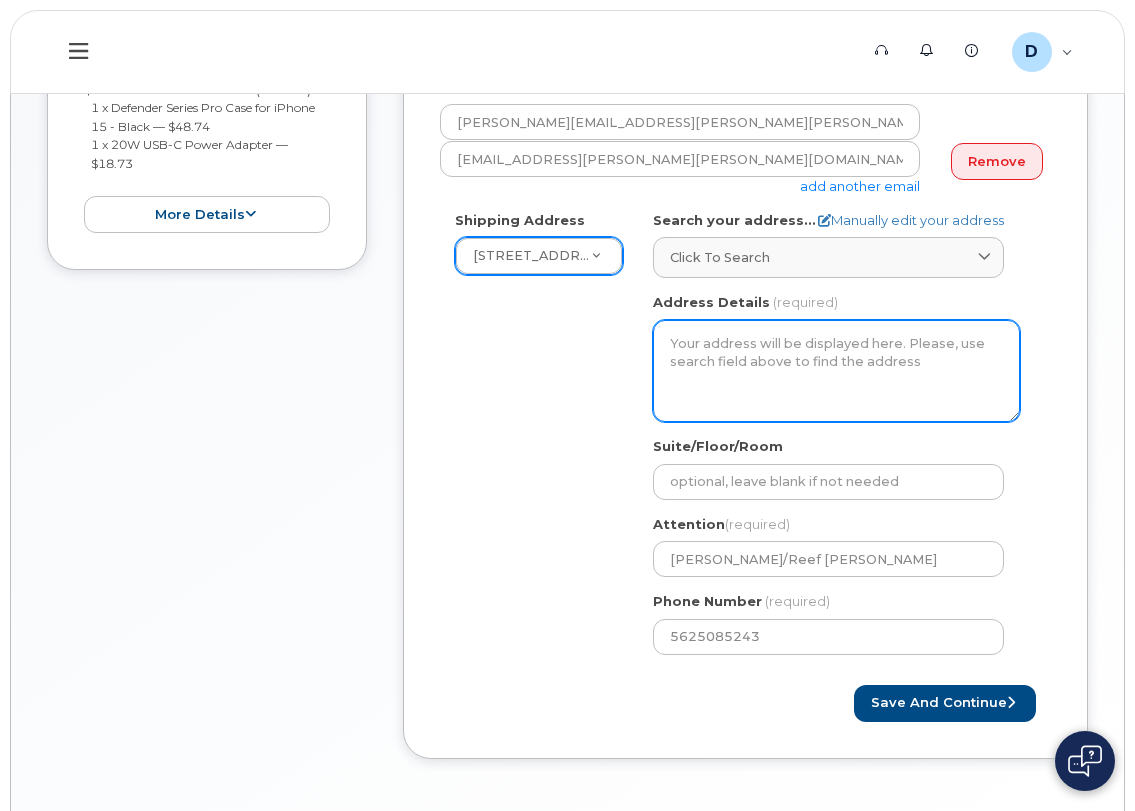 click on "Address Details" 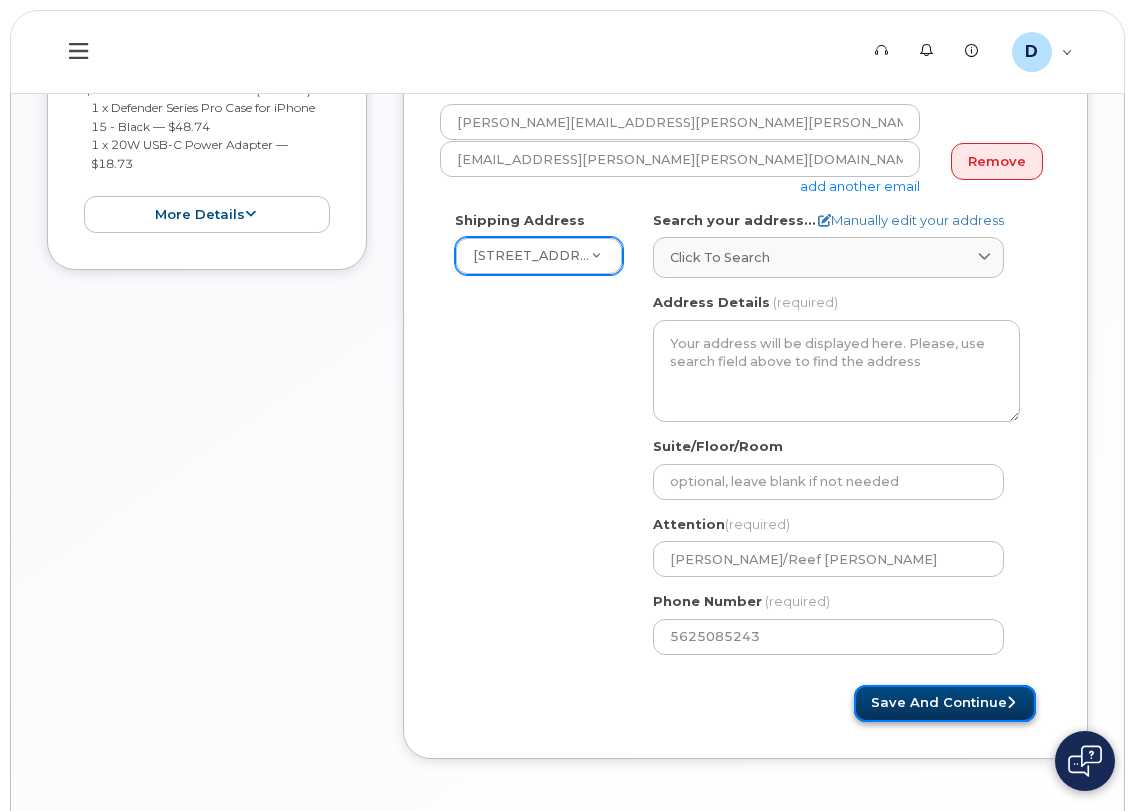 click on "Save and Continue" 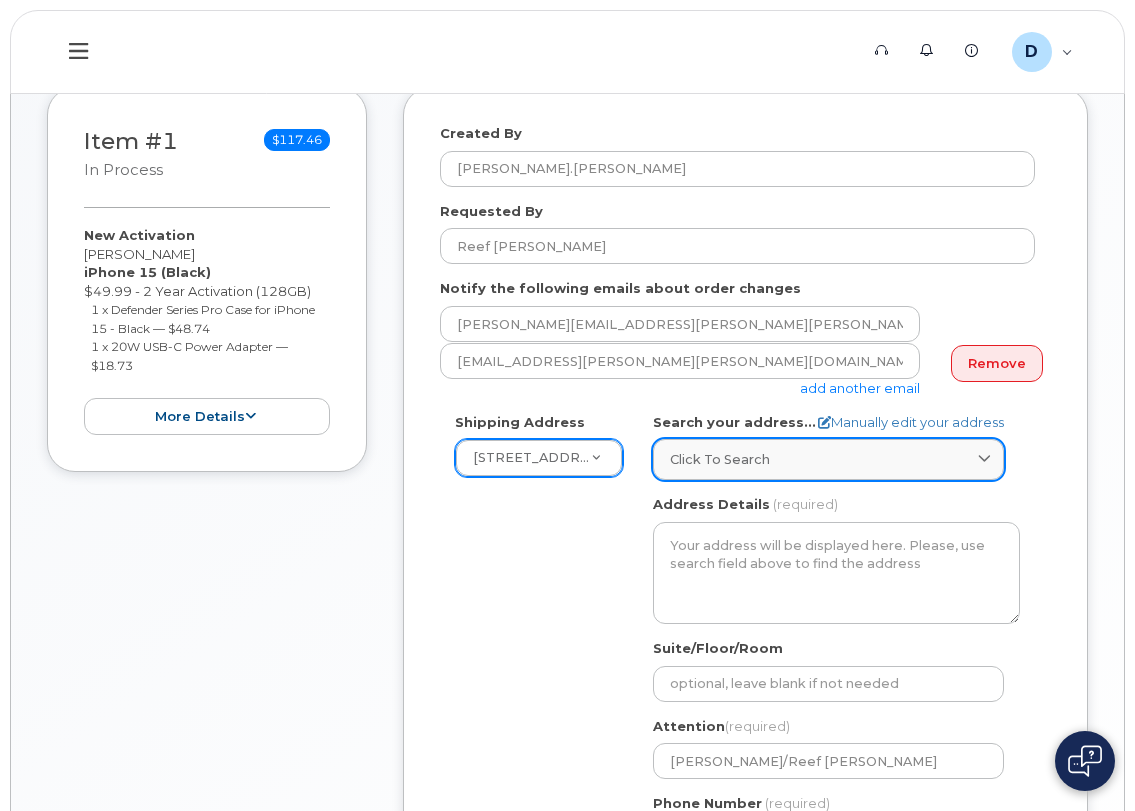 scroll, scrollTop: 300, scrollLeft: 0, axis: vertical 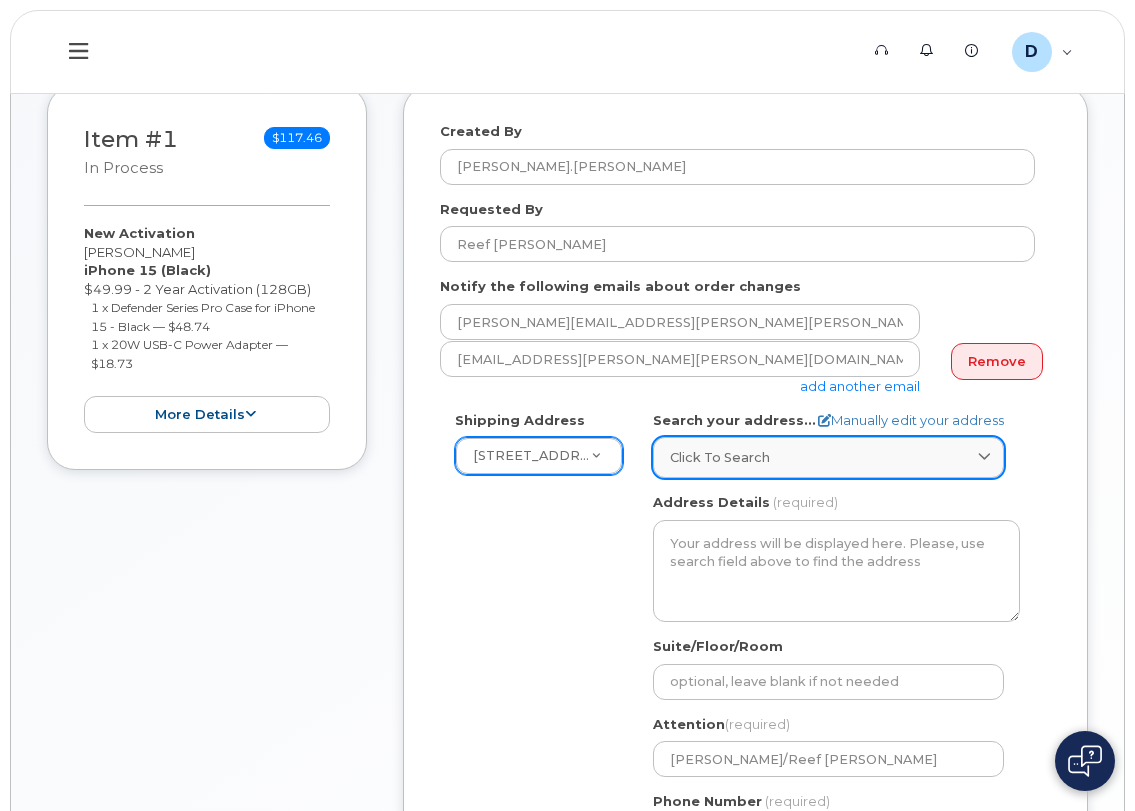 click on "Click to search" 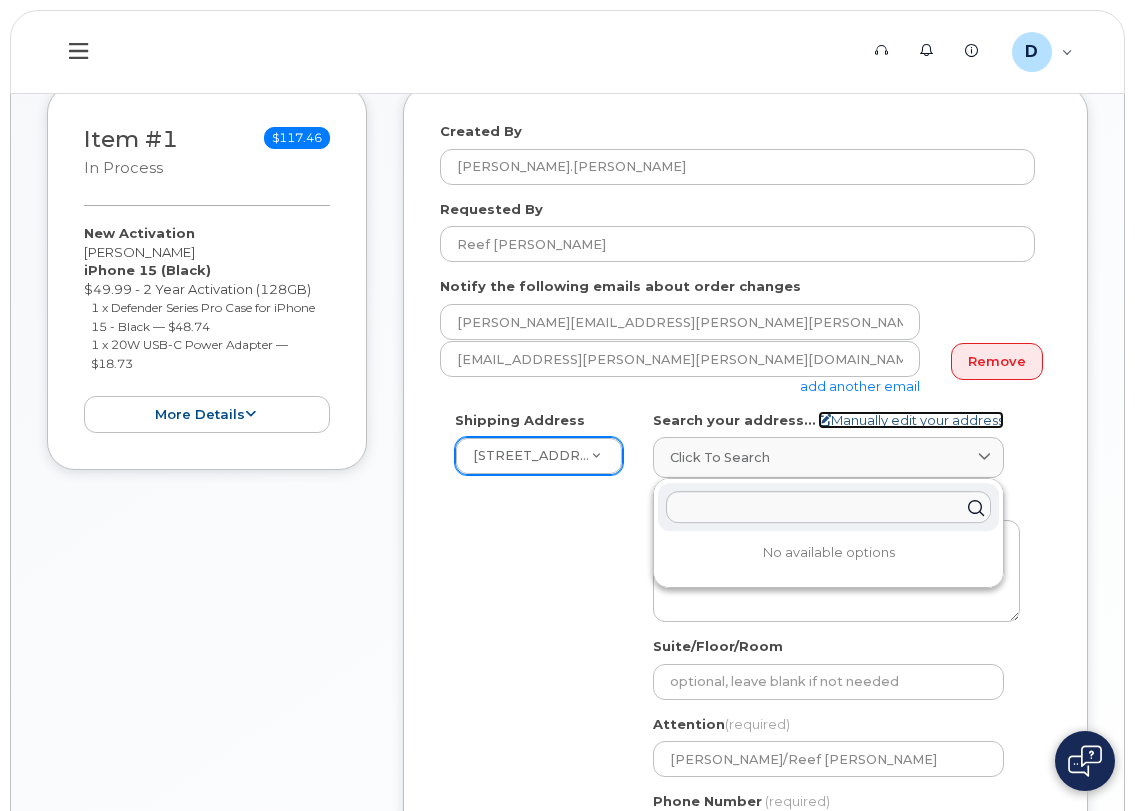 click on "Manually edit your address" 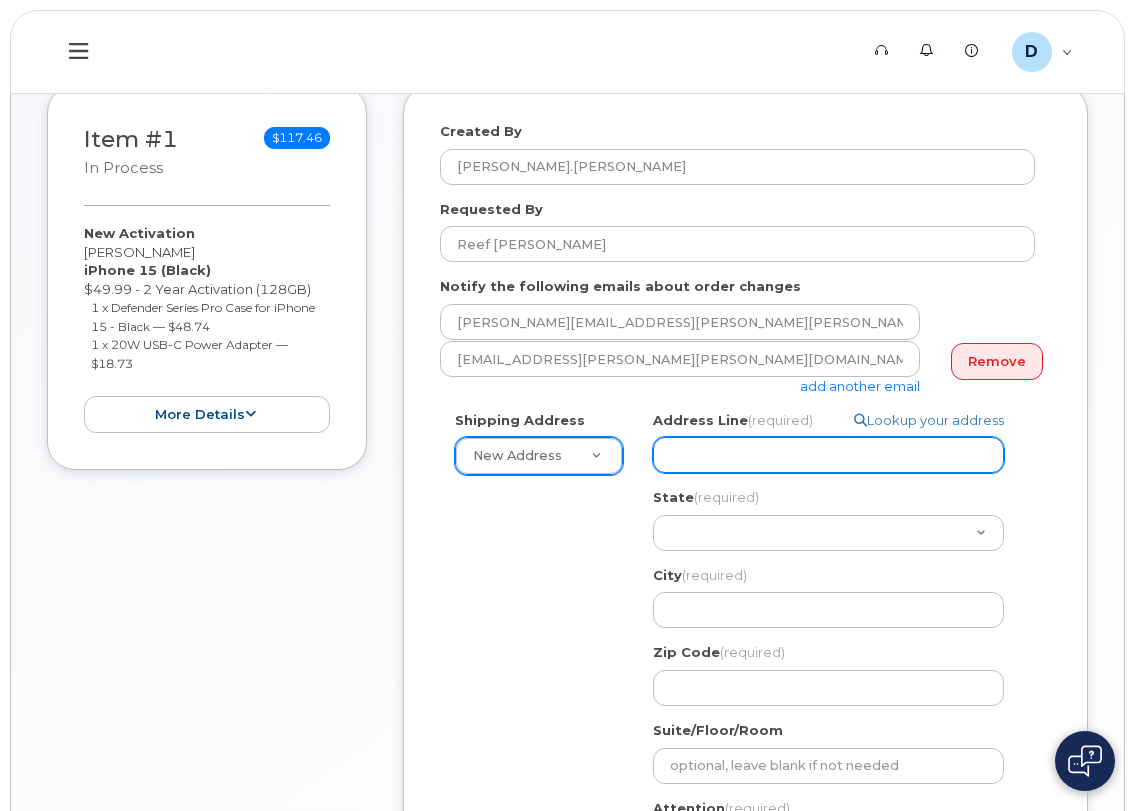 click on "Address Line
(required)" 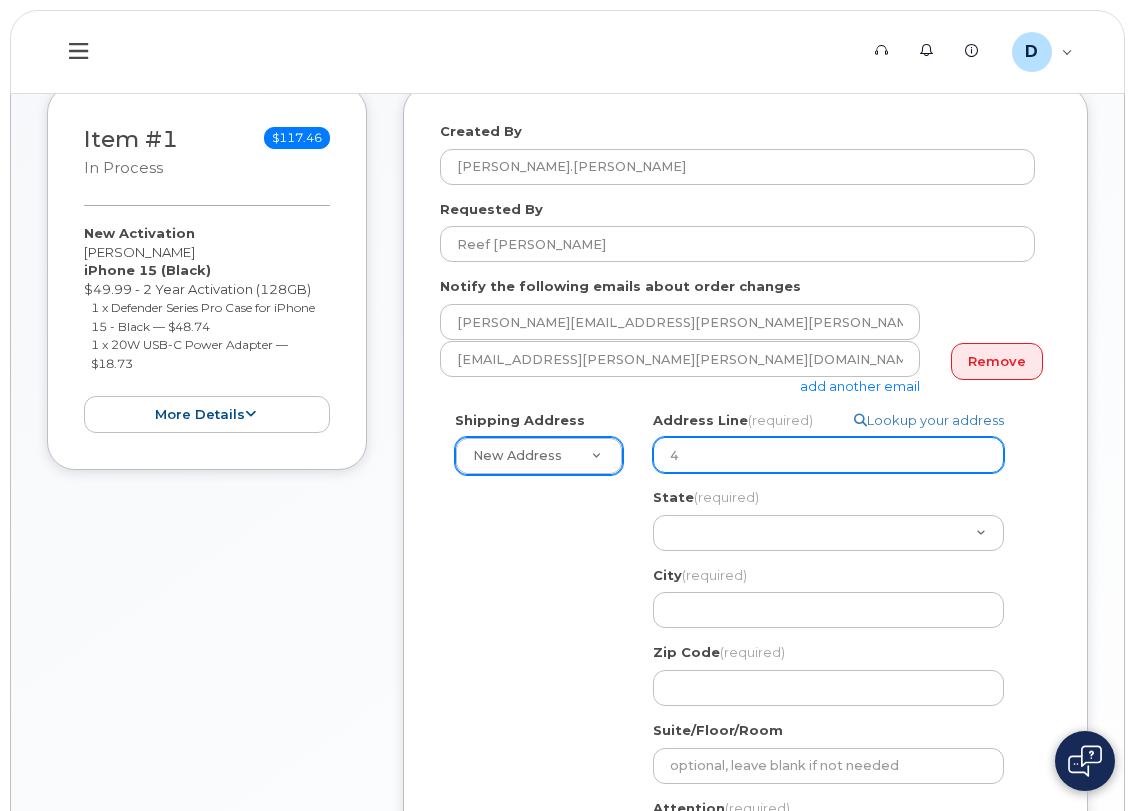 select 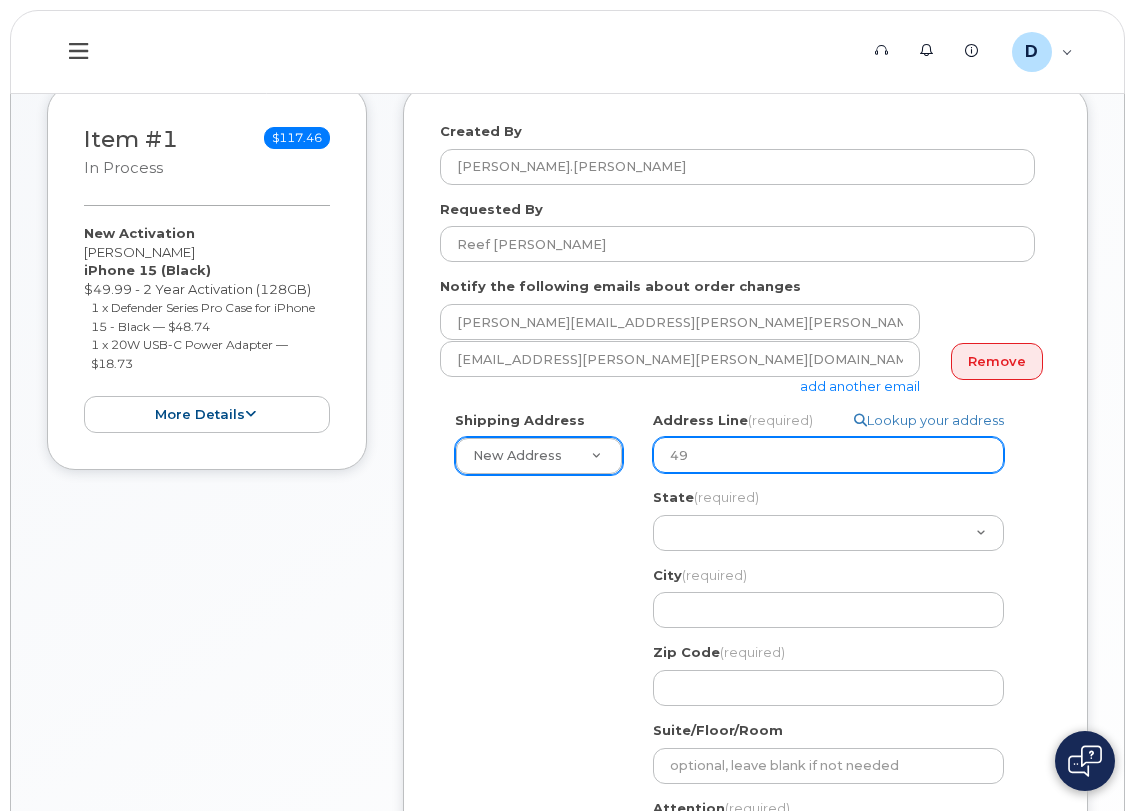 select 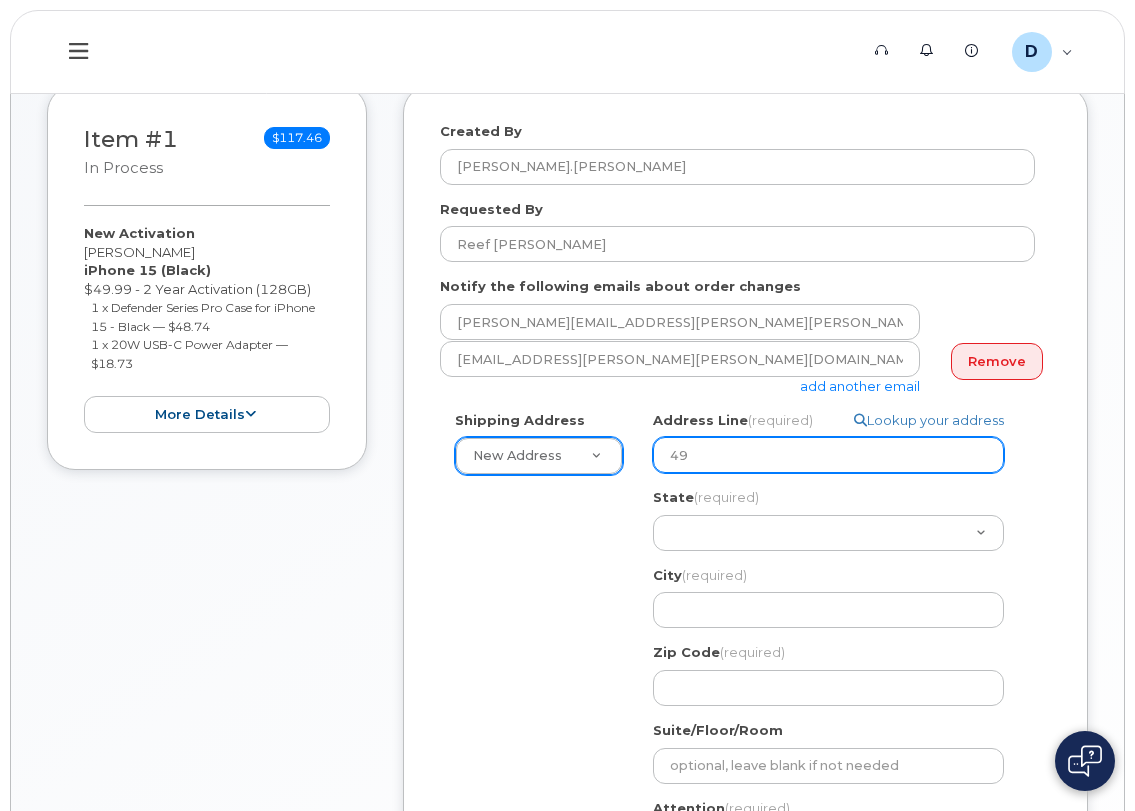 type on "494" 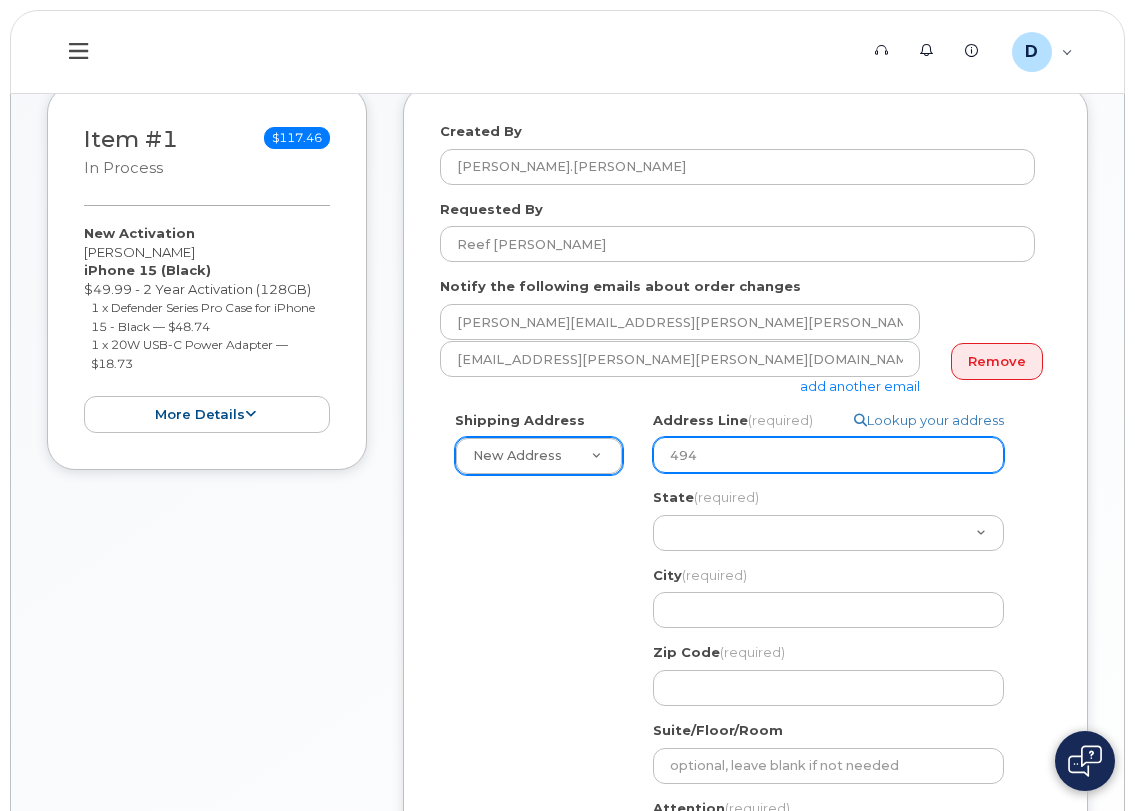 select 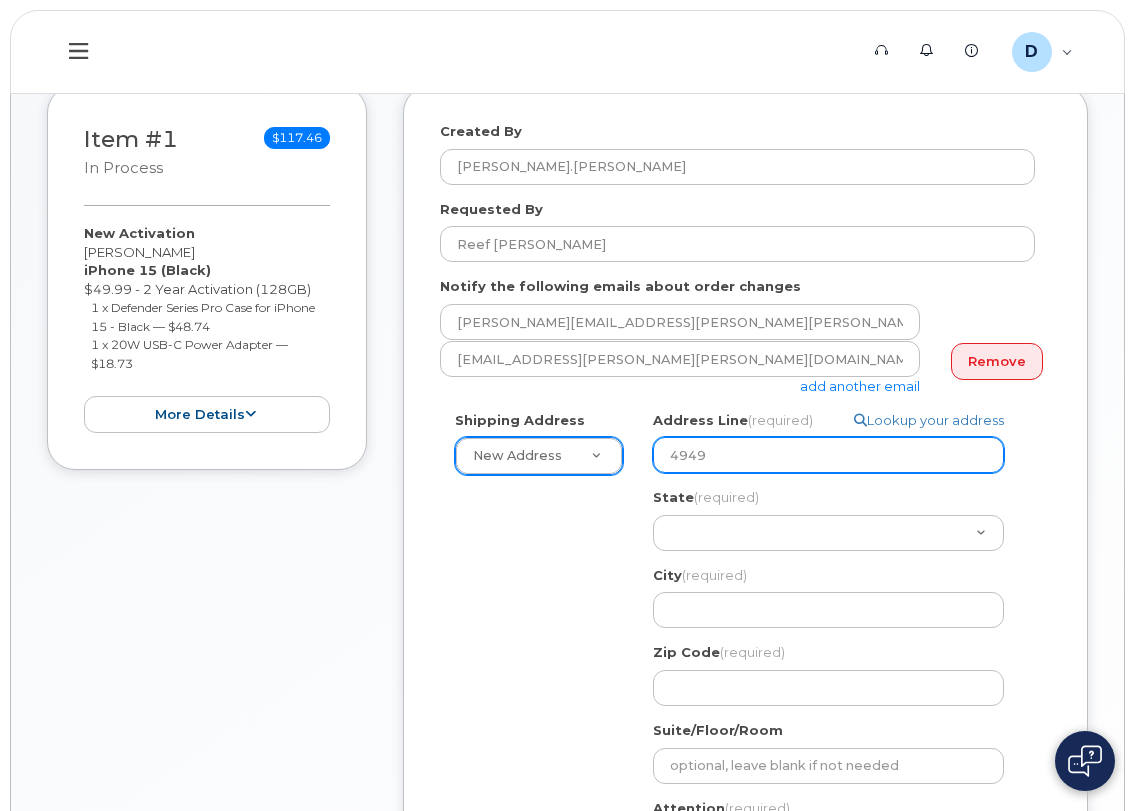 type on "4949 Eastgate Mall" 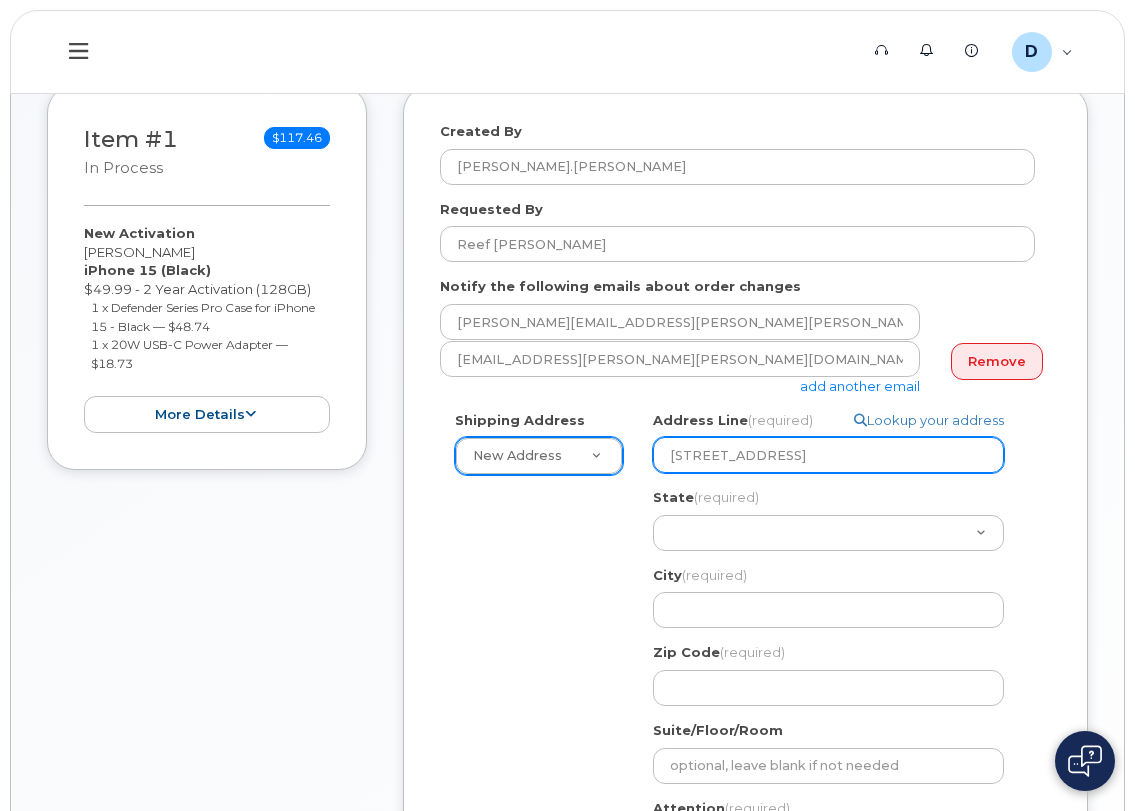 select 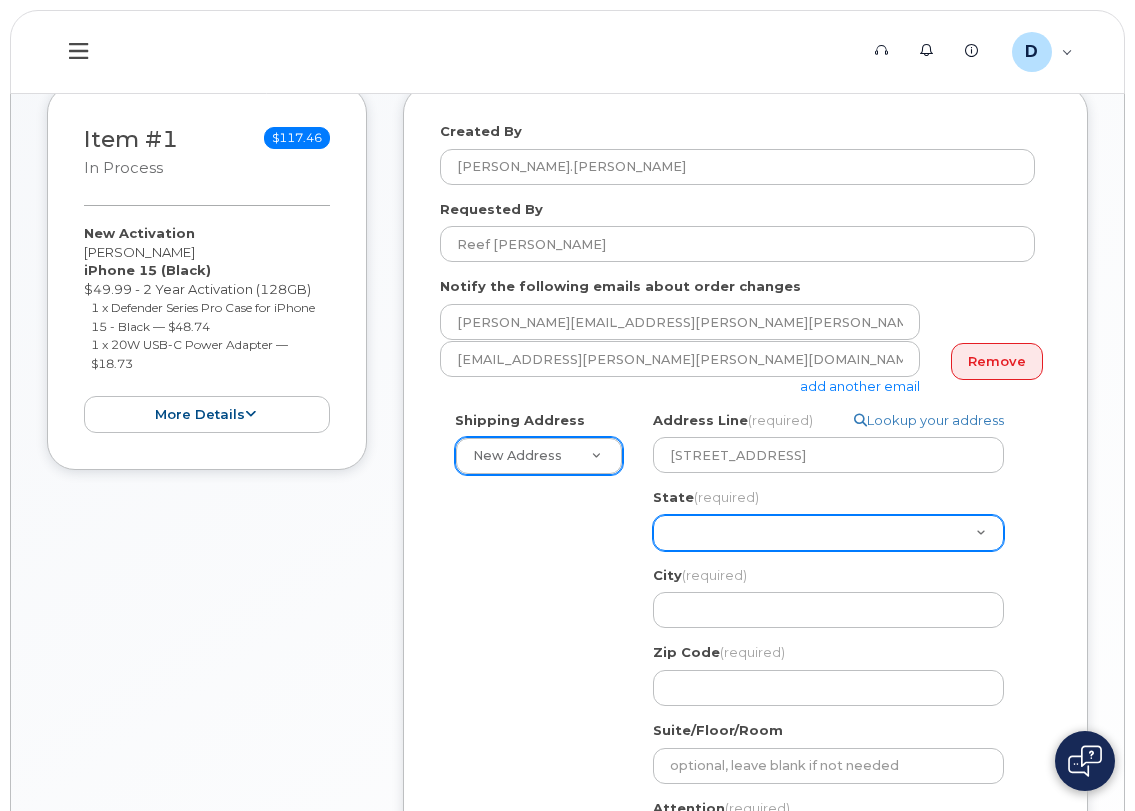 click on "Alabama
Alaska
American Samoa
Arizona
Arkansas
California
Colorado
Connecticut
Delaware
District of Columbia
Florida
Georgia
Guam
Hawaii
Idaho
Illinois
Indiana
Iowa
Kansas
Kentucky
Louisiana
Maine
Maryland
Massachusetts
Michigan
Minnesota
Mississippi
Missouri
Montana
Nebraska
Nevada
New Hampshire
New Jersey
New Mexico
New York
North Carolina
North Dakota
Ohio
Oklahoma
Oregon
Pennsylvania
Puerto Rico
Rhode Island
South Carolina
South Dakota
Tennessee
Texas
Utah
Vermont
Virginia
Virgin Islands
Washington
West Virginia
Wisconsin
Wyoming" 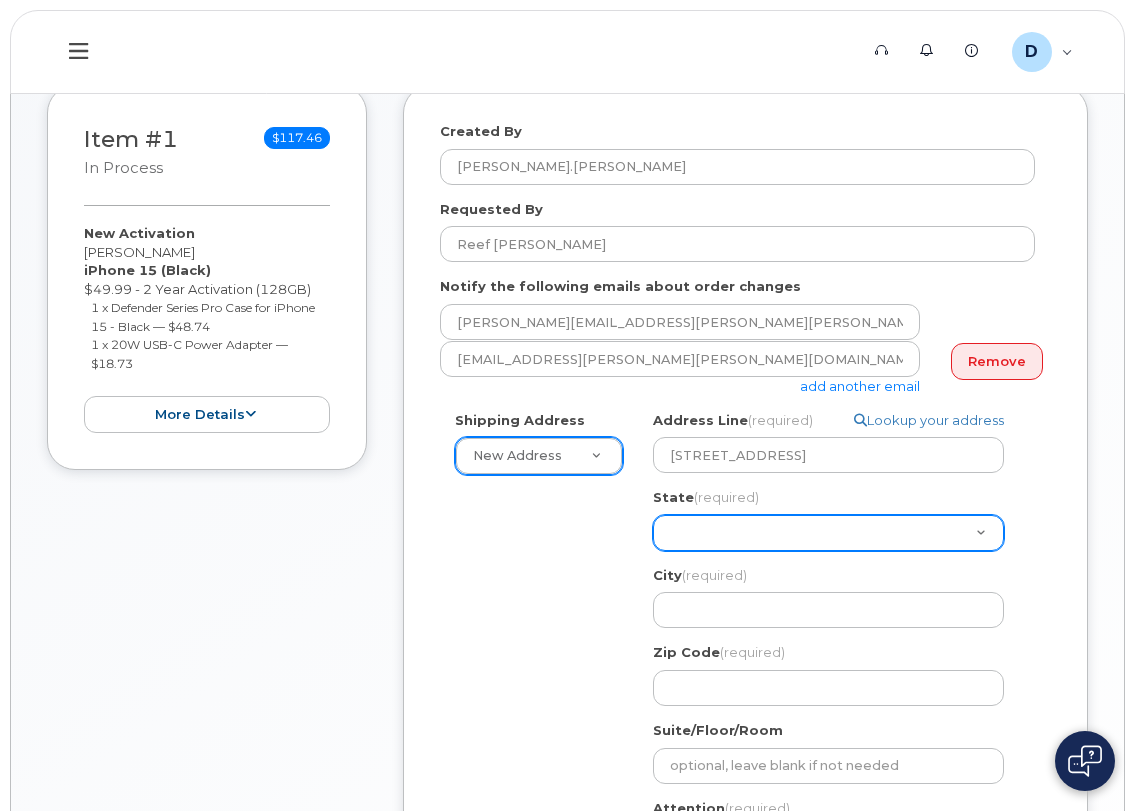 select on "CA" 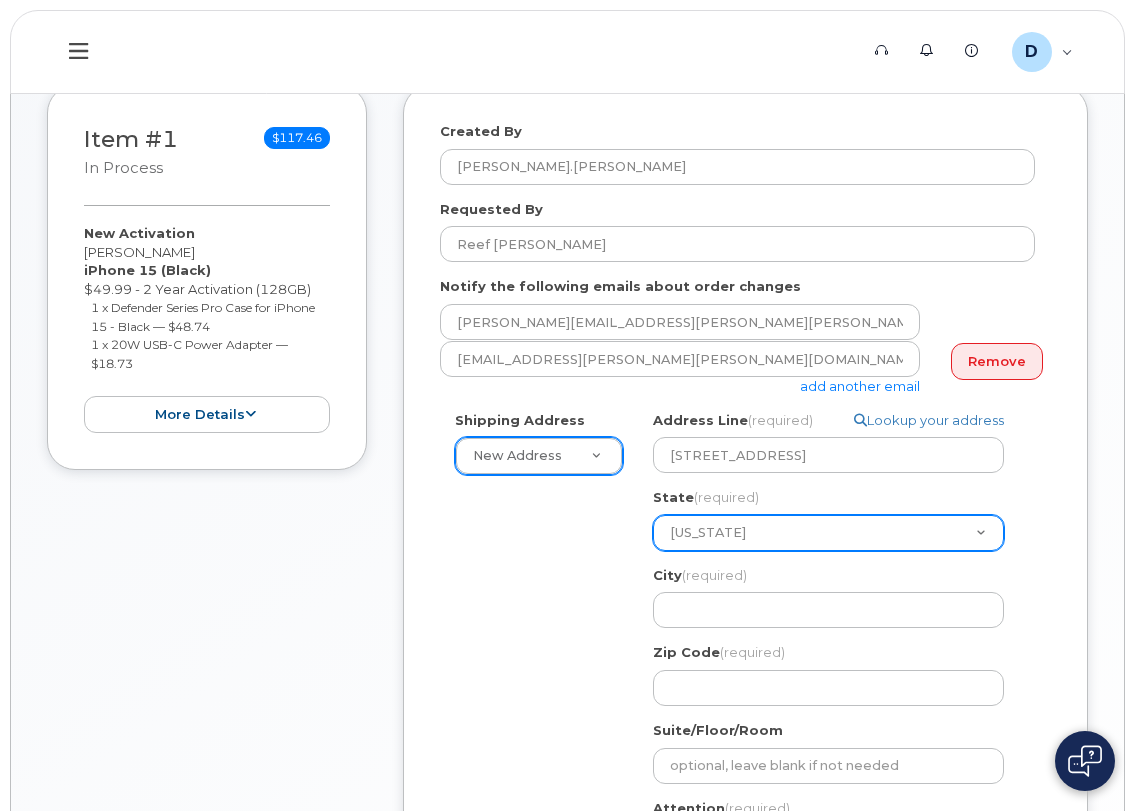 click on "Alabama
Alaska
American Samoa
Arizona
Arkansas
California
Colorado
Connecticut
Delaware
District of Columbia
Florida
Georgia
Guam
Hawaii
Idaho
Illinois
Indiana
Iowa
Kansas
Kentucky
Louisiana
Maine
Maryland
Massachusetts
Michigan
Minnesota
Mississippi
Missouri
Montana
Nebraska
Nevada
New Hampshire
New Jersey
New Mexico
New York
North Carolina
North Dakota
Ohio
Oklahoma
Oregon
Pennsylvania
Puerto Rico
Rhode Island
South Carolina
South Dakota
Tennessee
Texas
Utah
Vermont
Virginia
Virgin Islands
Washington
West Virginia
Wisconsin
Wyoming" 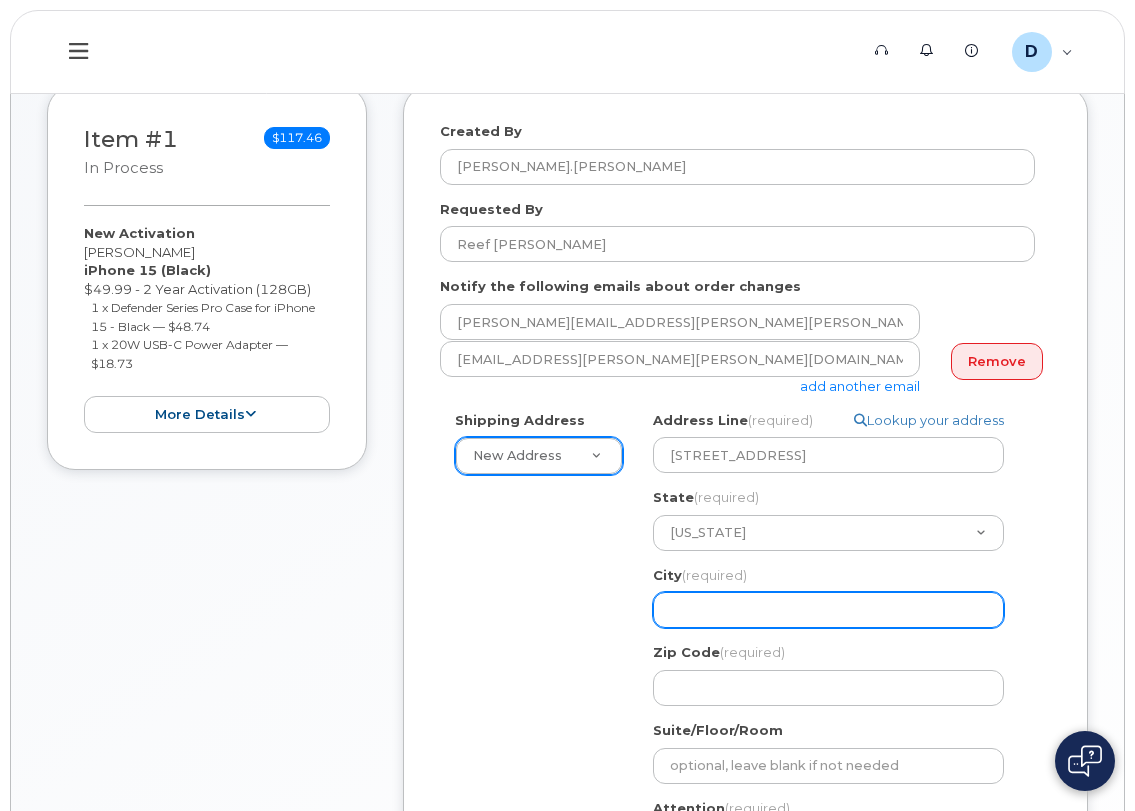 click on "City
(required)" 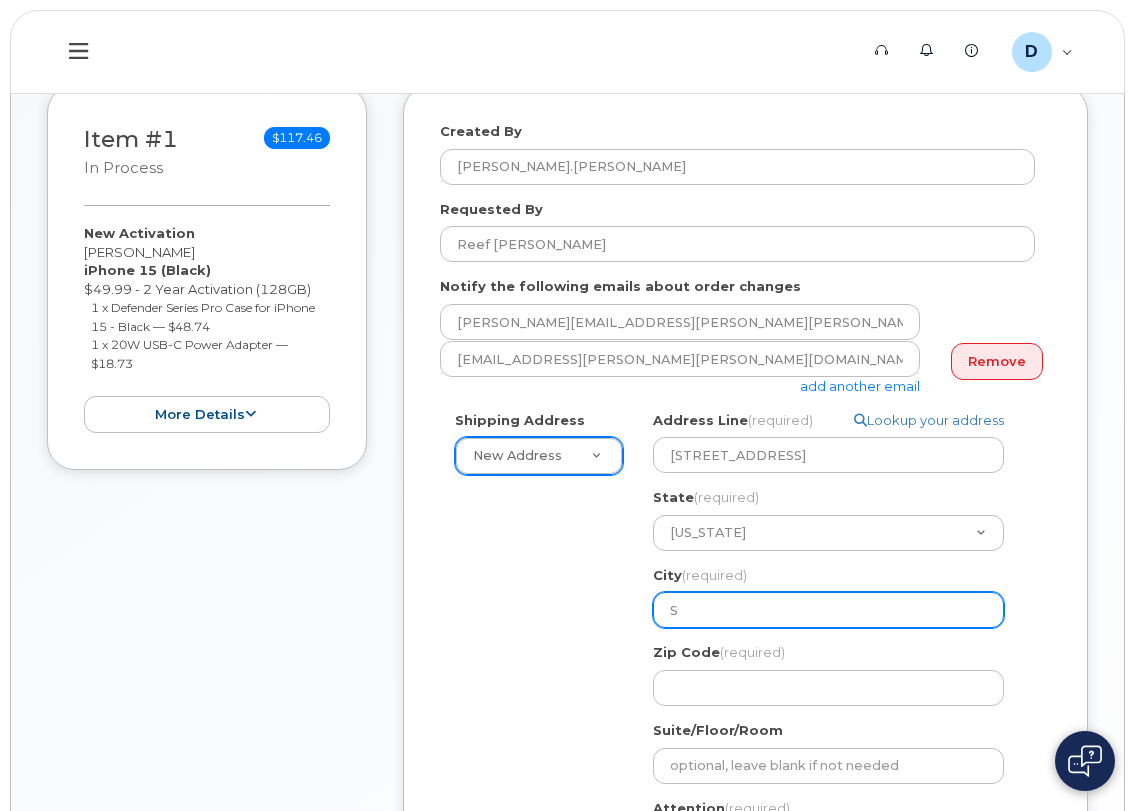 select 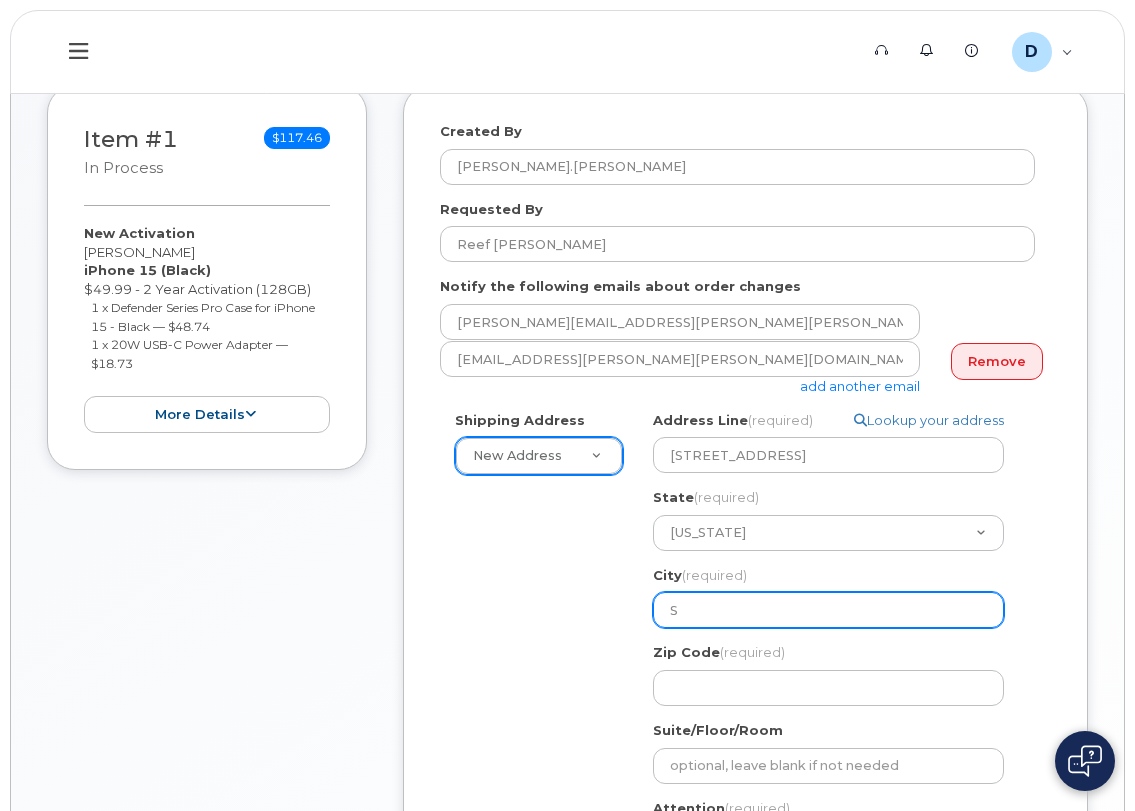 type on "Sa" 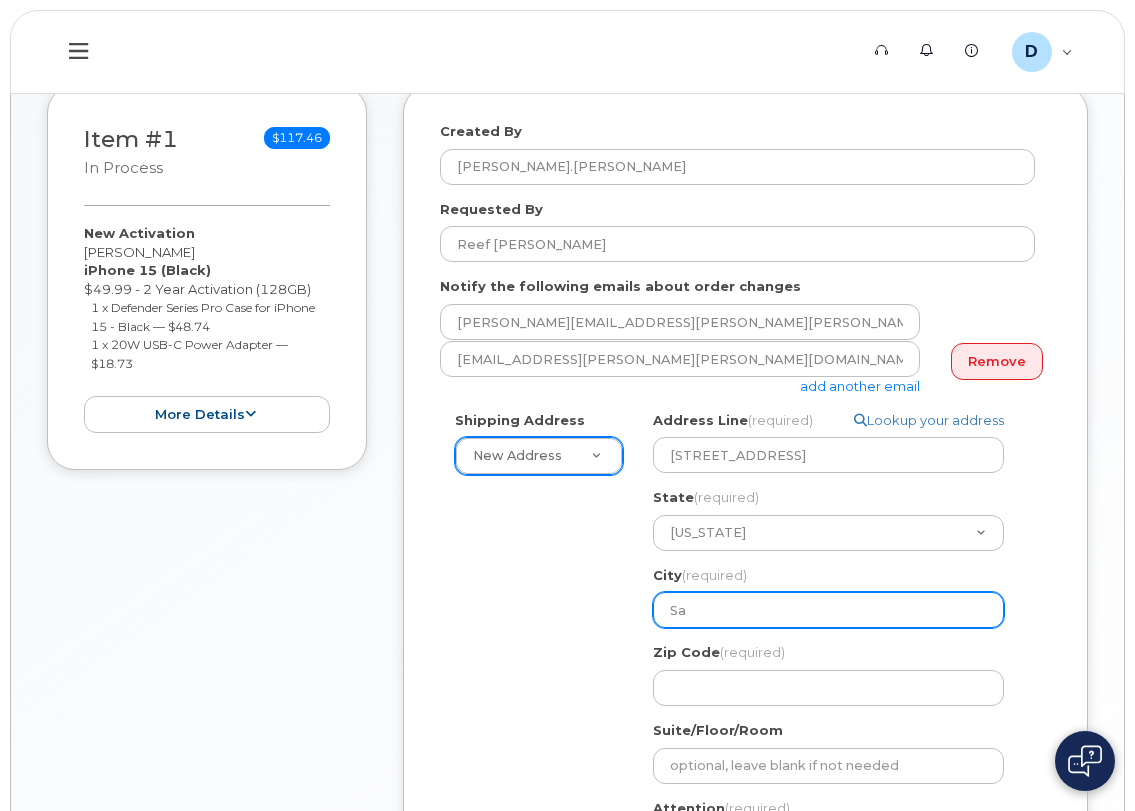 select 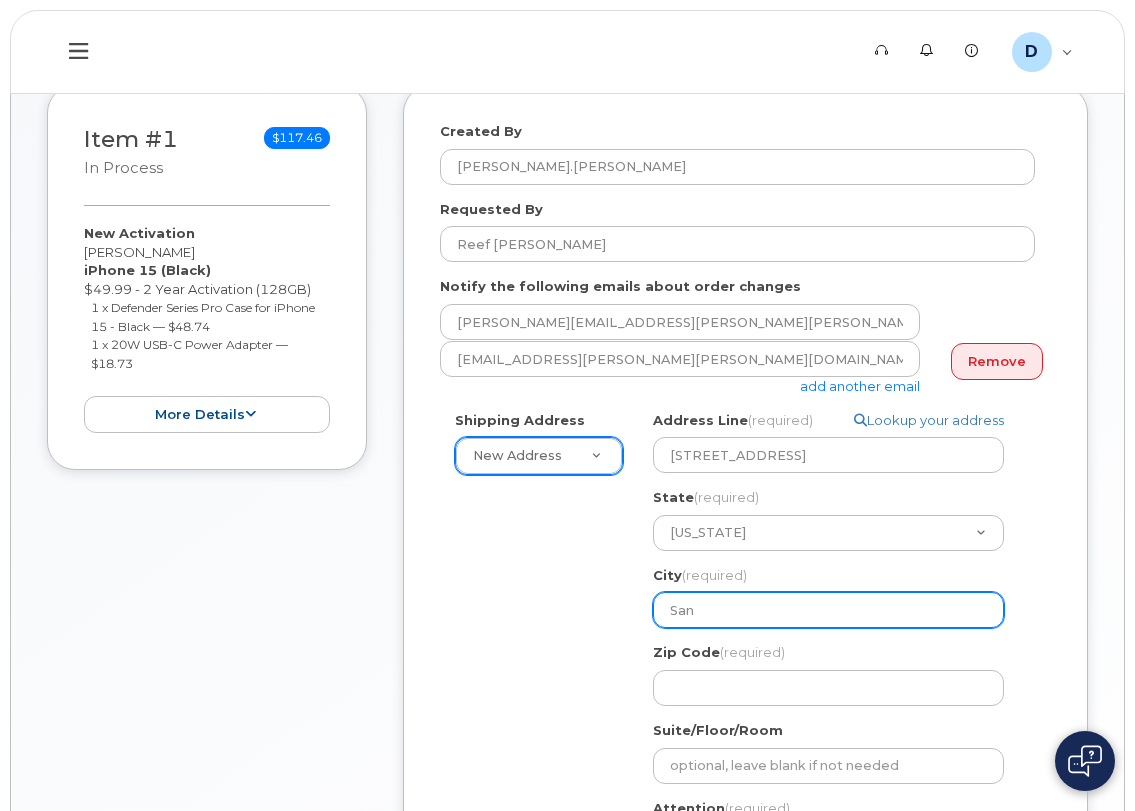 type on "San" 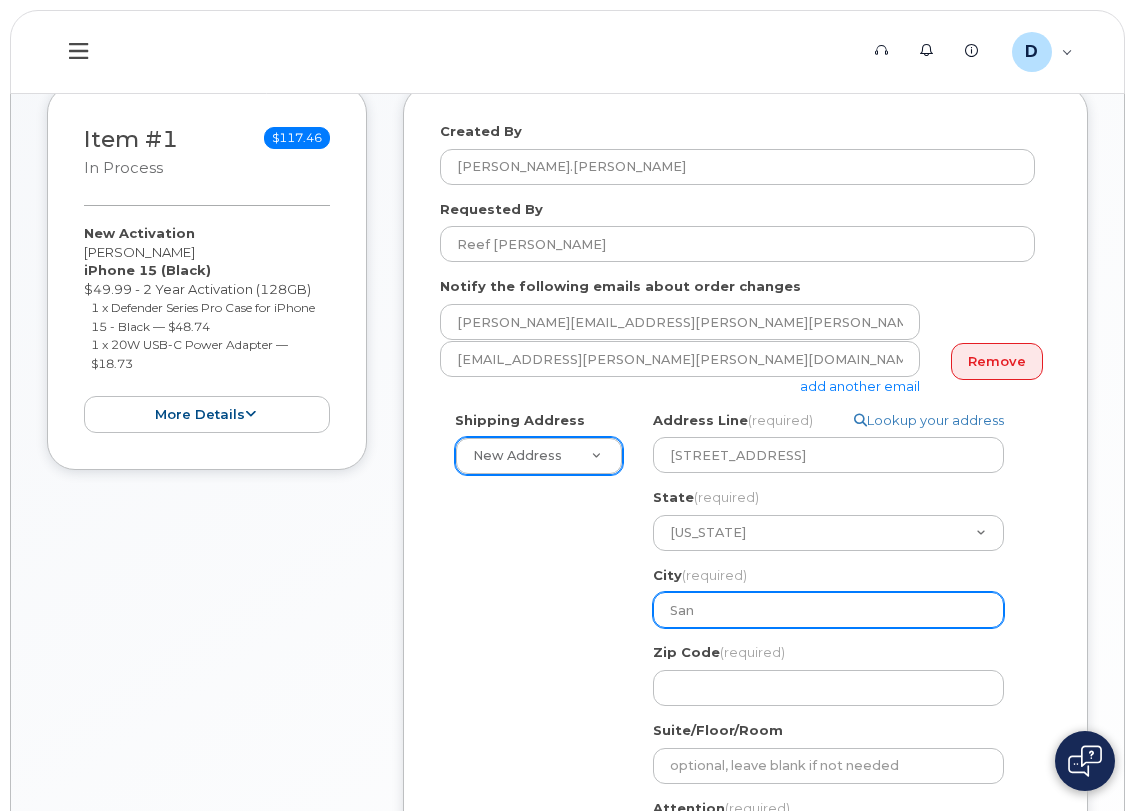 select 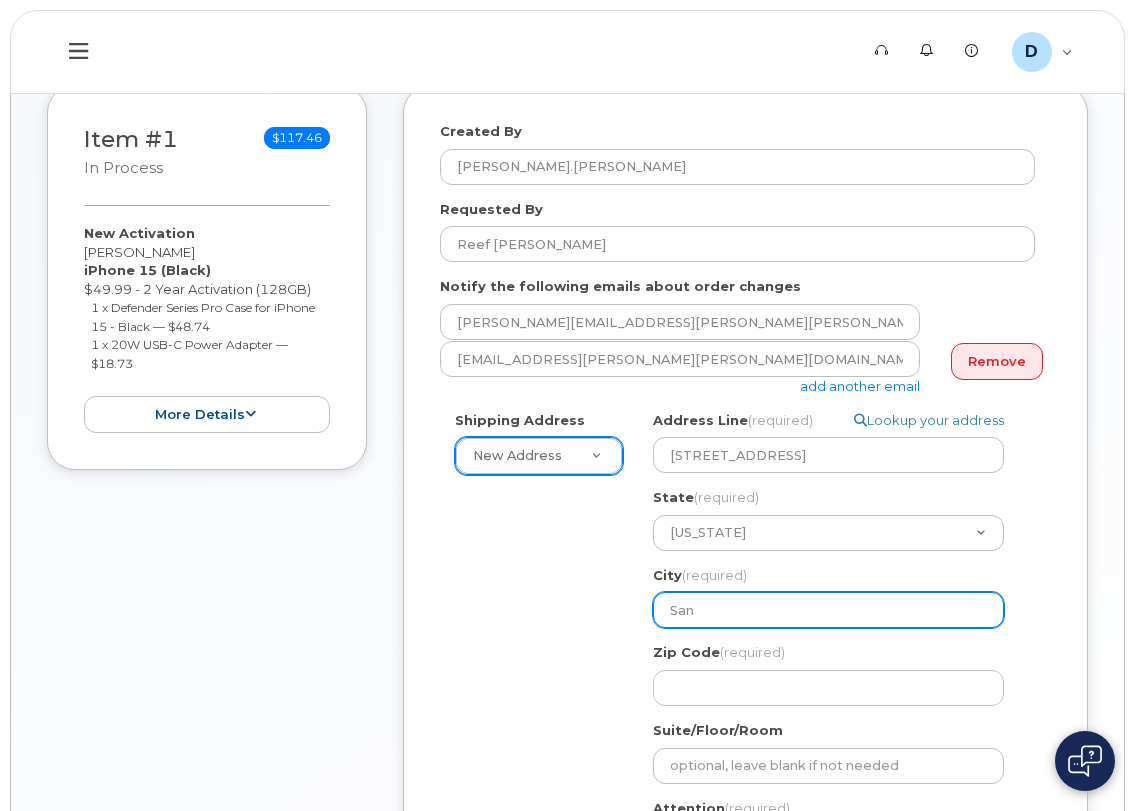 type on "San E" 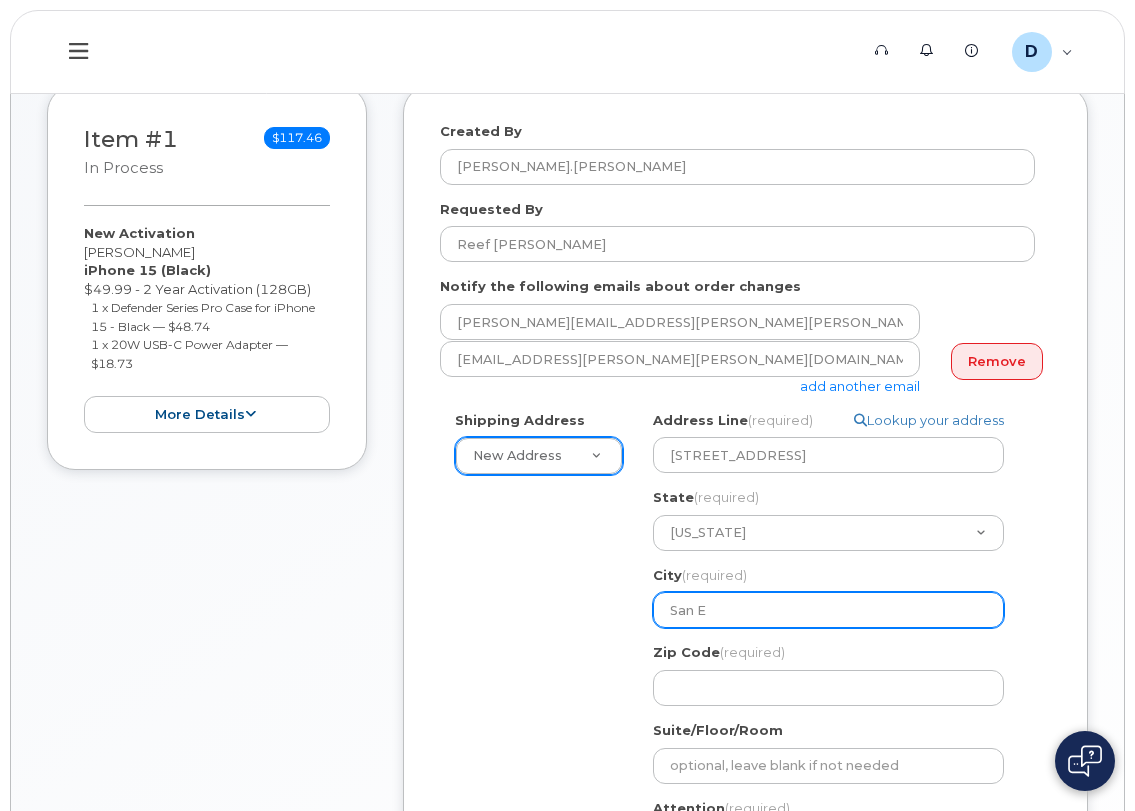 select 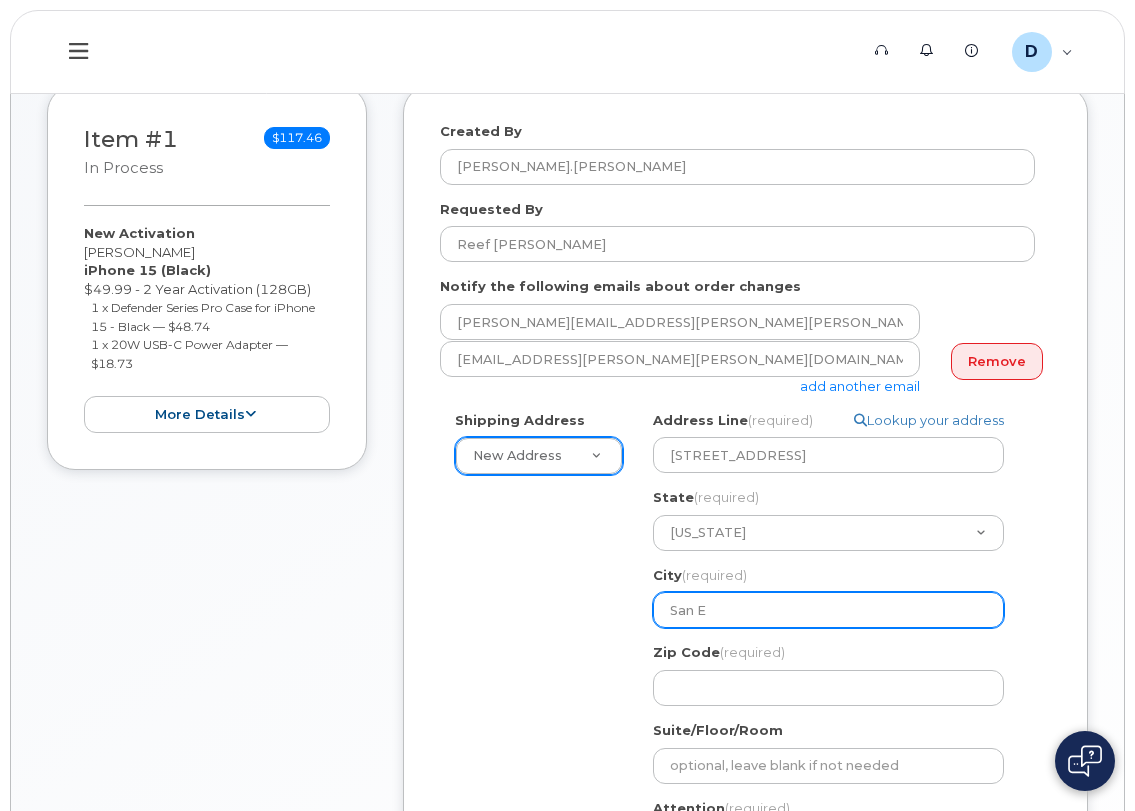 type on "San Ei" 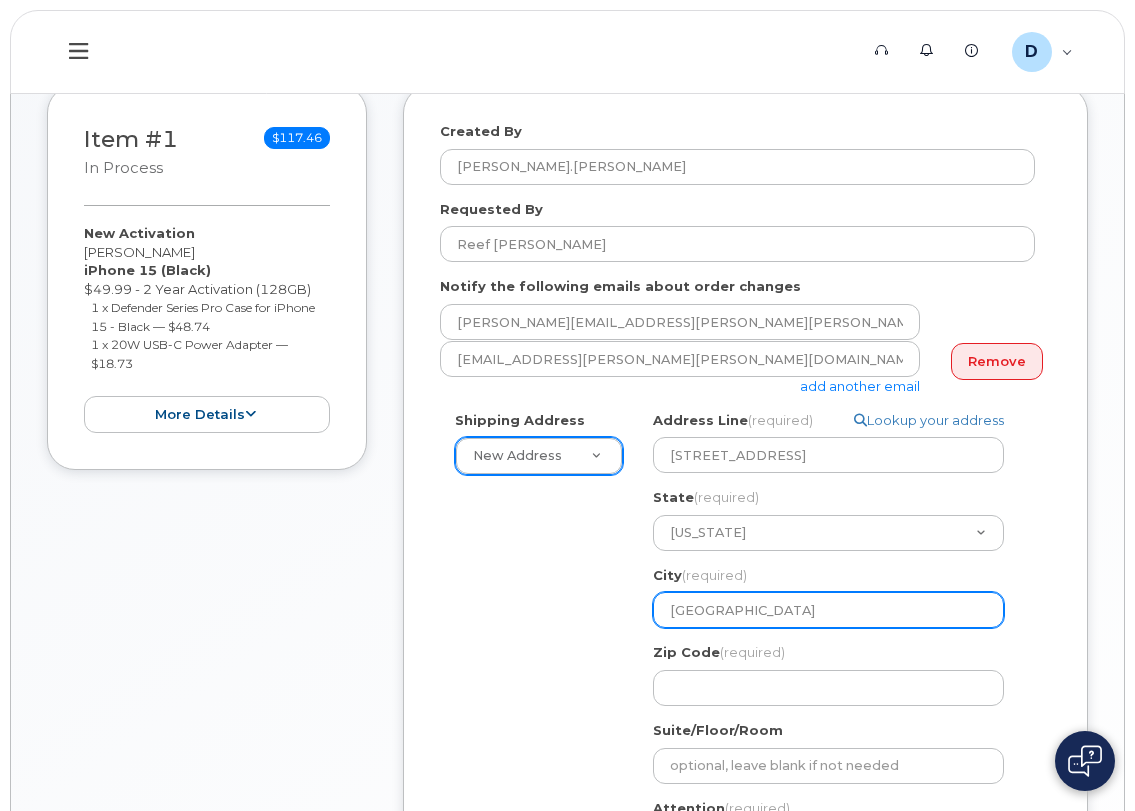 select 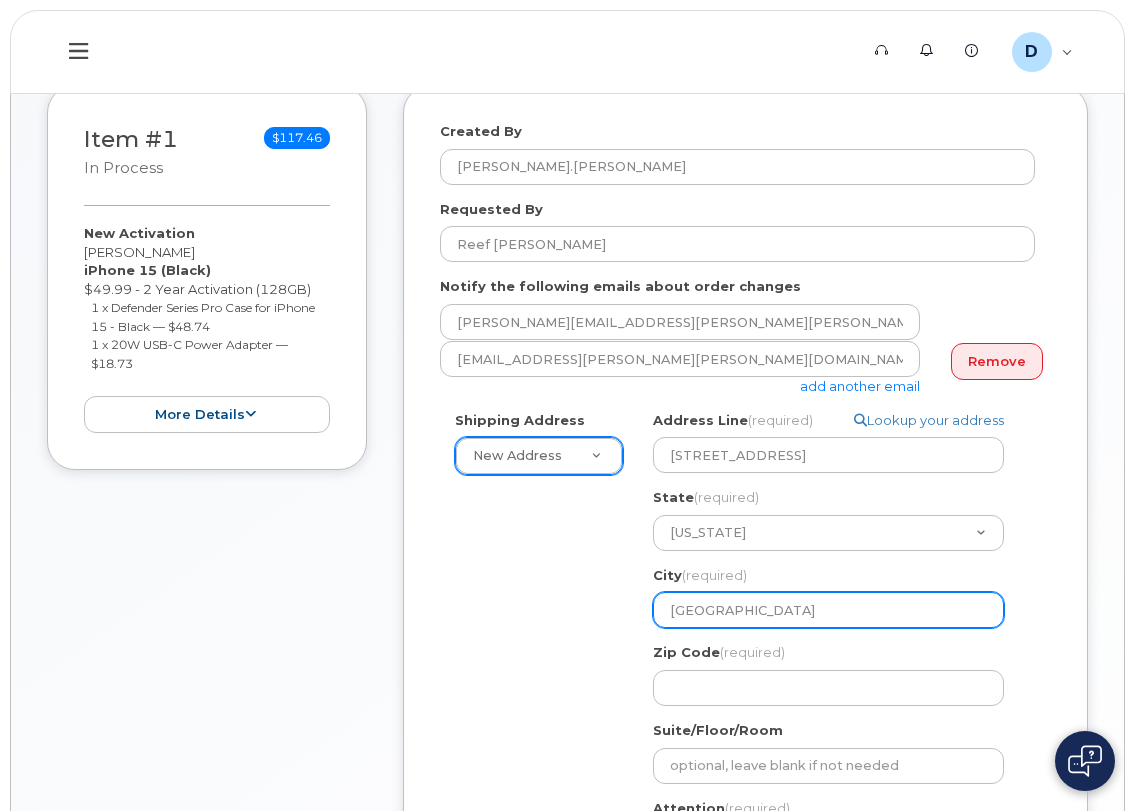 type on "San E" 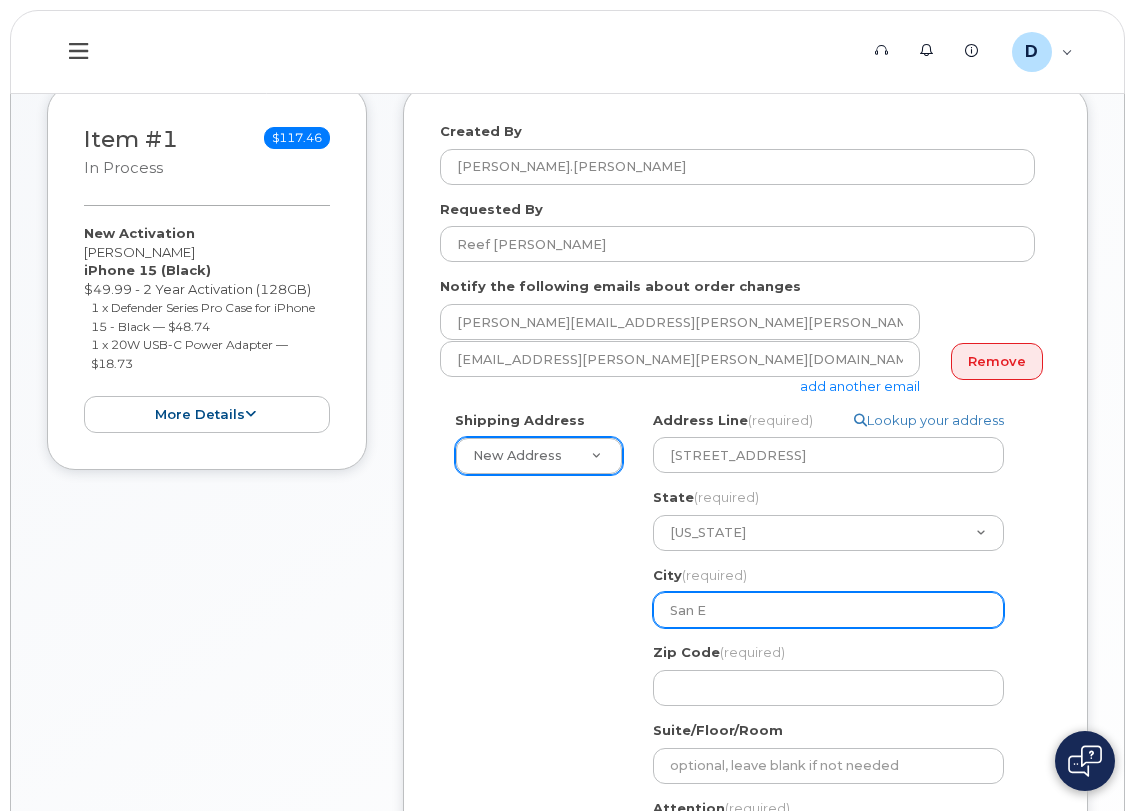 select 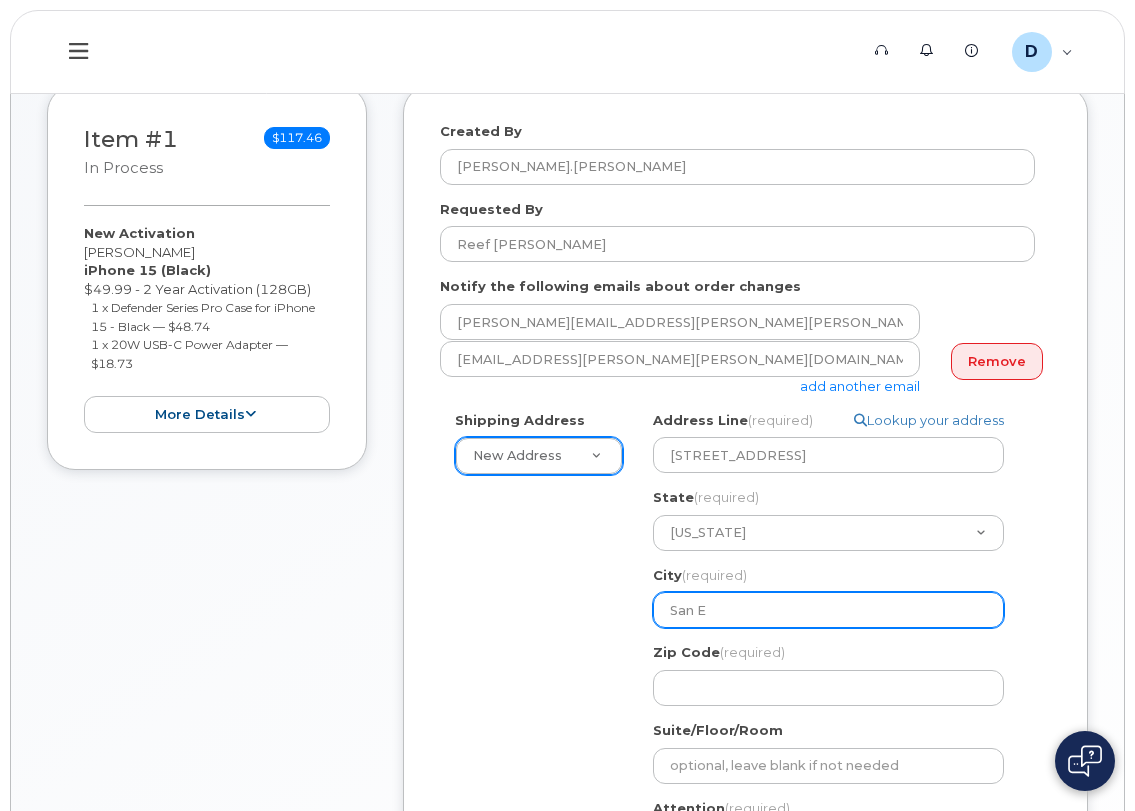 type on "San" 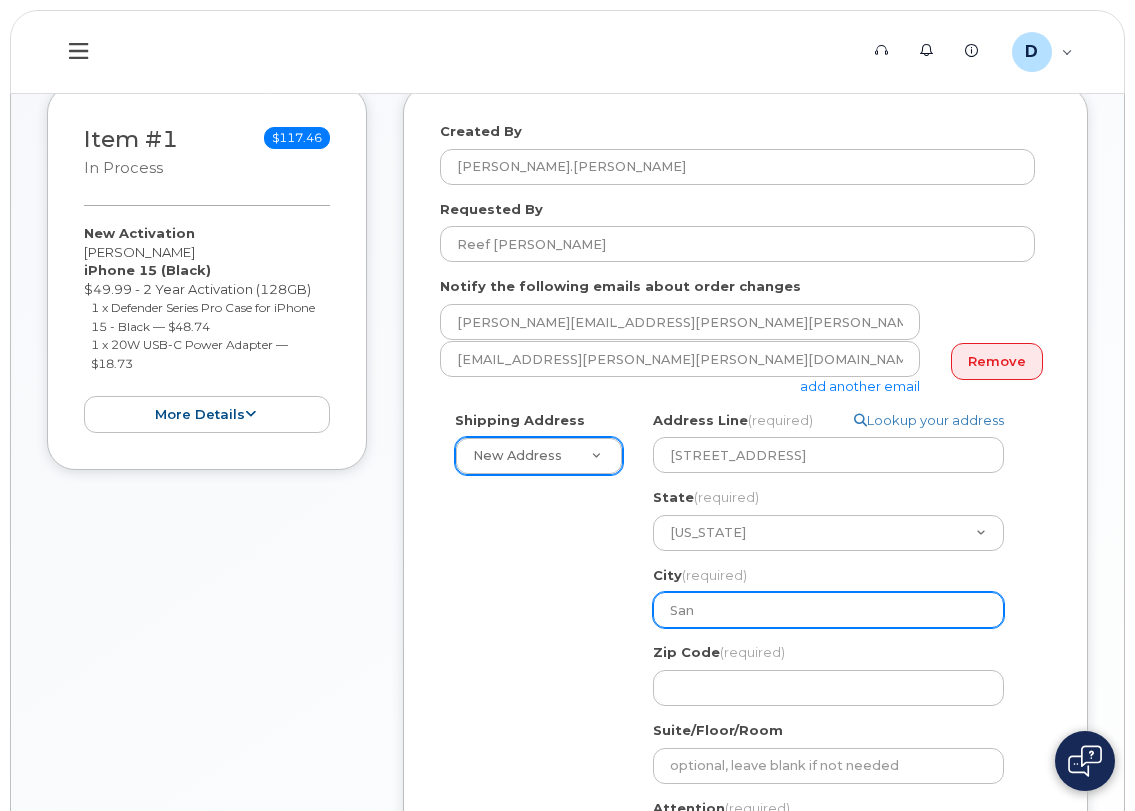 select 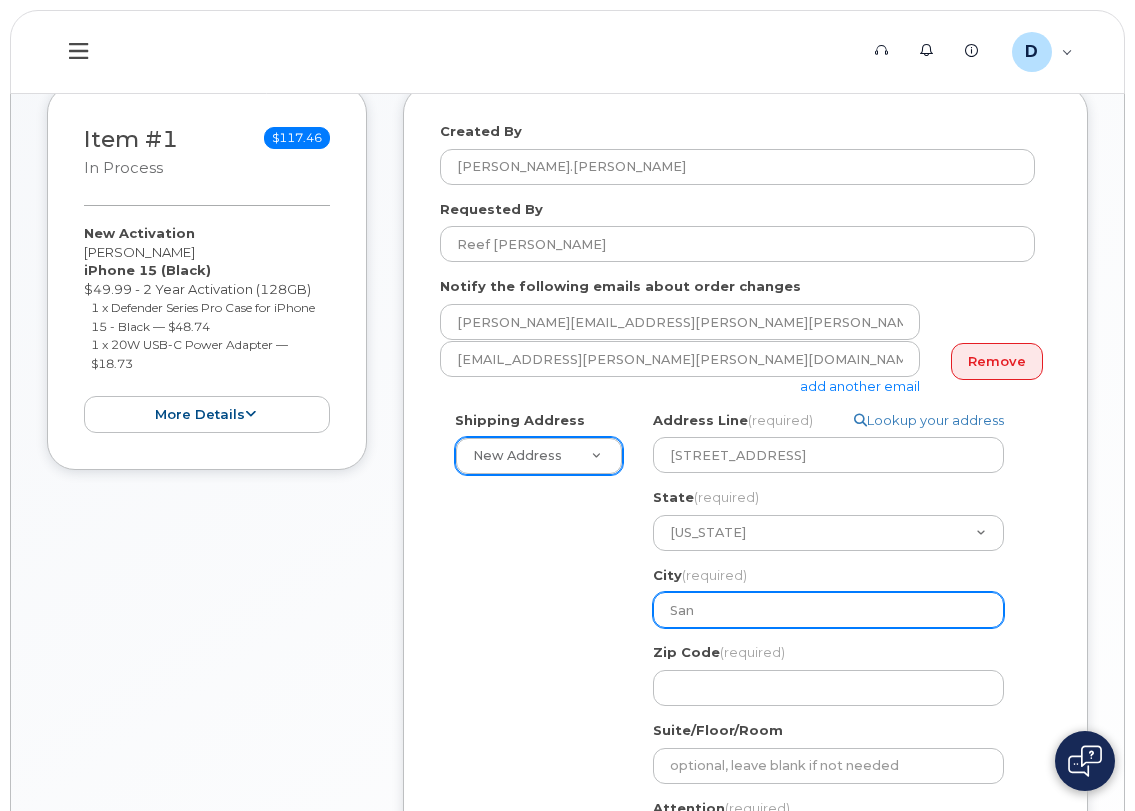 type on "San D" 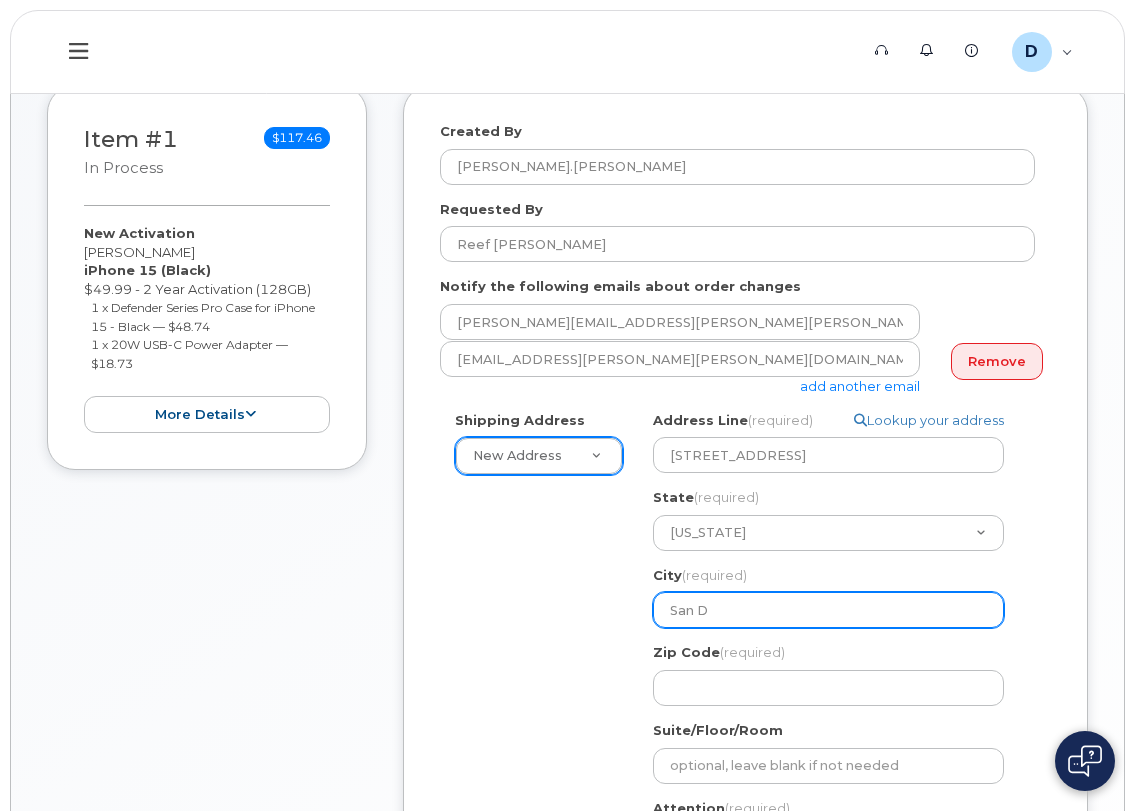 select 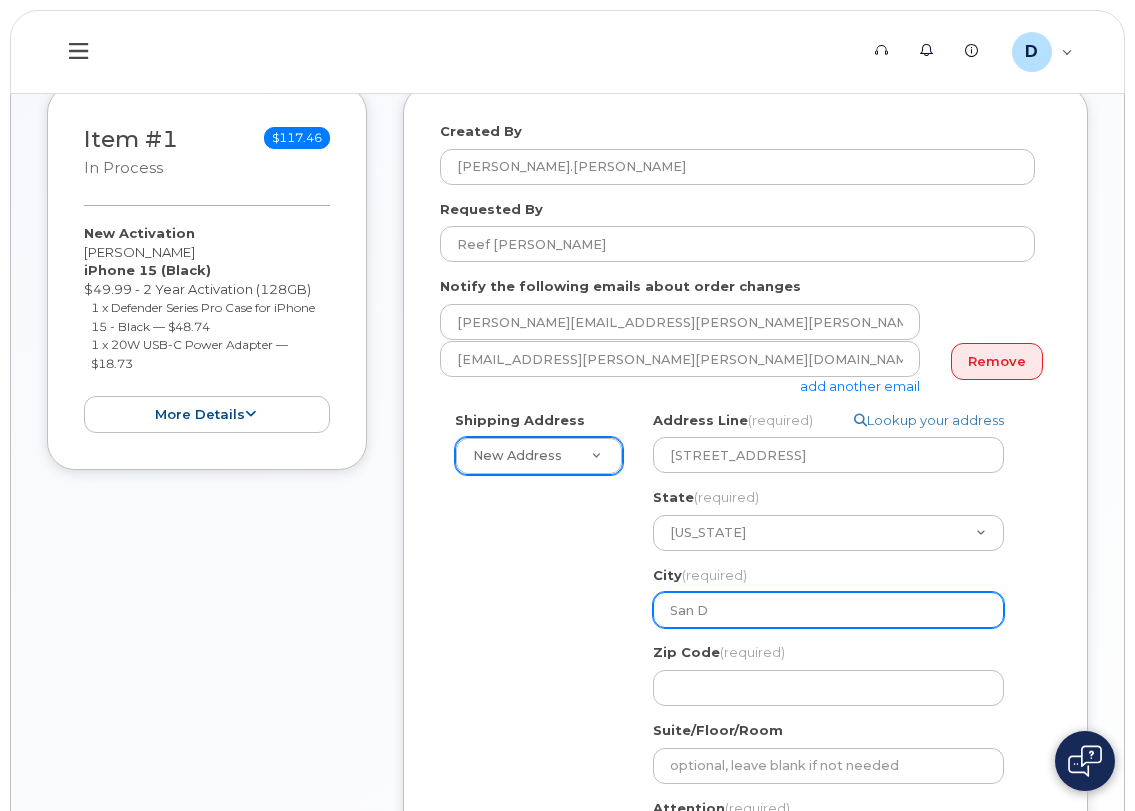 type on "San Di" 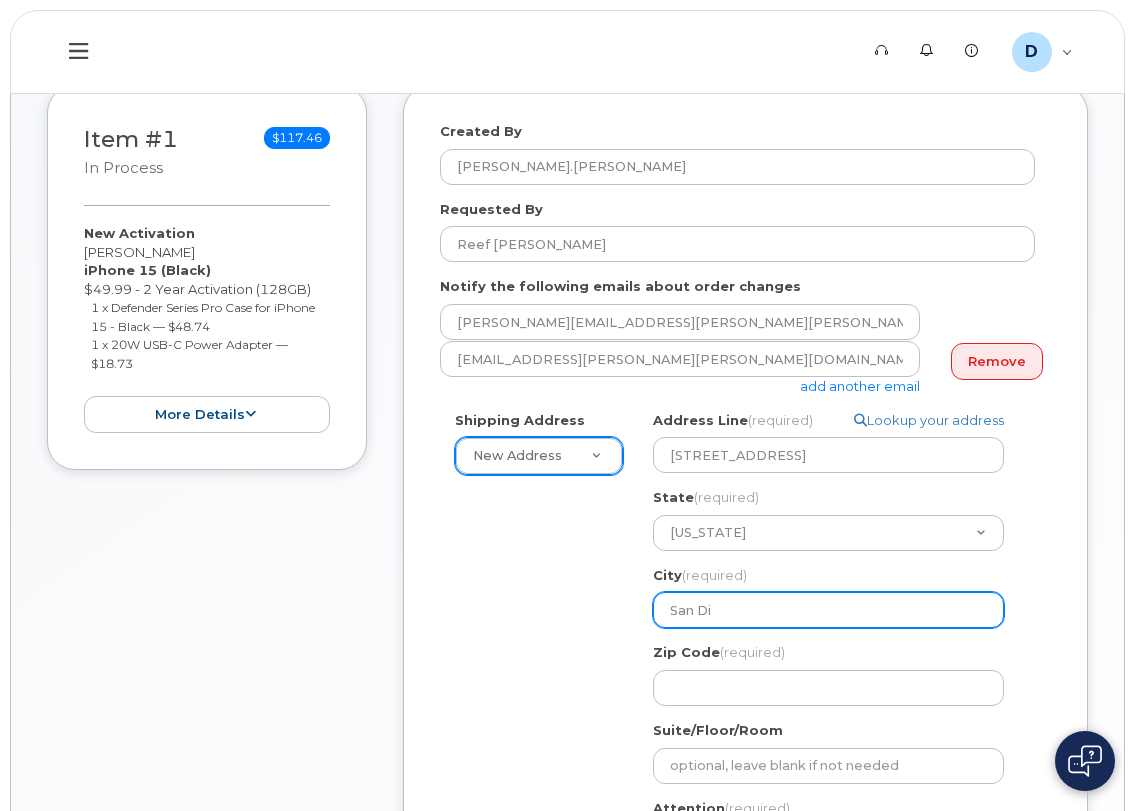 select 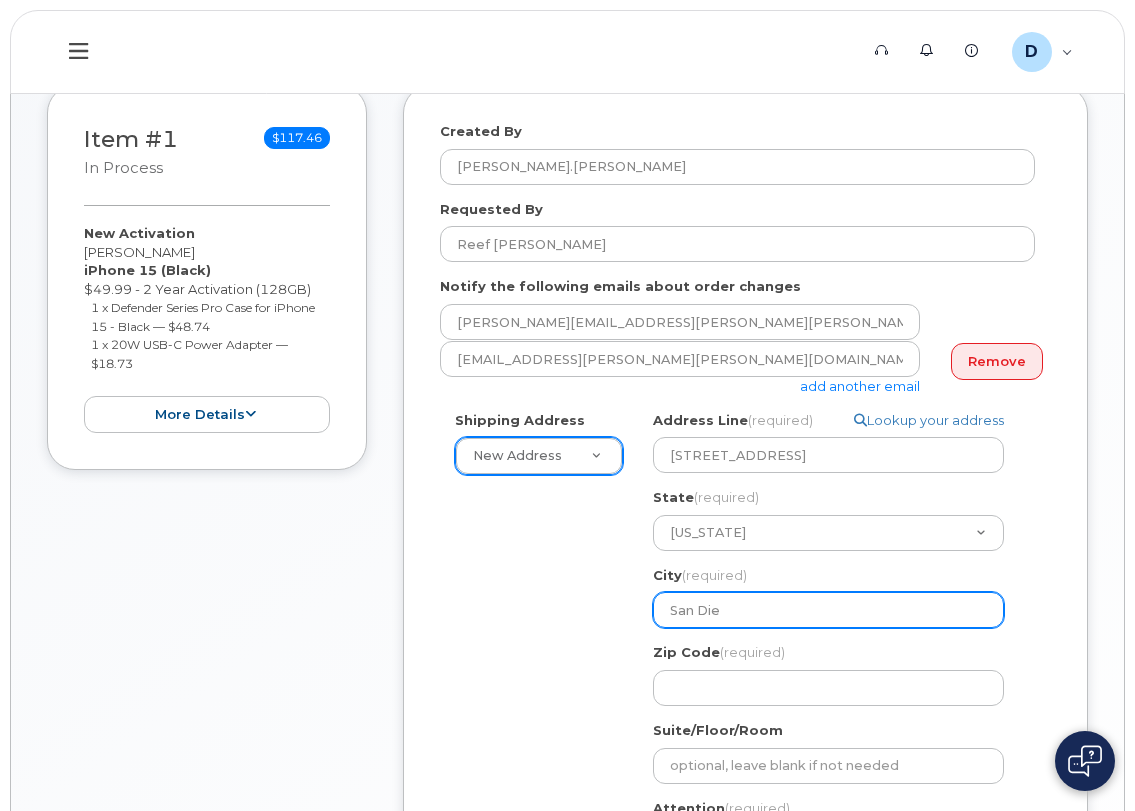 select 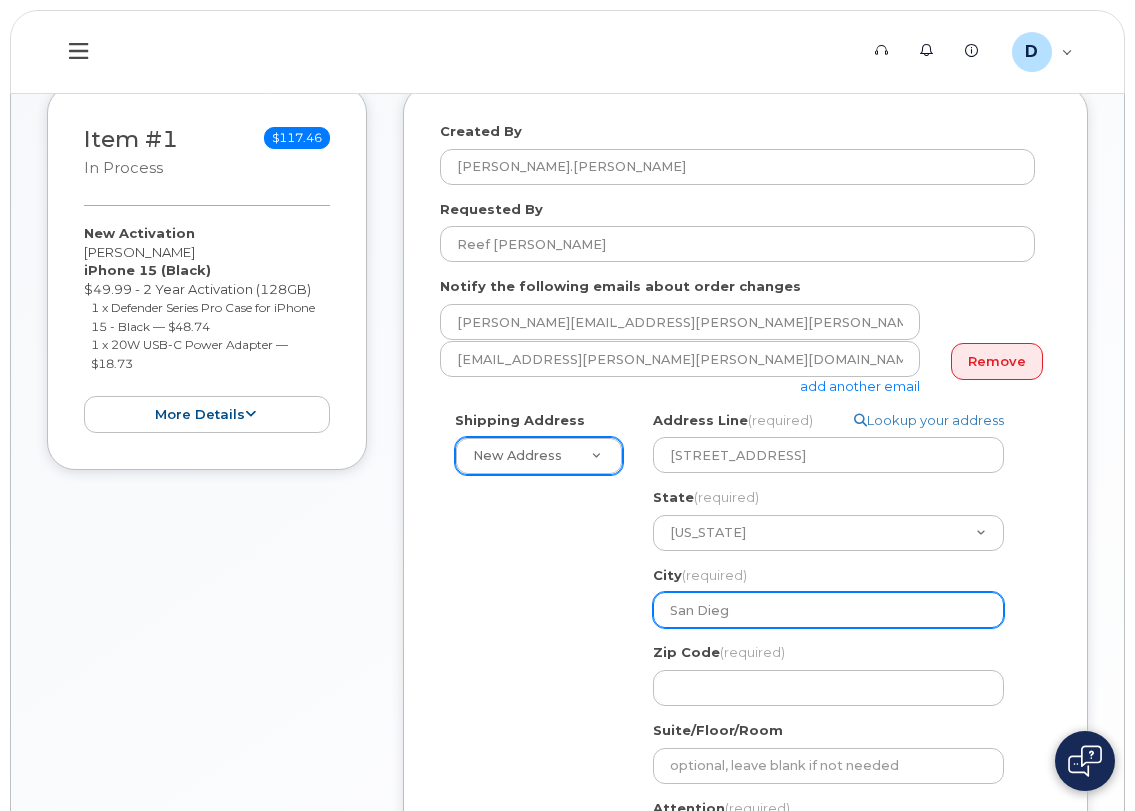 select 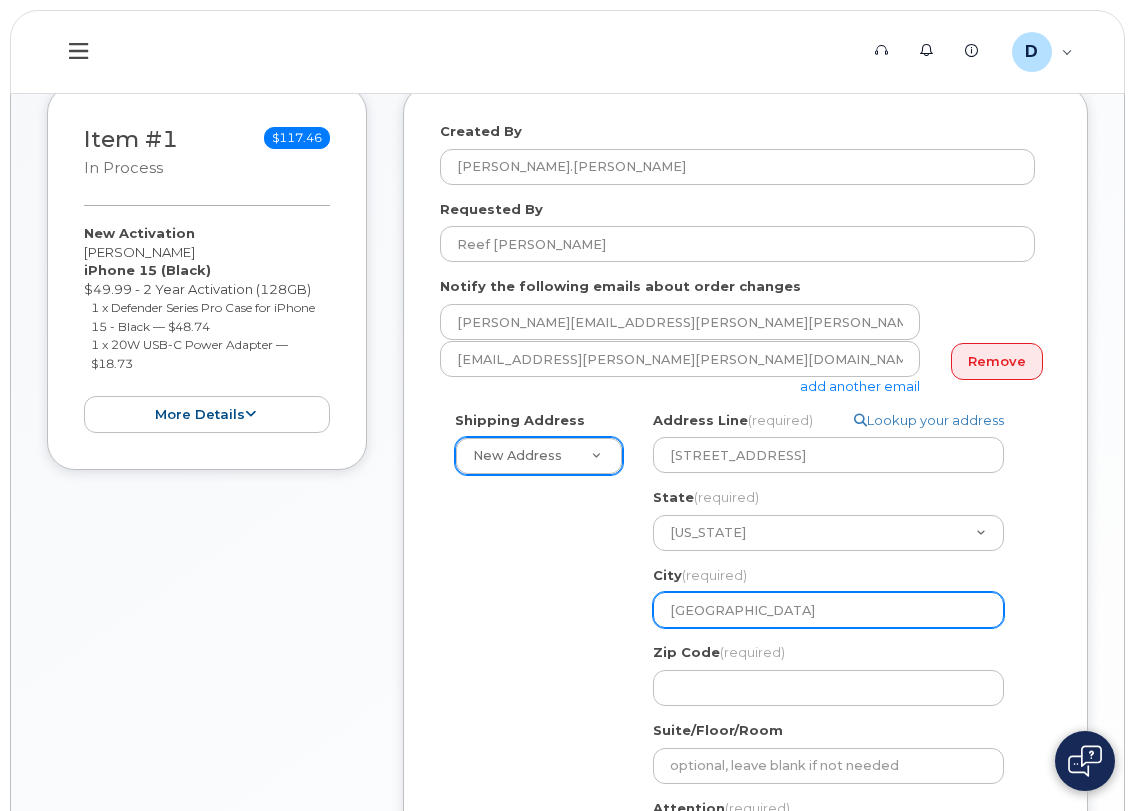 type on "San Diego" 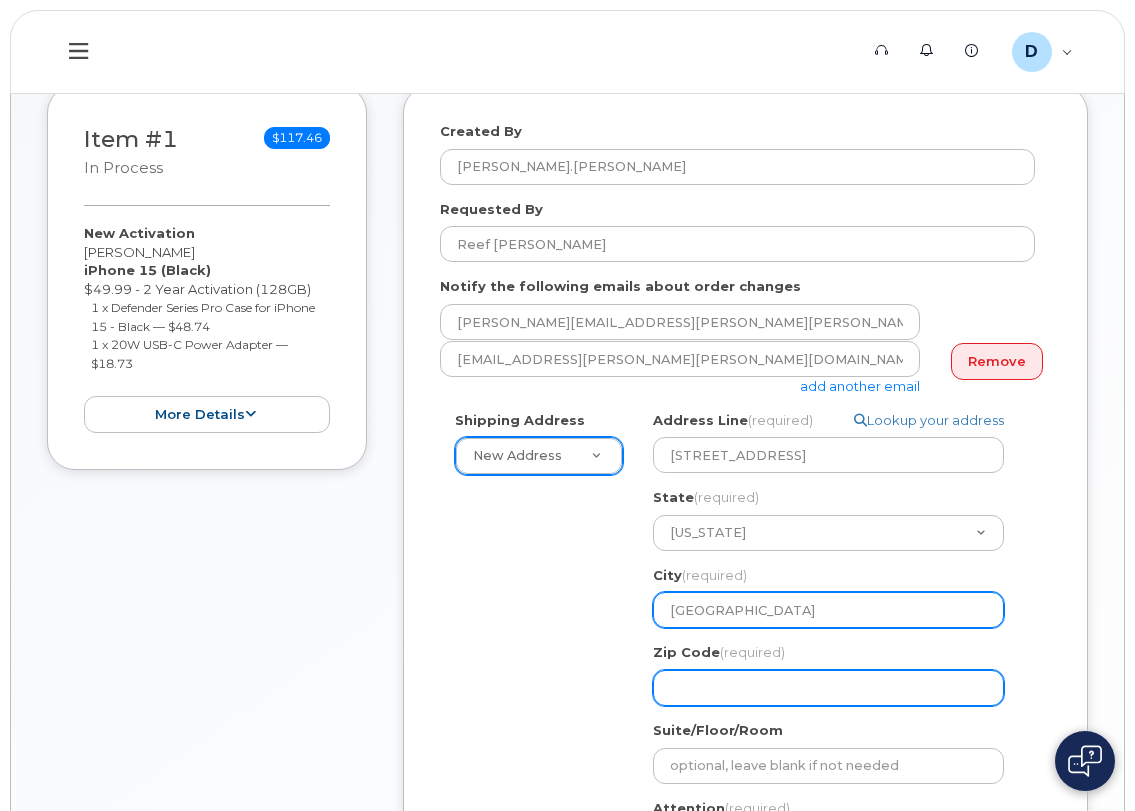 select 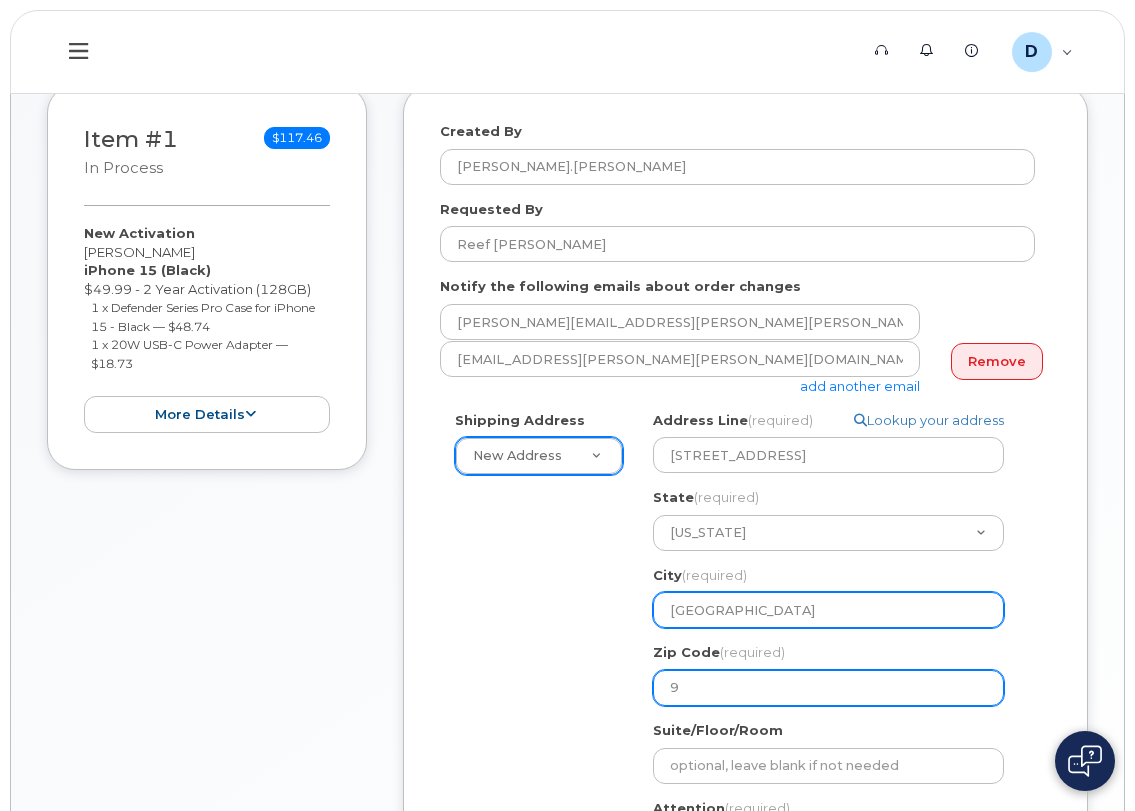 select 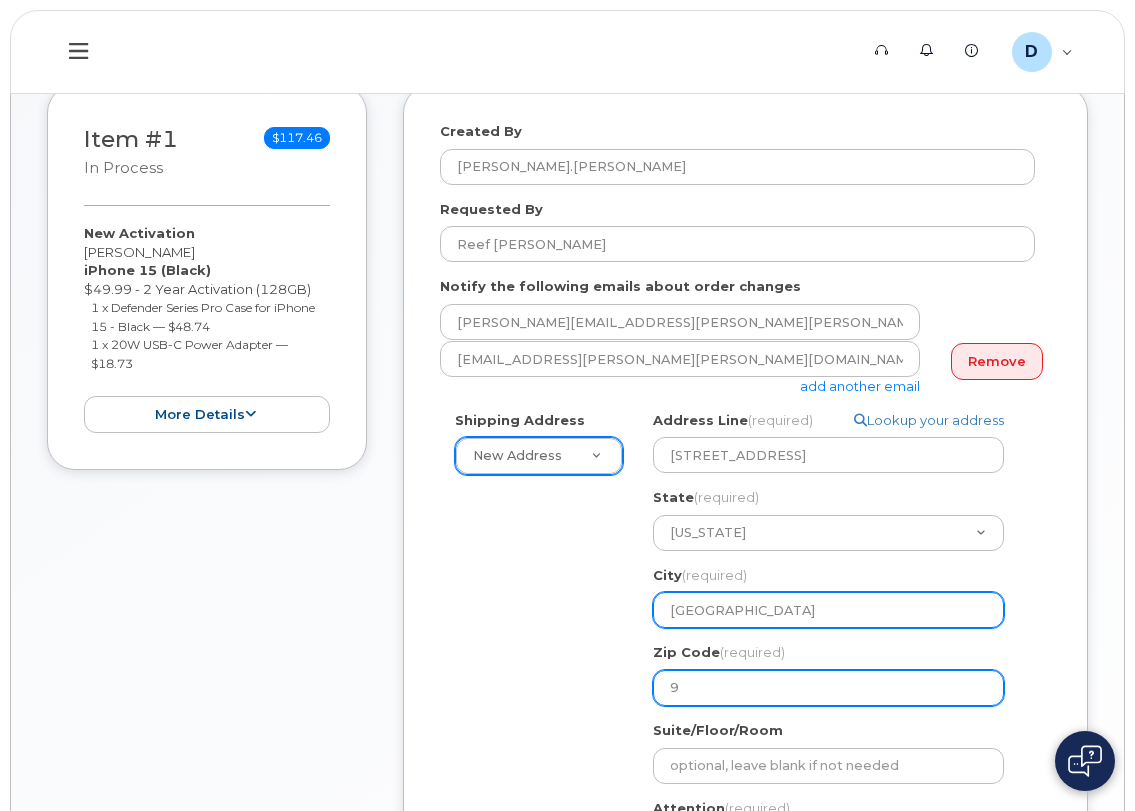 type on "92" 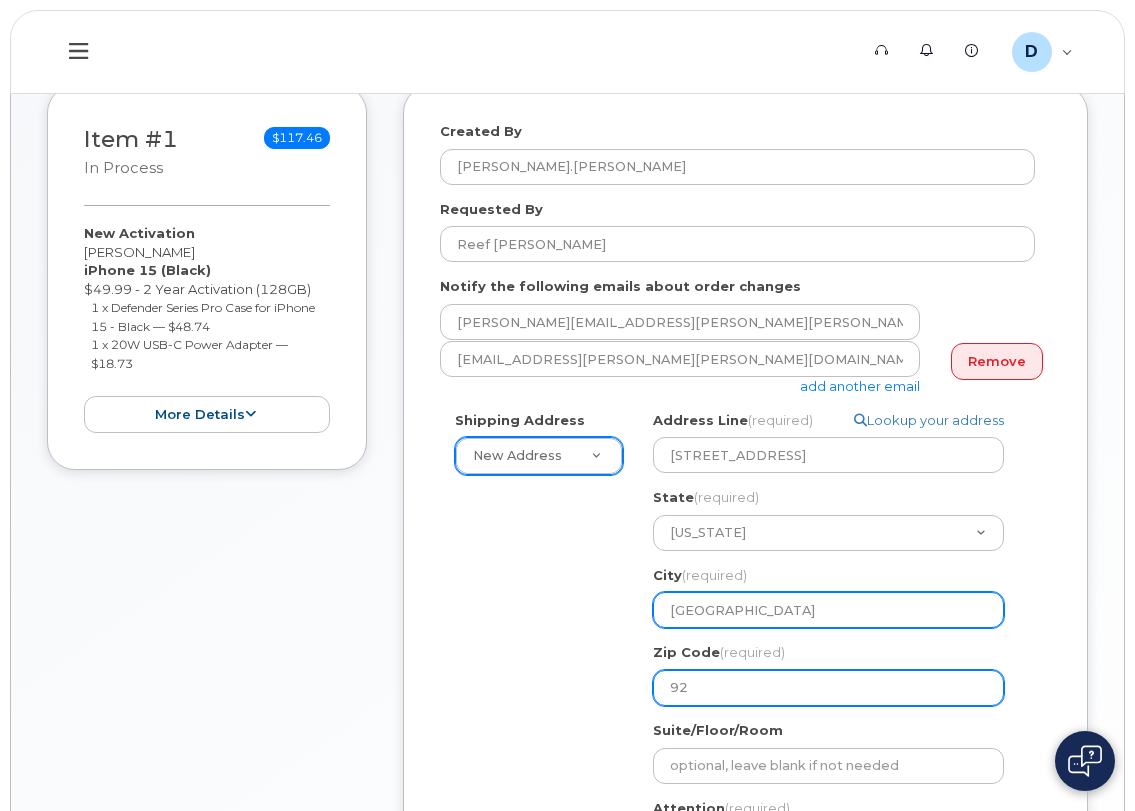 select 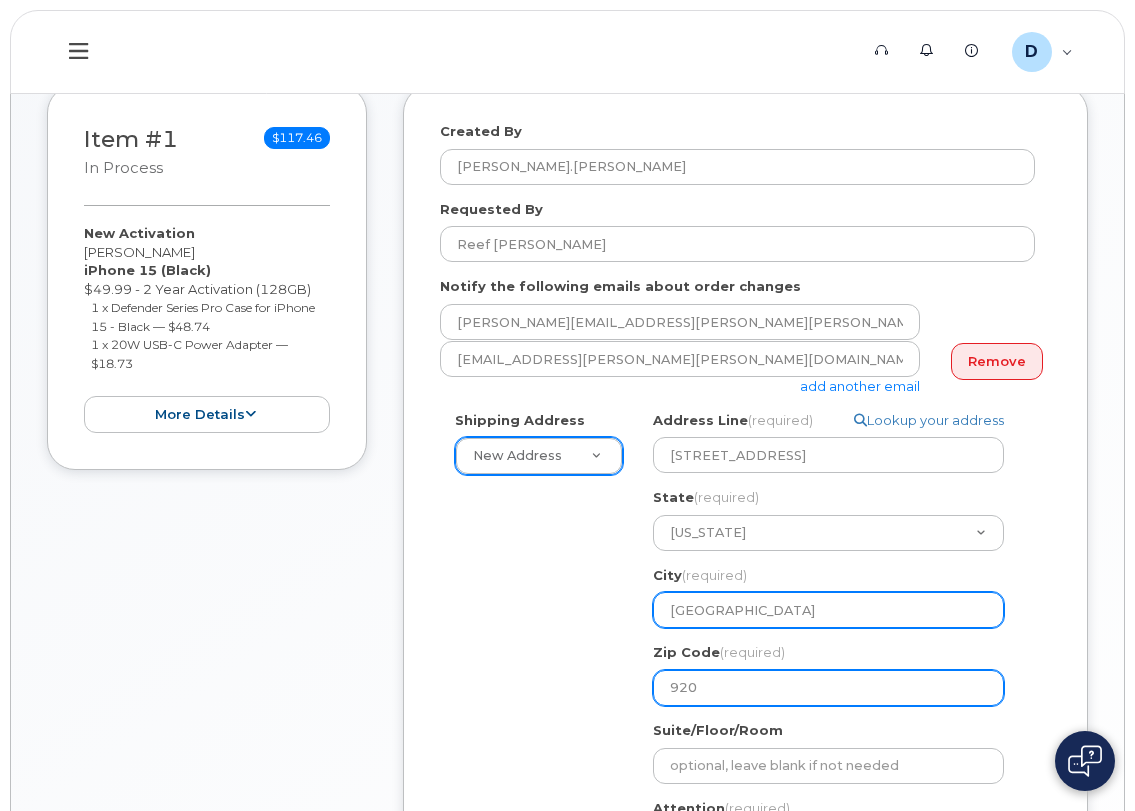 select 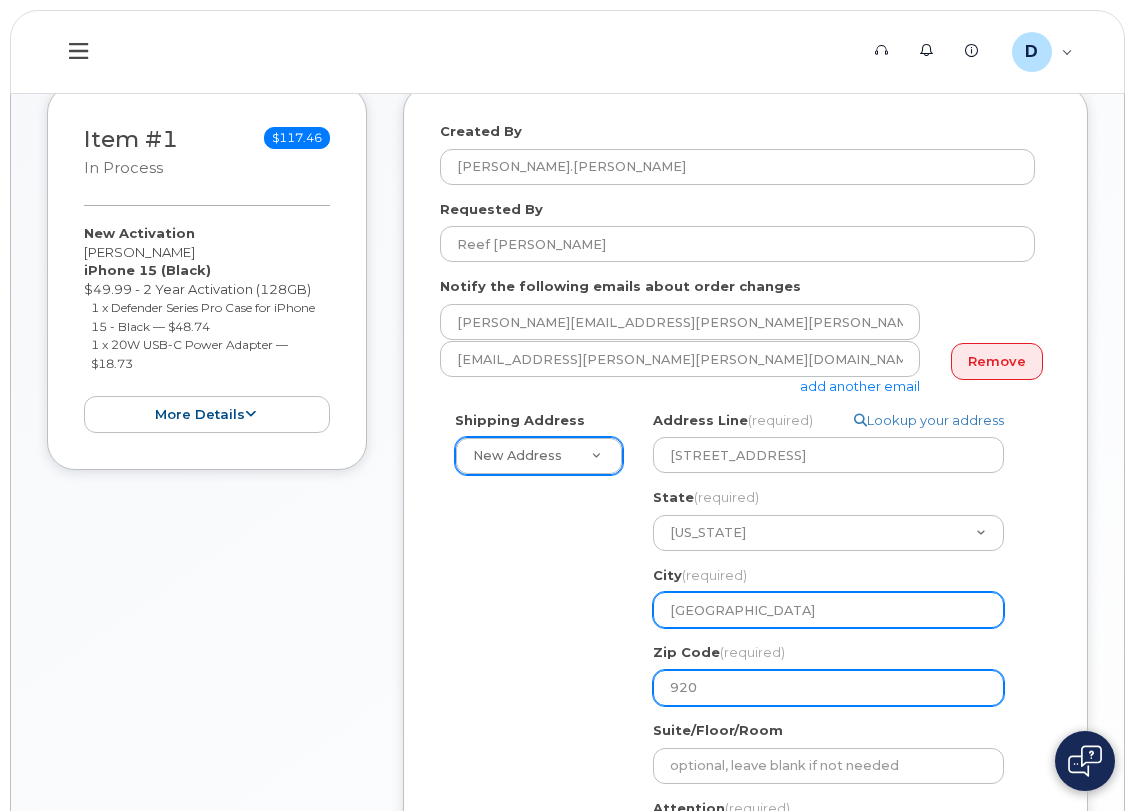 type on "9205" 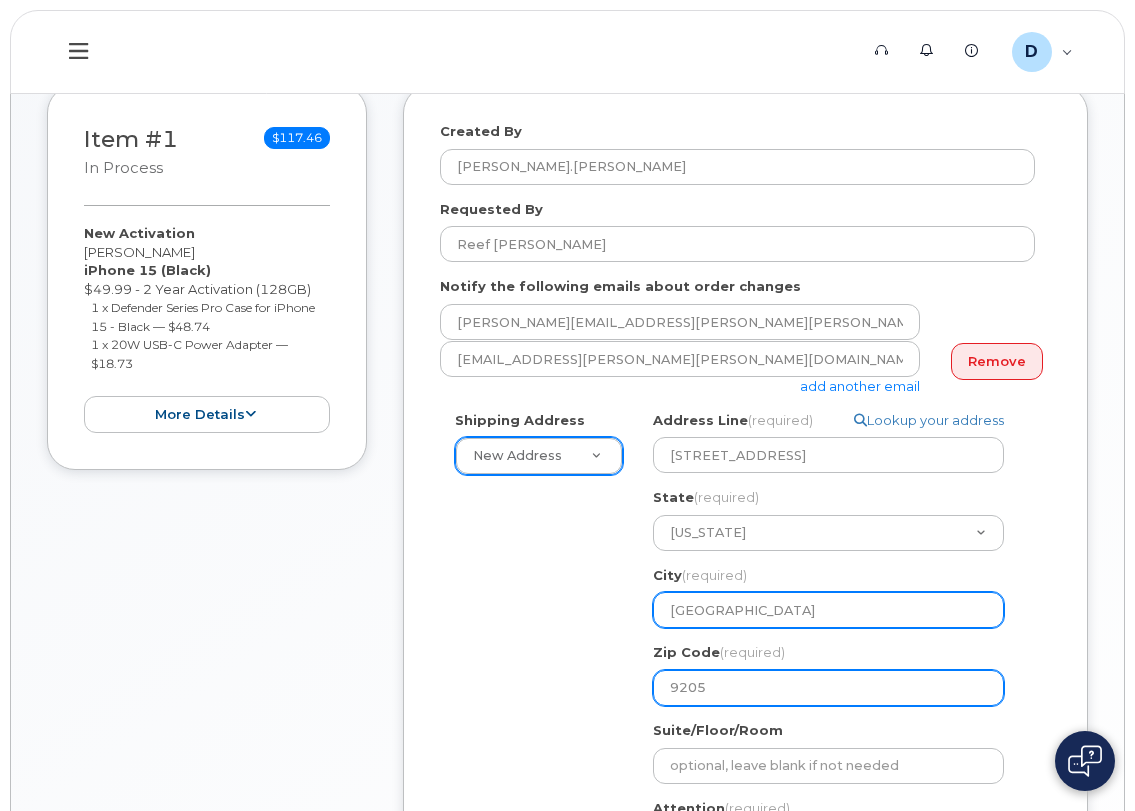 select 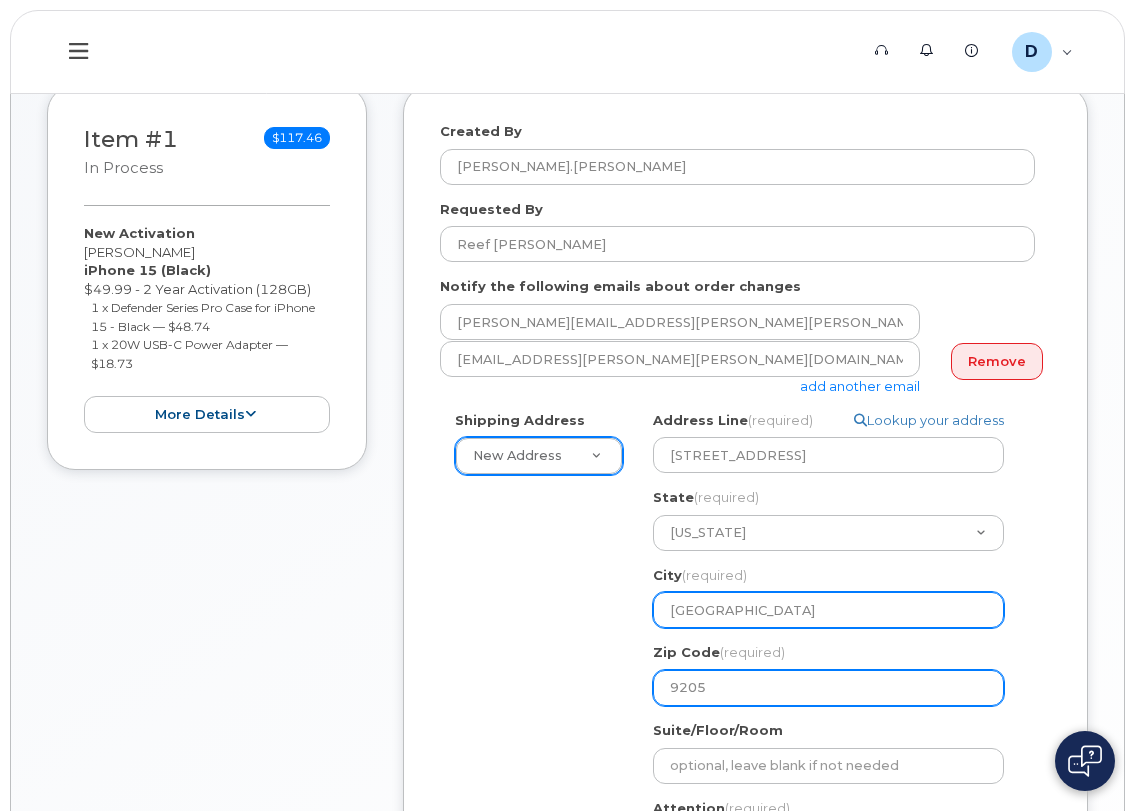 type on "92057" 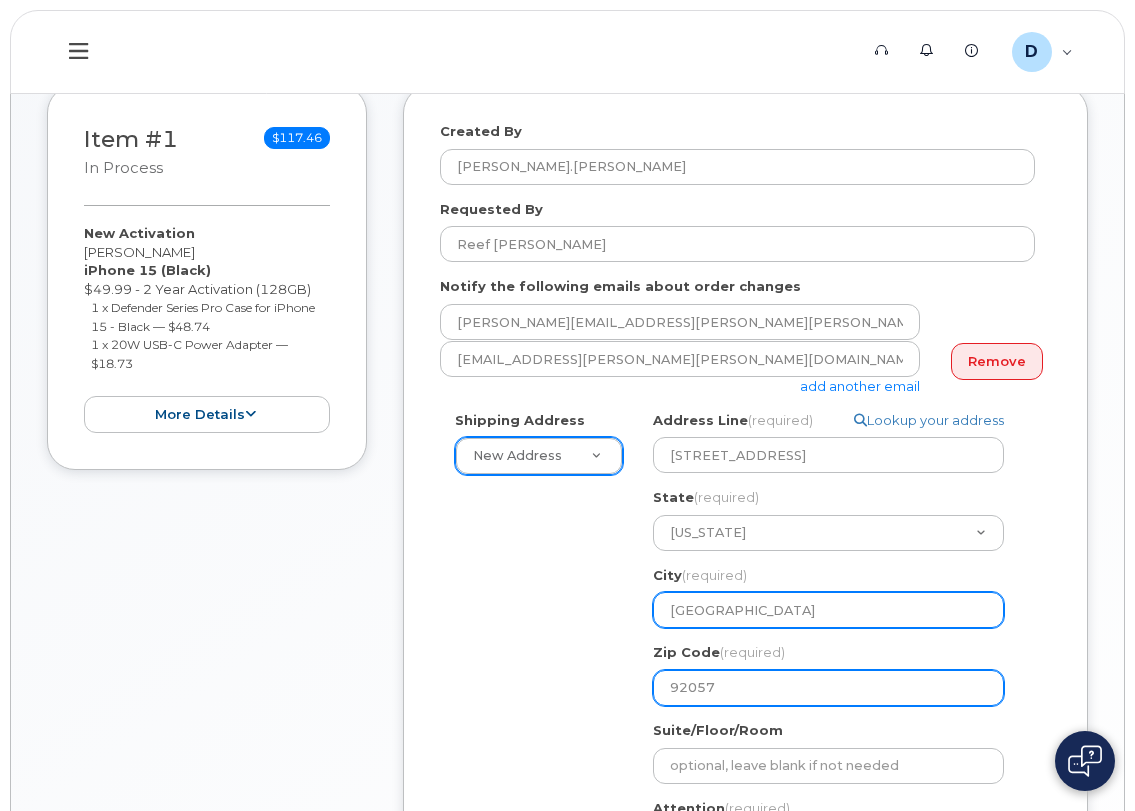 select 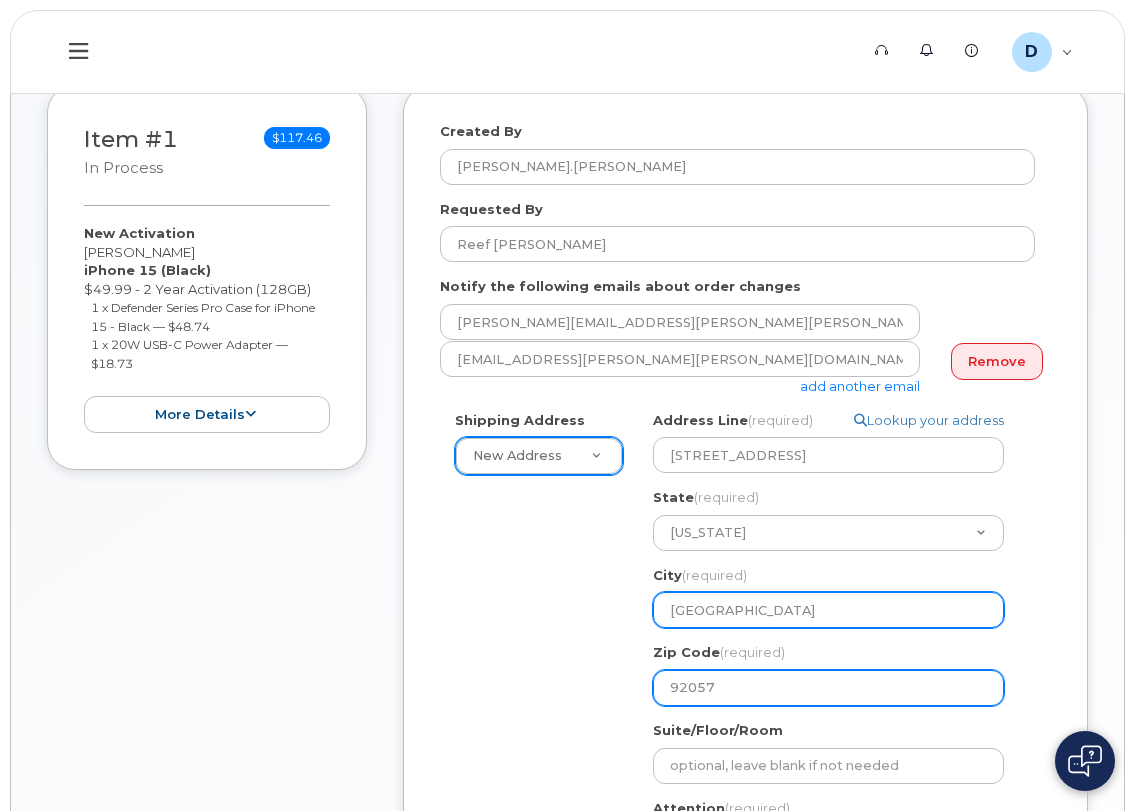 type on "9205" 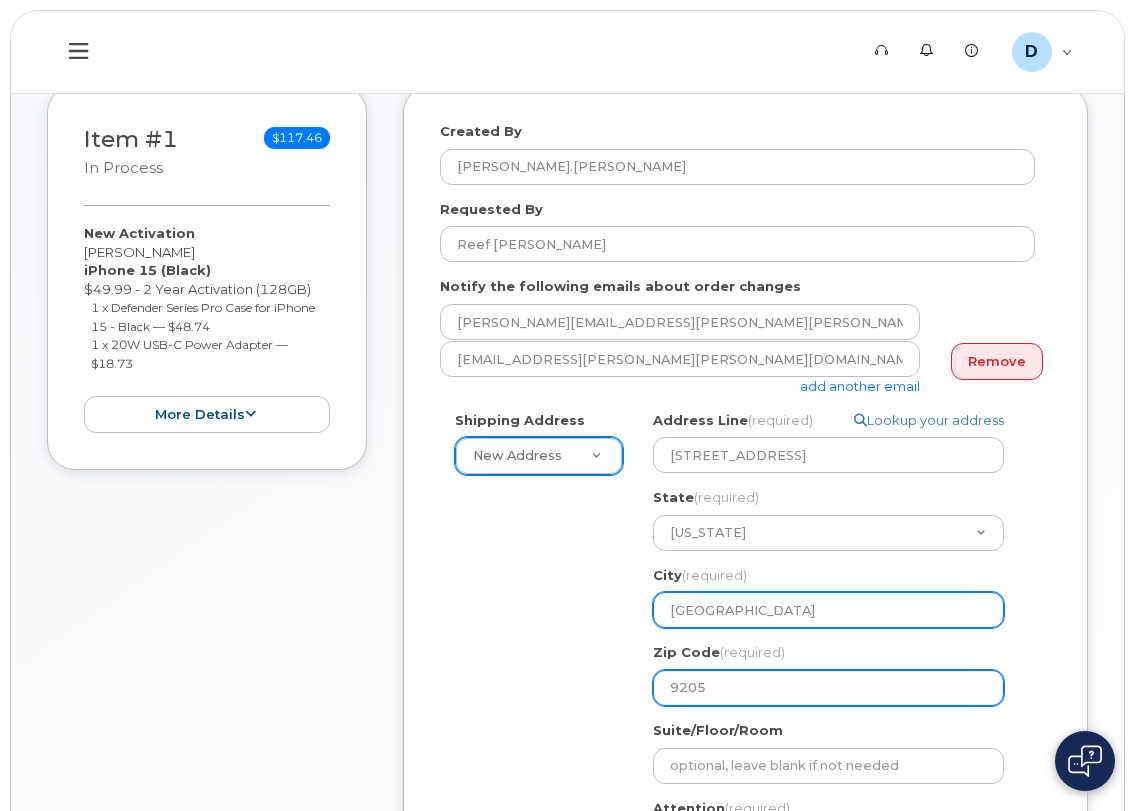 select 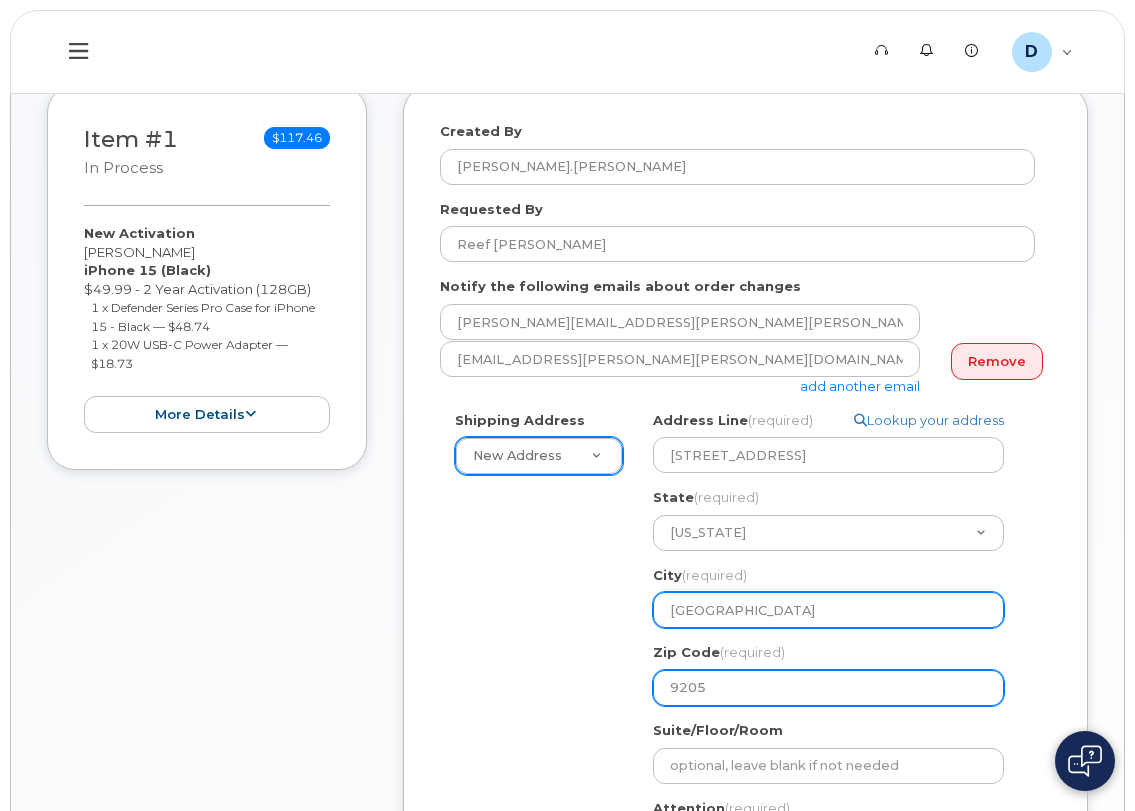 type on "920" 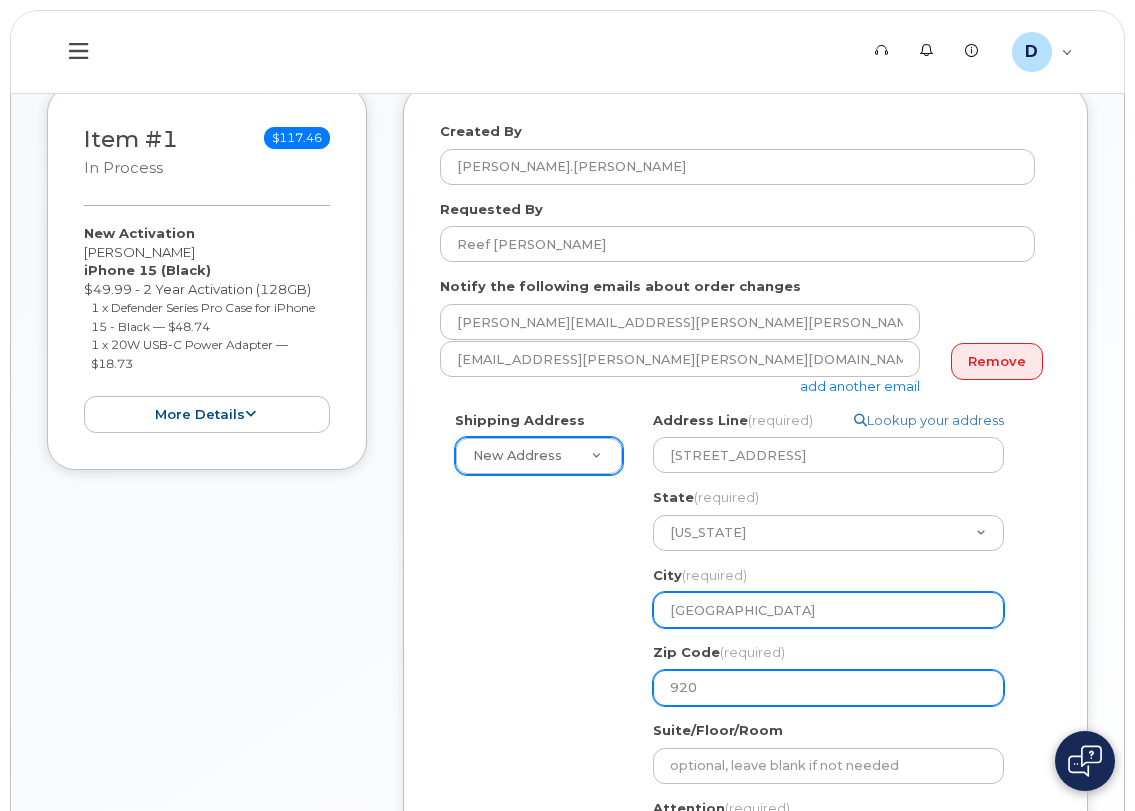 select 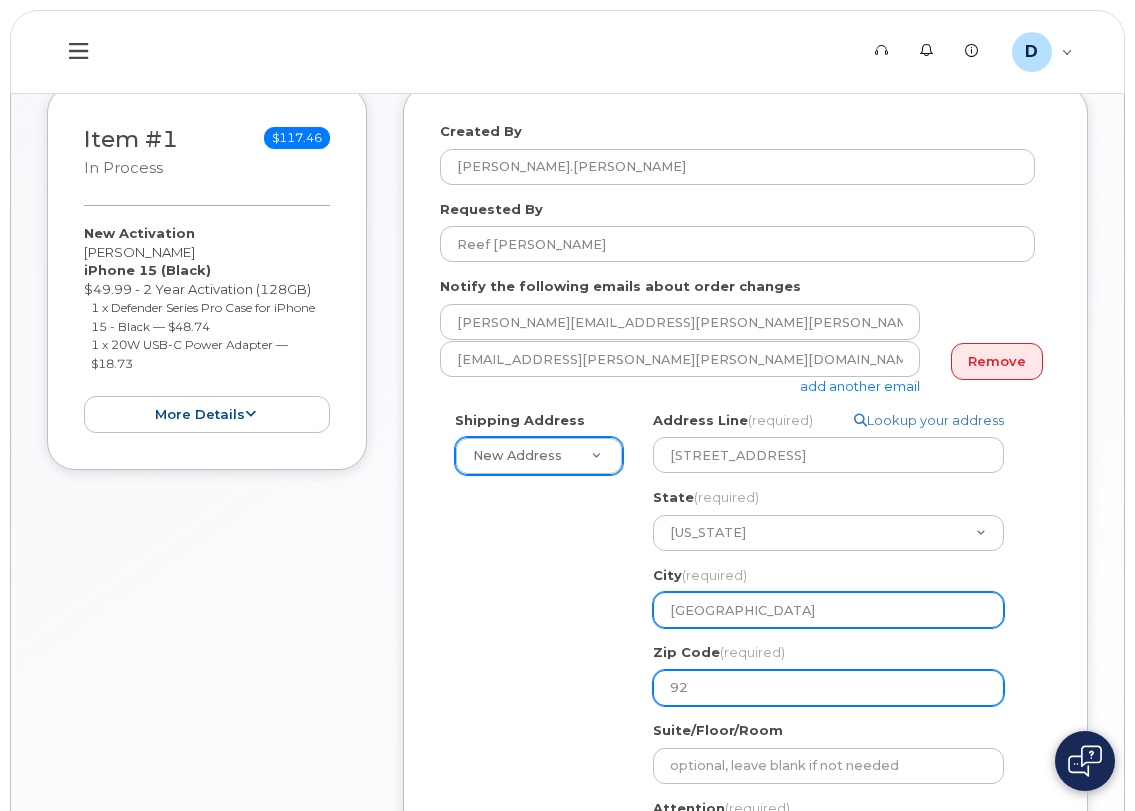 select 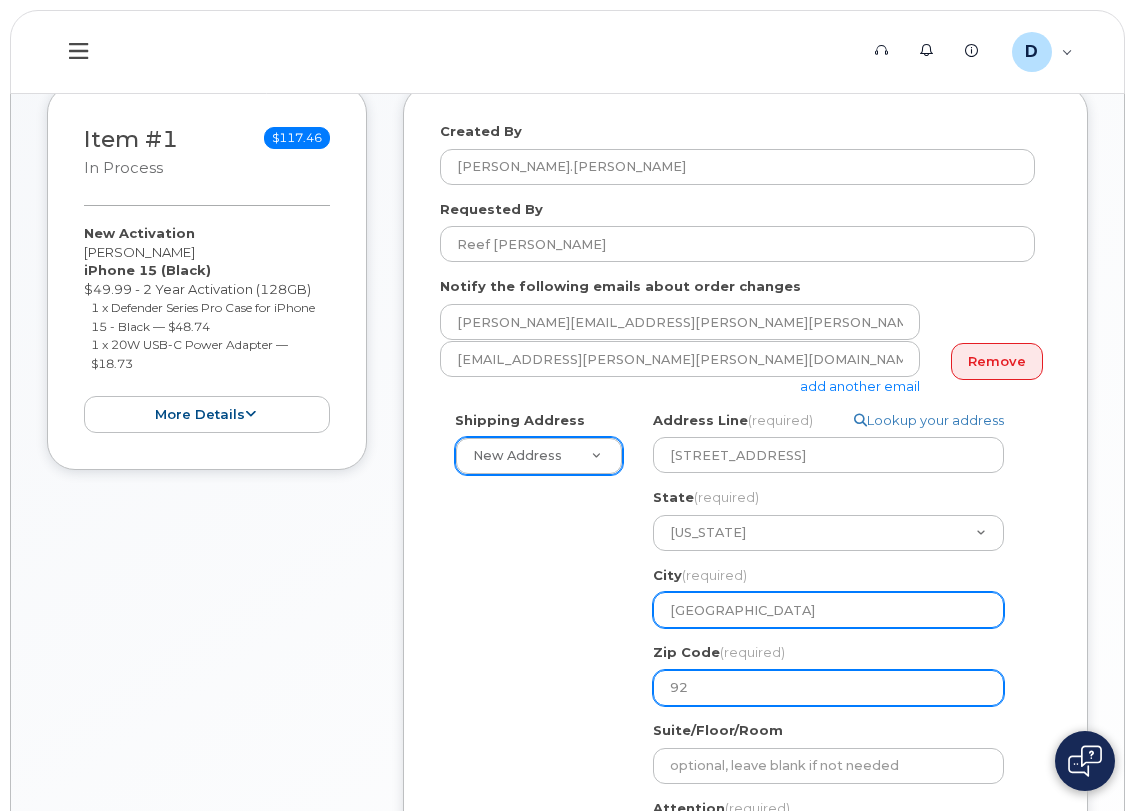 type on "921" 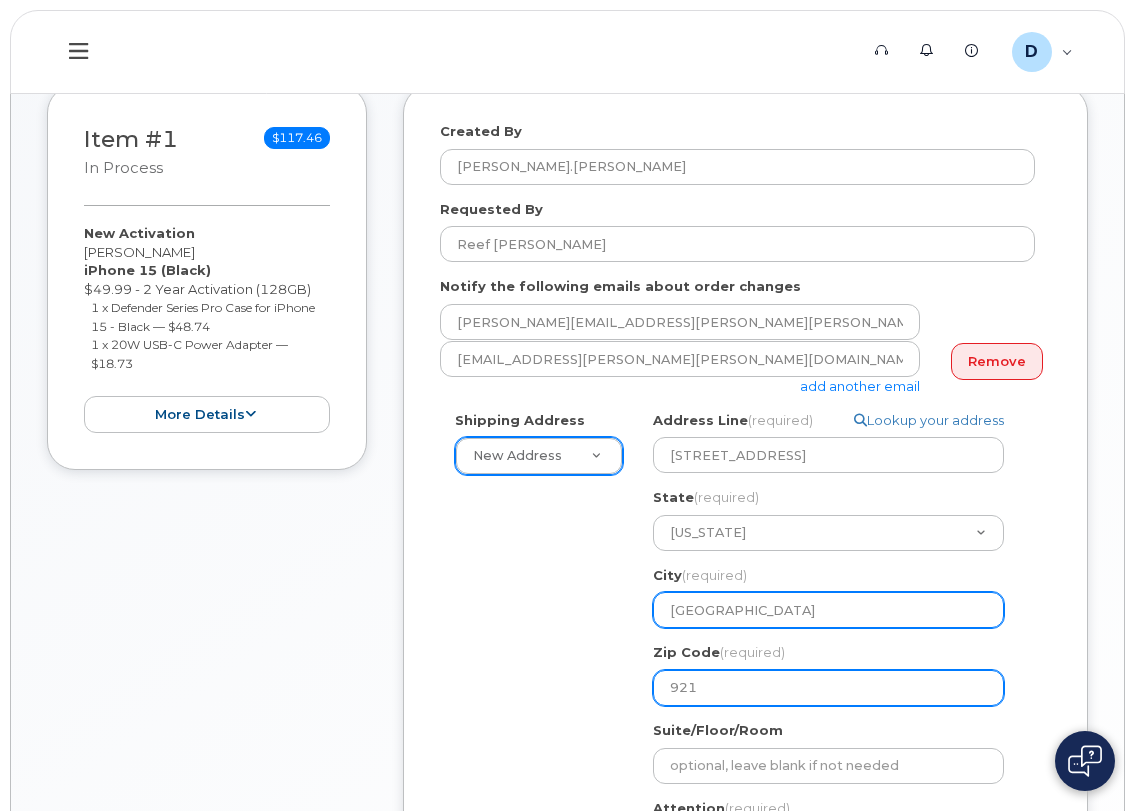 select 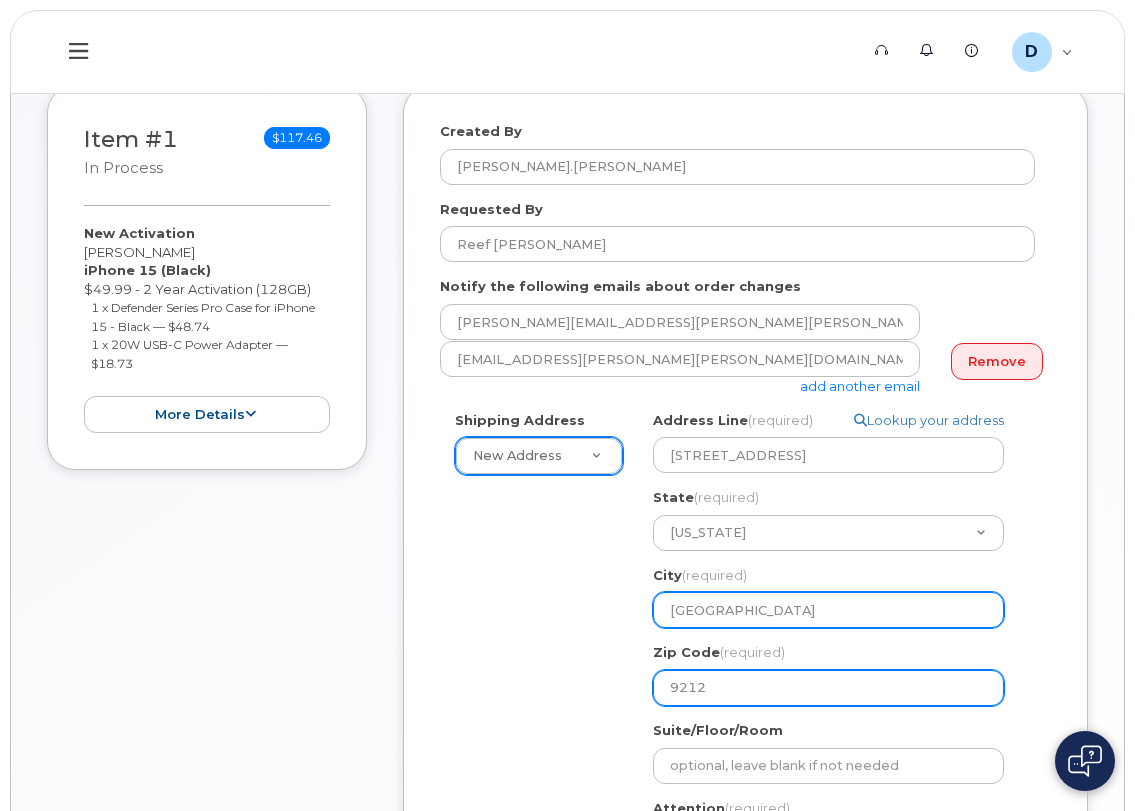 select 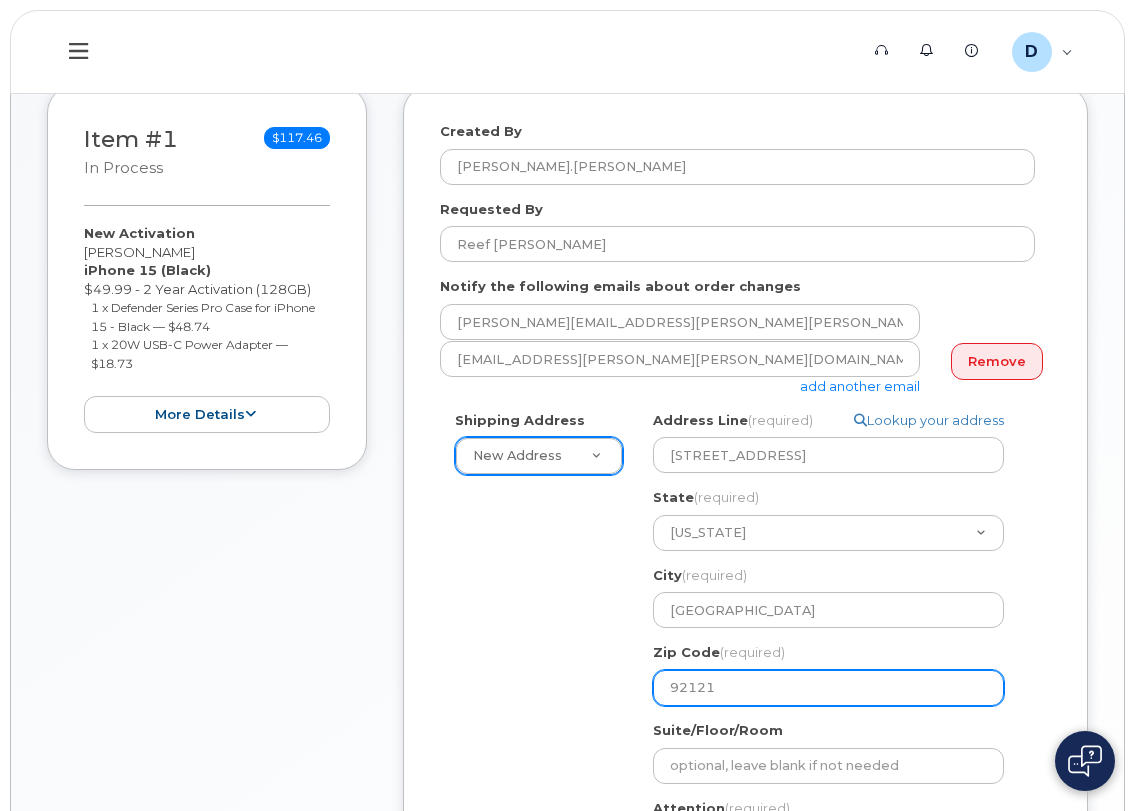type on "92121" 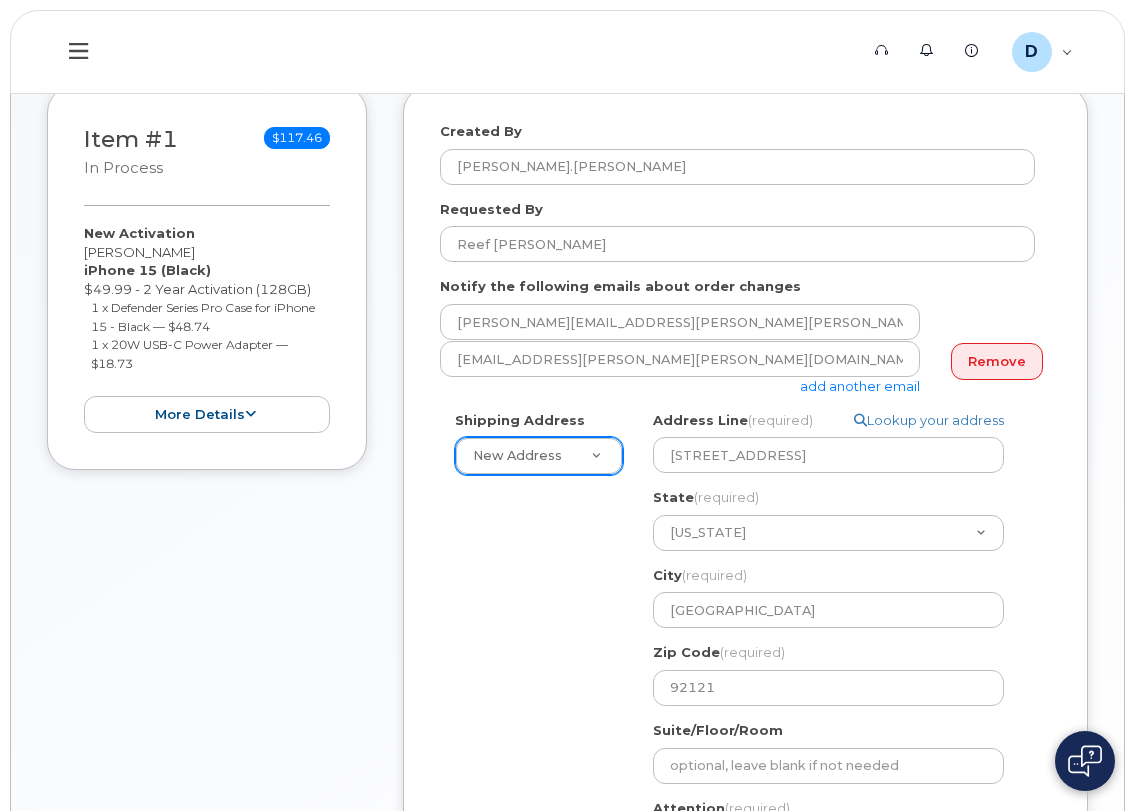 click on "Shipping Address
New Address     New Address 4949 Eastgate Mall
CA
San Diego
Search your address...
Manually edit your address
Click to search No available options
Address Line
(required)
Lookup your address
4949 Eastgate Mall
State
(required)
Alabama
Alaska
American Samoa
Arizona
Arkansas
California
Colorado
Connecticut
Delaware
District of Columbia
Florida
Georgia
Guam
Hawaii
Idaho
Illinois
Indiana
Iowa
Kansas
Kentucky
Louisiana
Maine
Maryland
Massachusetts
Michigan
Minnesota
Mississippi
Missouri
Montana
Nebraska
Nevada
New Hampshire
New Jersey
New Mexico
New York
North Carolina
North Dakota
Ohio
Oklahoma
Oregon
Pennsylvania
Puerto Rico
Rhode Island
South Carolina
South Dakota
Tennessee
Texas
Utah
Vermont
Virginia
Virgin Islands
Washington
West Virginia
Wisconsin
Wyoming
City
(required)
San Diego
Zip Code" 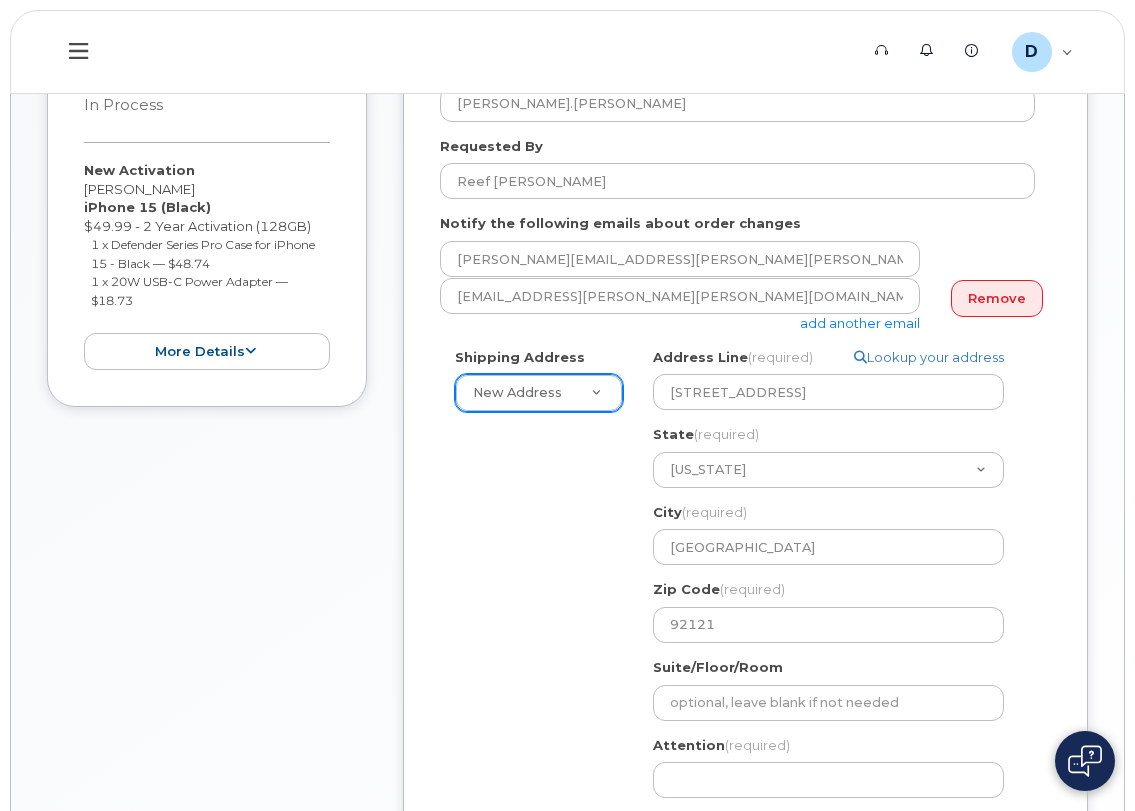 scroll, scrollTop: 500, scrollLeft: 0, axis: vertical 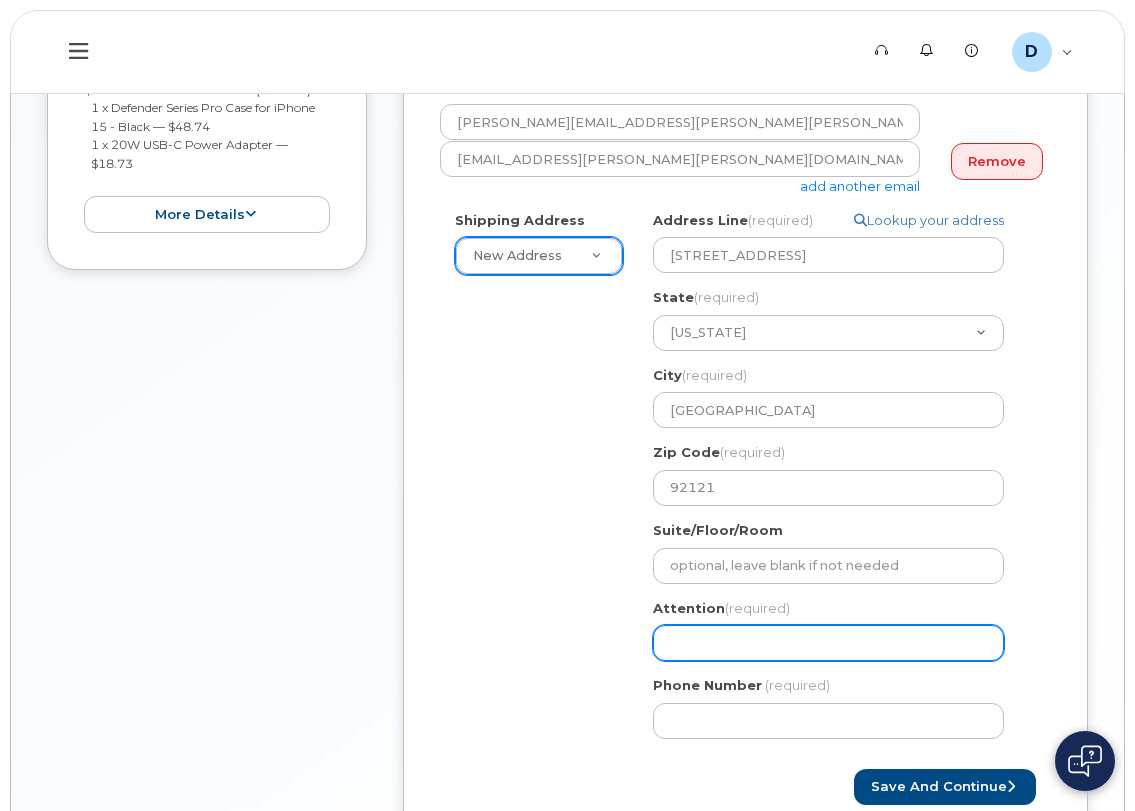 click on "Attention
(required)" 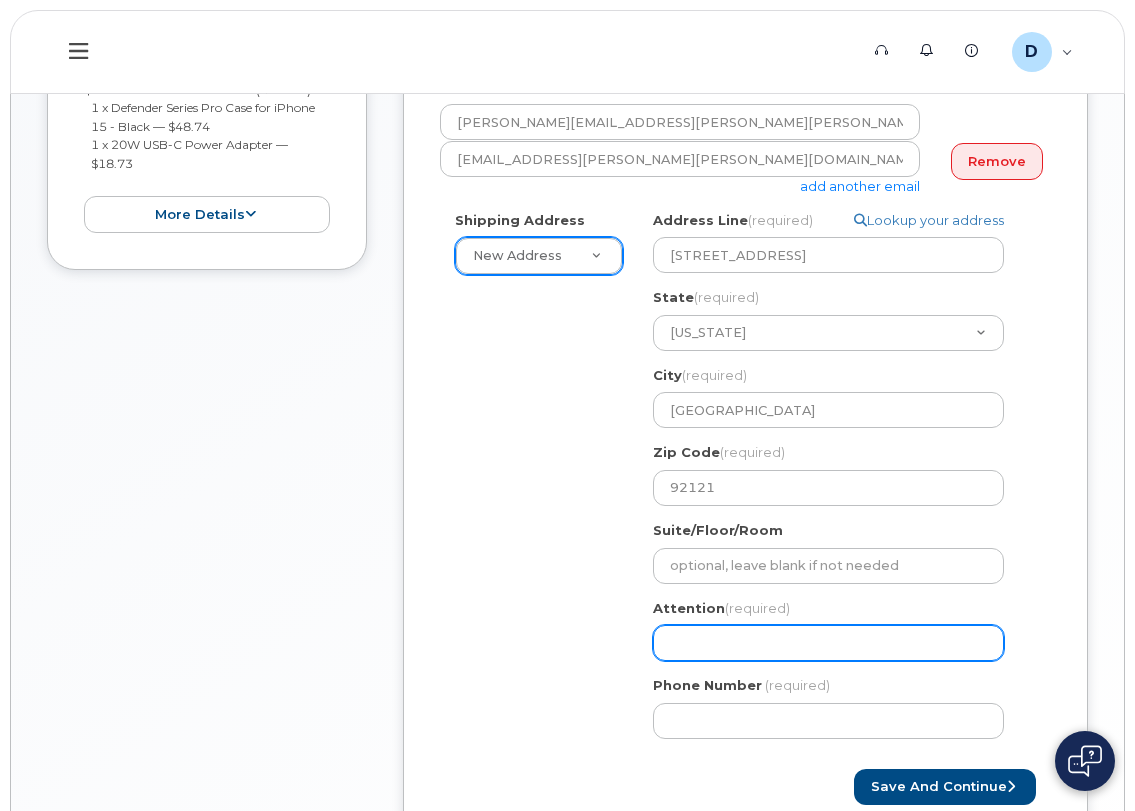 type on "Danny Andrade/Reef Borja" 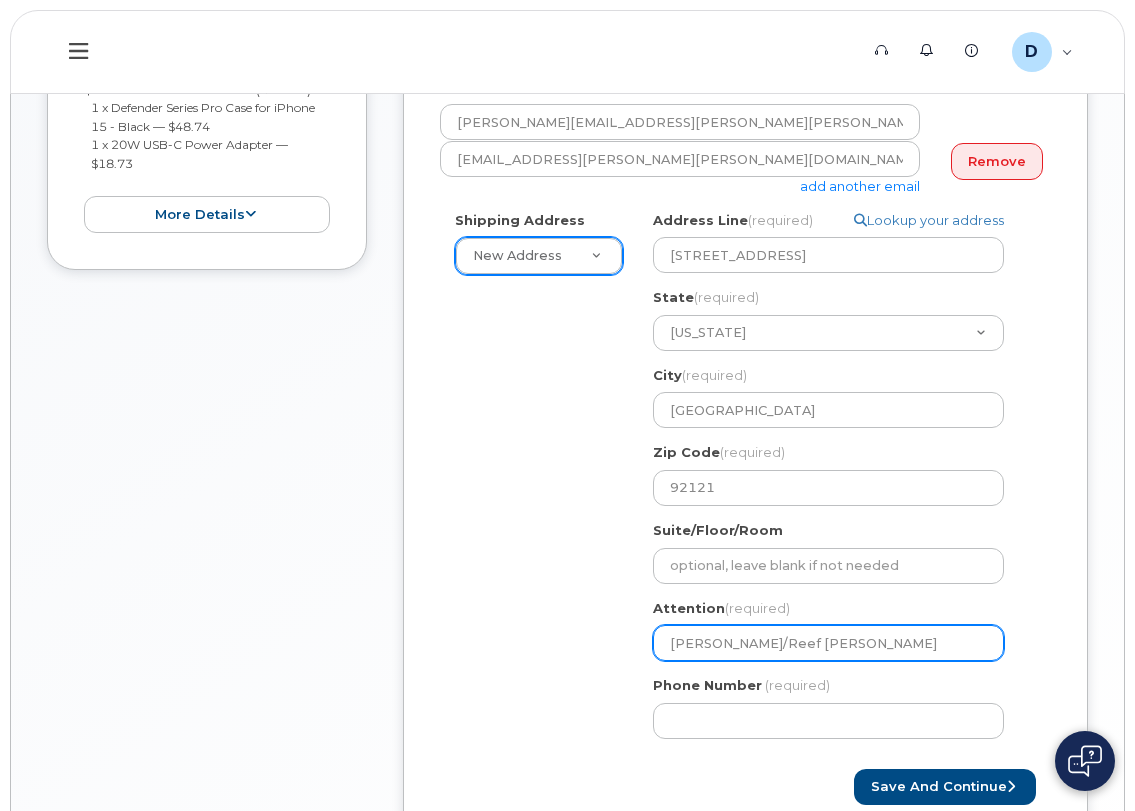 select 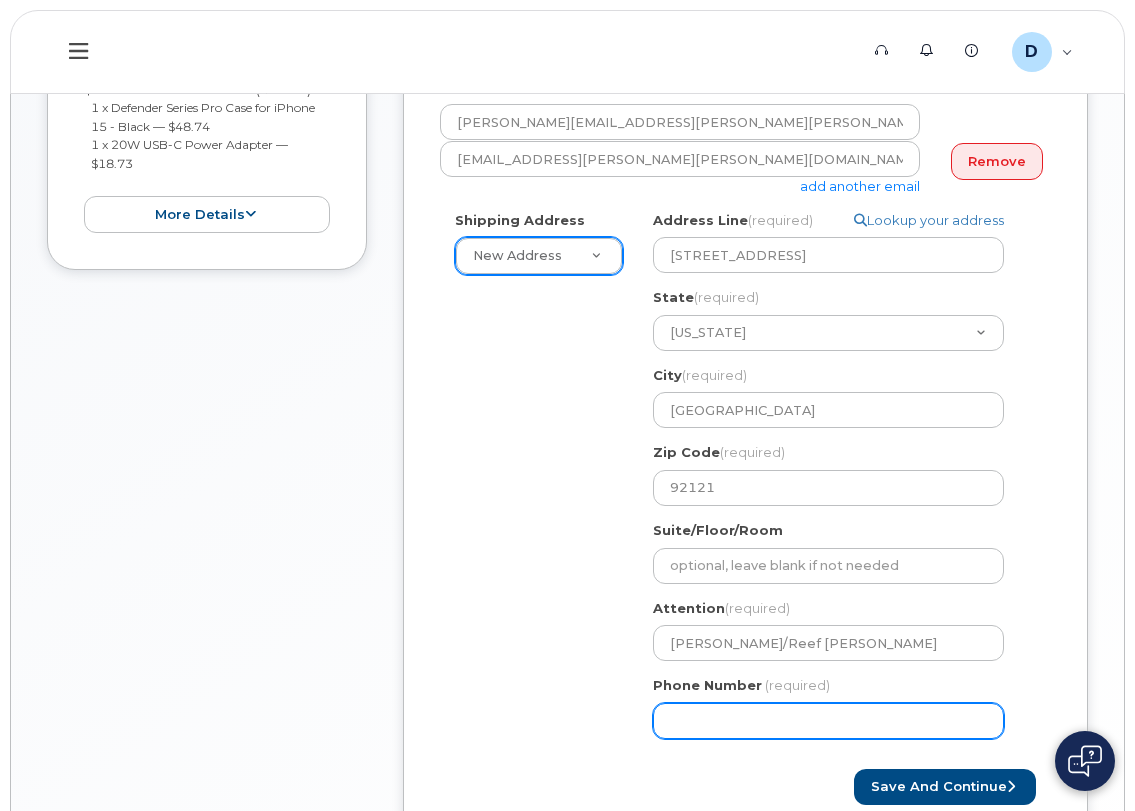 click on "Phone Number" 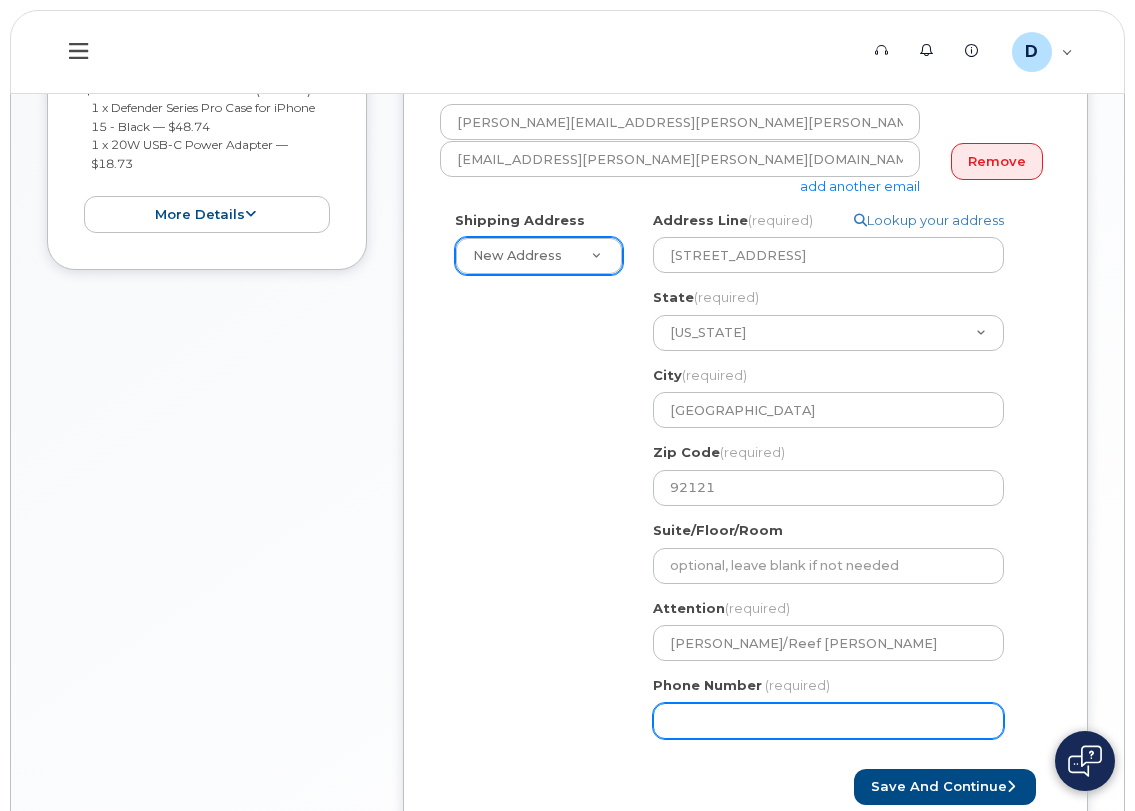 type on "5625085243" 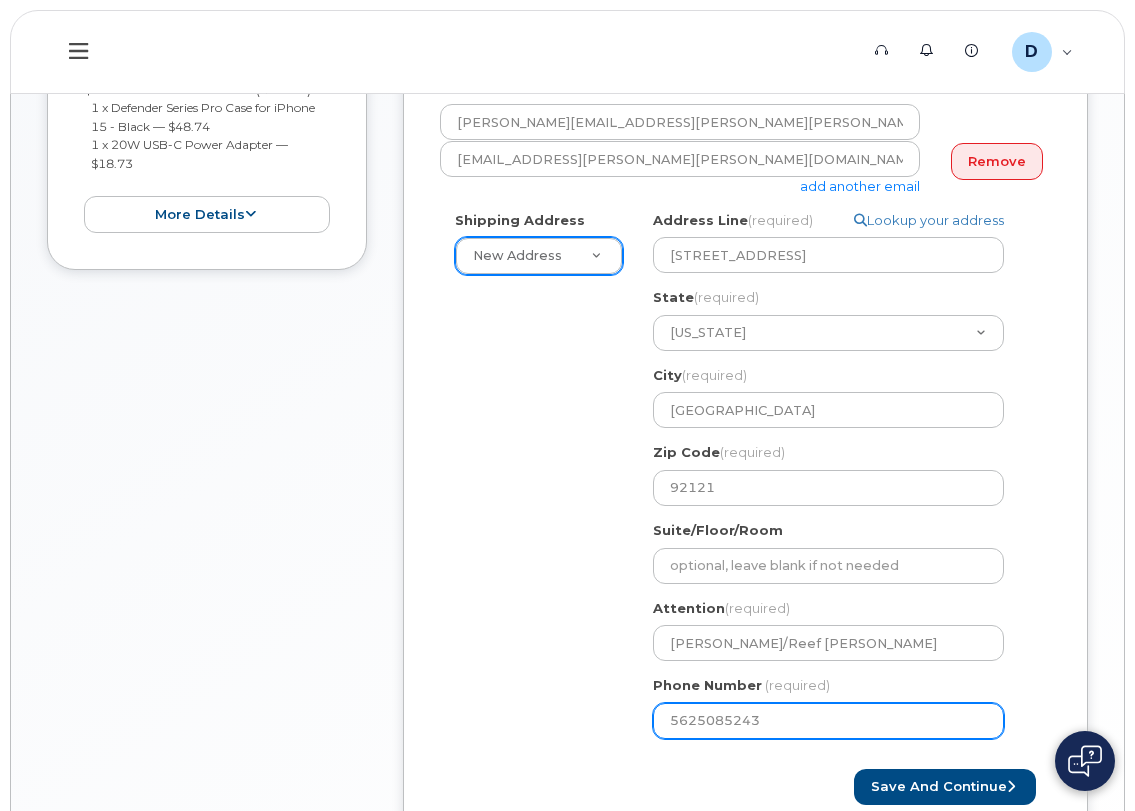 select 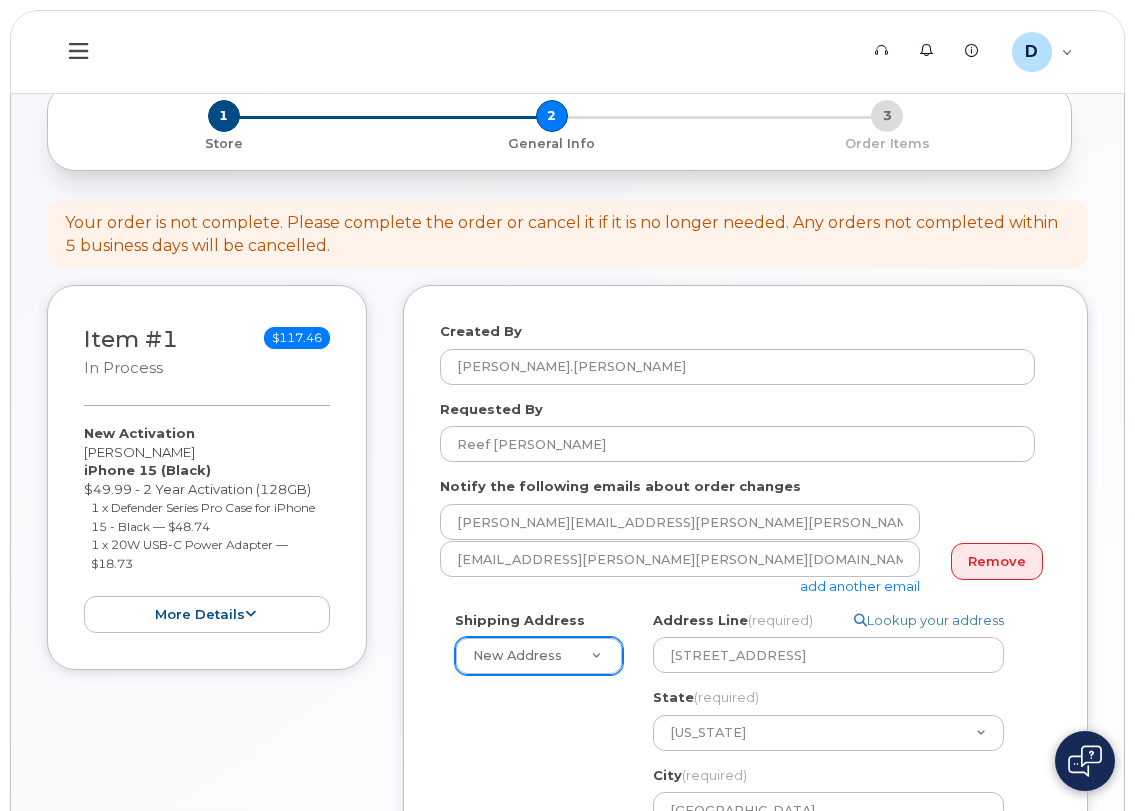 scroll, scrollTop: 500, scrollLeft: 0, axis: vertical 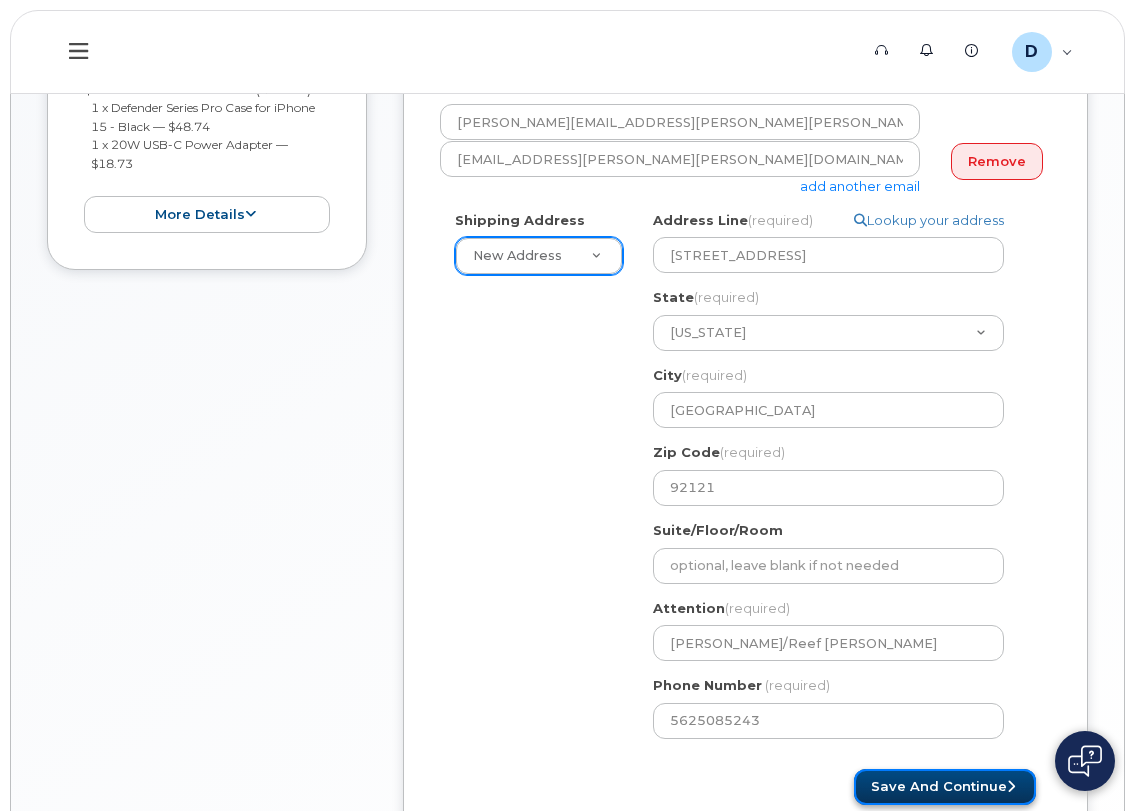 click on "Save and Continue" 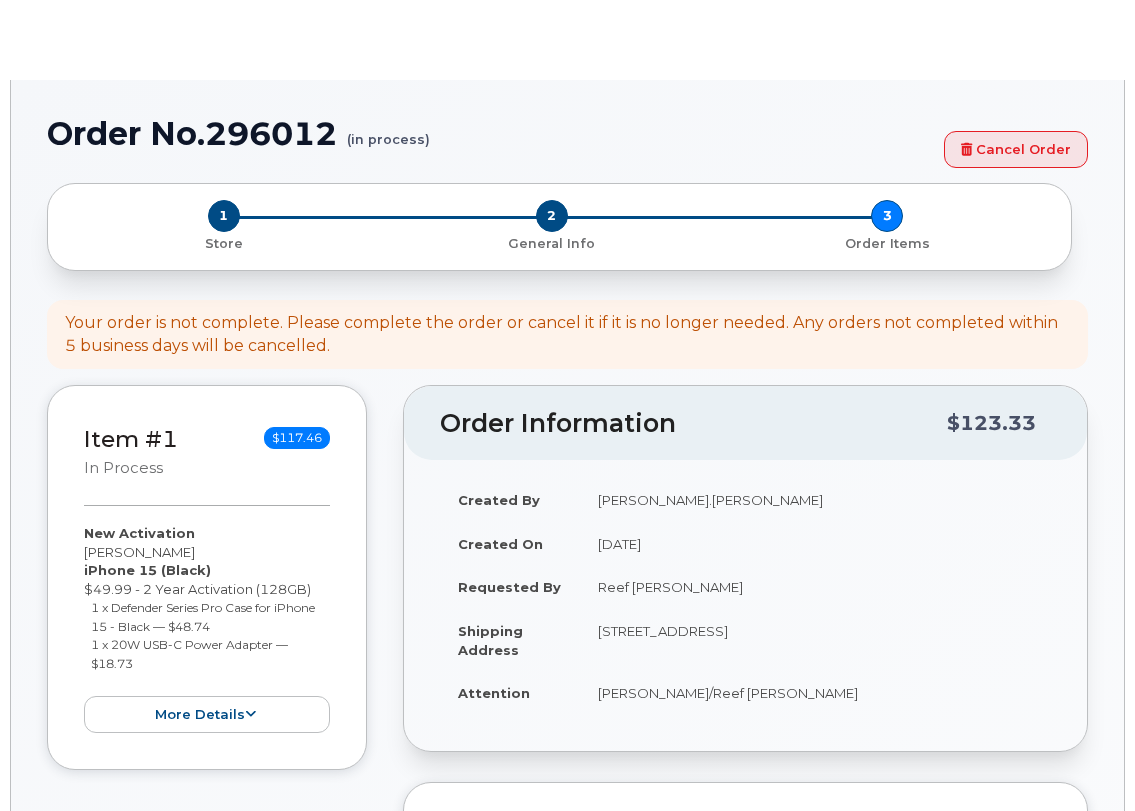 select 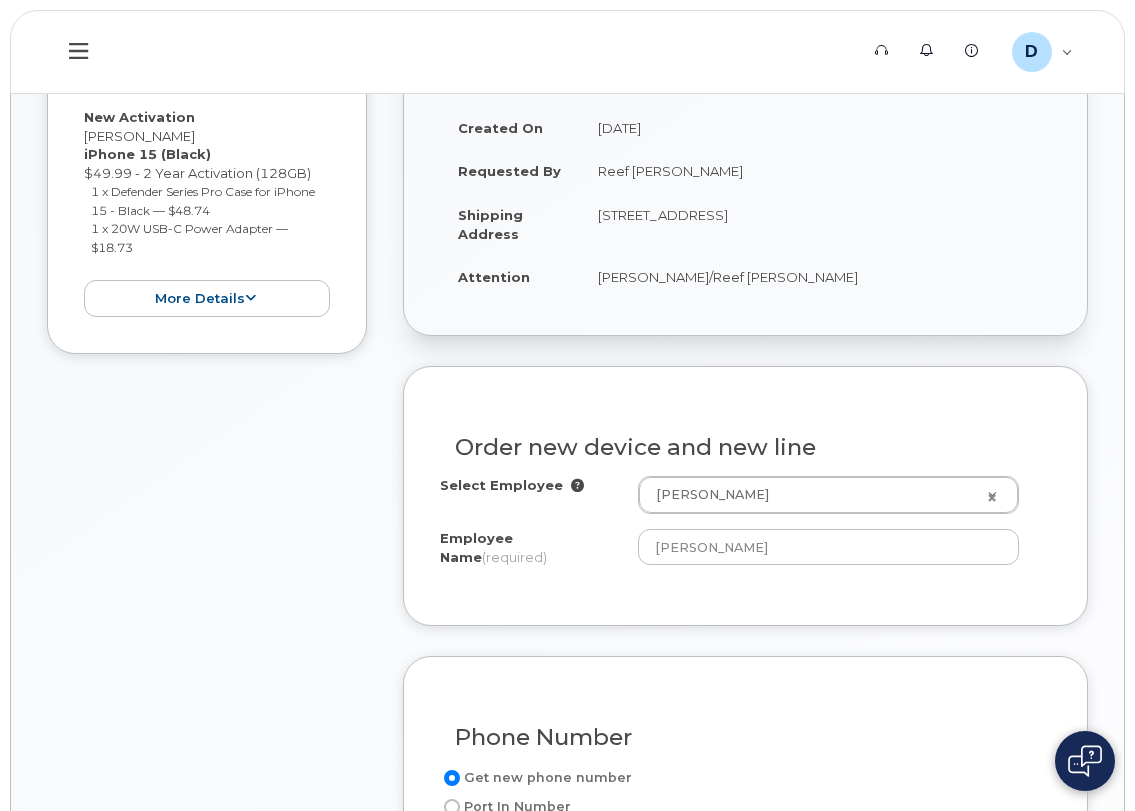 scroll, scrollTop: 500, scrollLeft: 0, axis: vertical 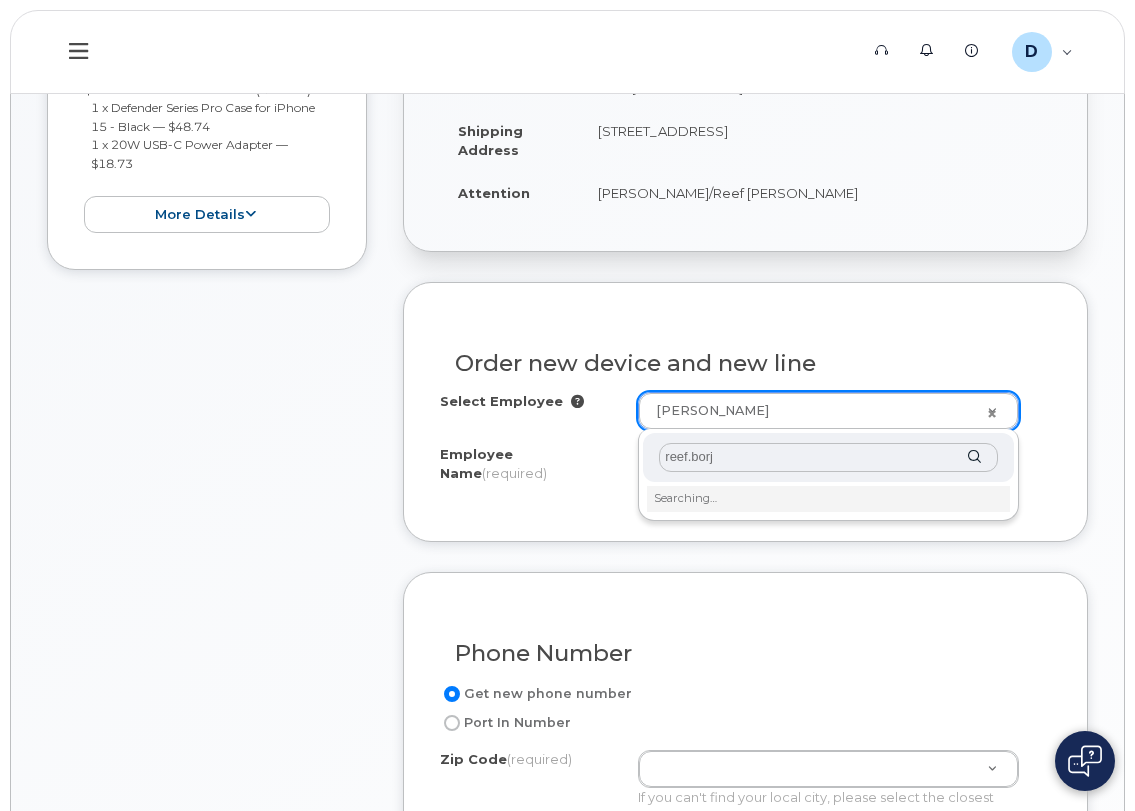 type on "reef.borja" 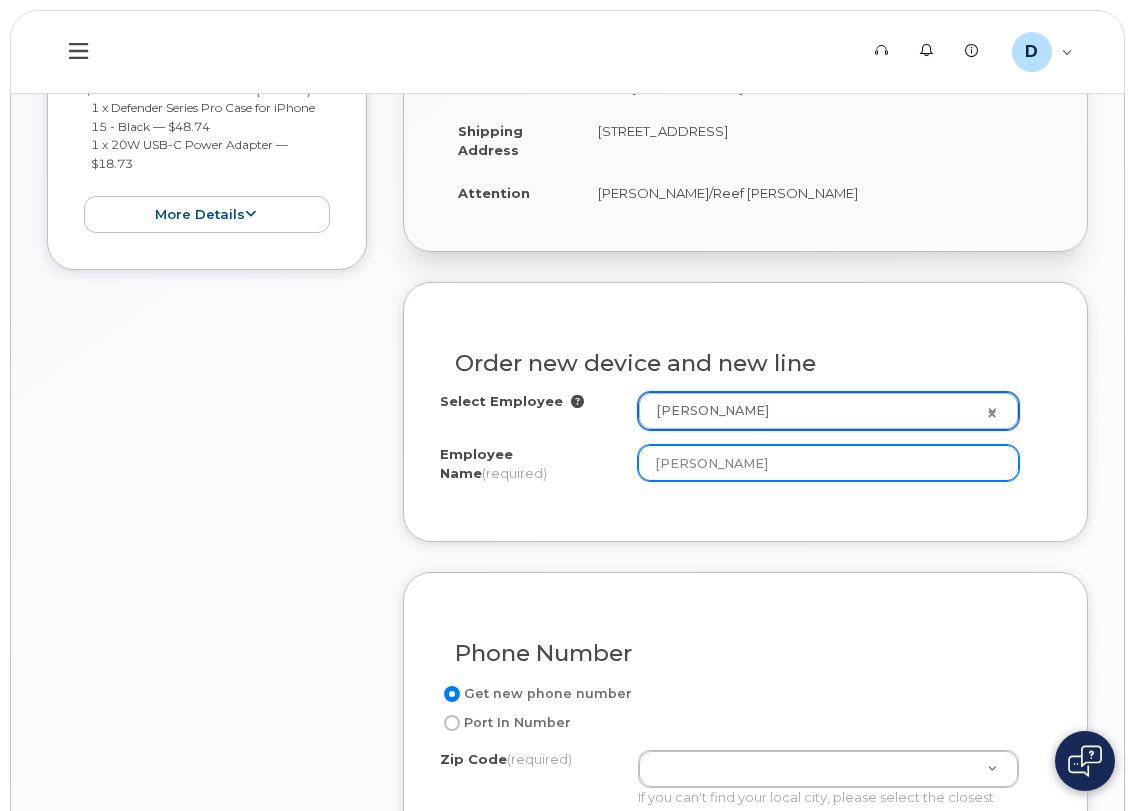 click on "Danny Andrade" 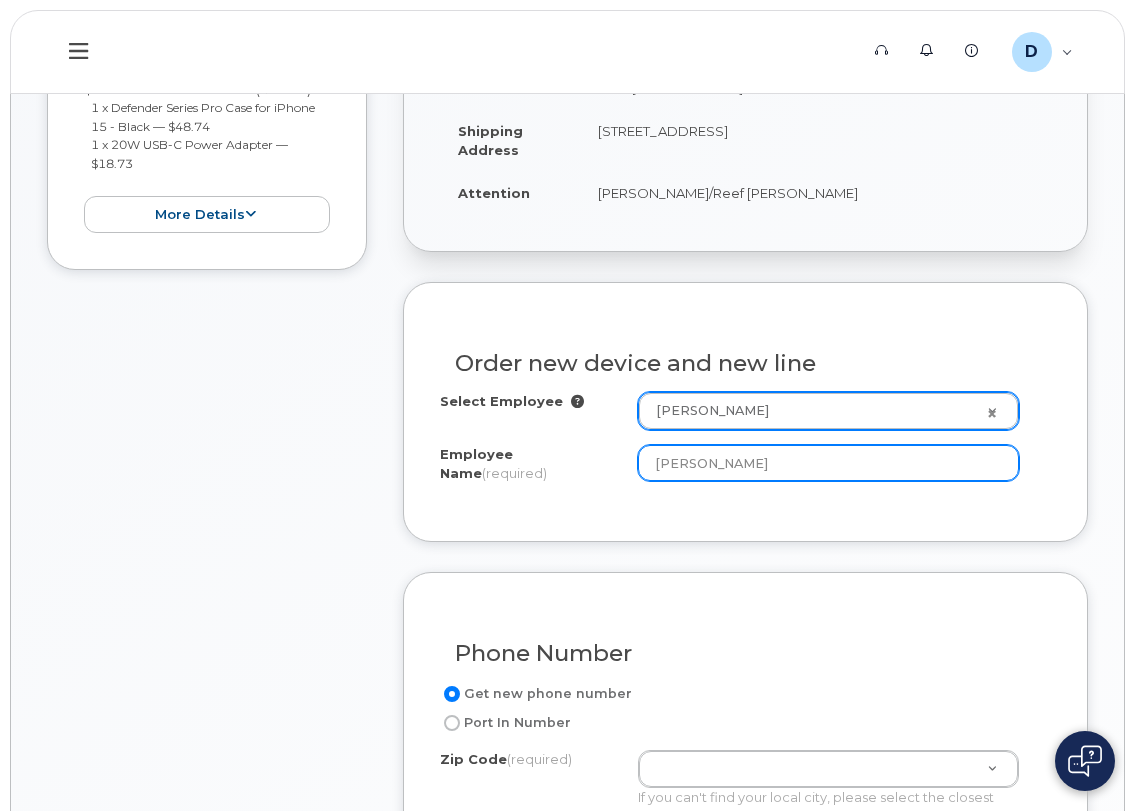 drag, startPoint x: 754, startPoint y: 460, endPoint x: 623, endPoint y: 469, distance: 131.30879 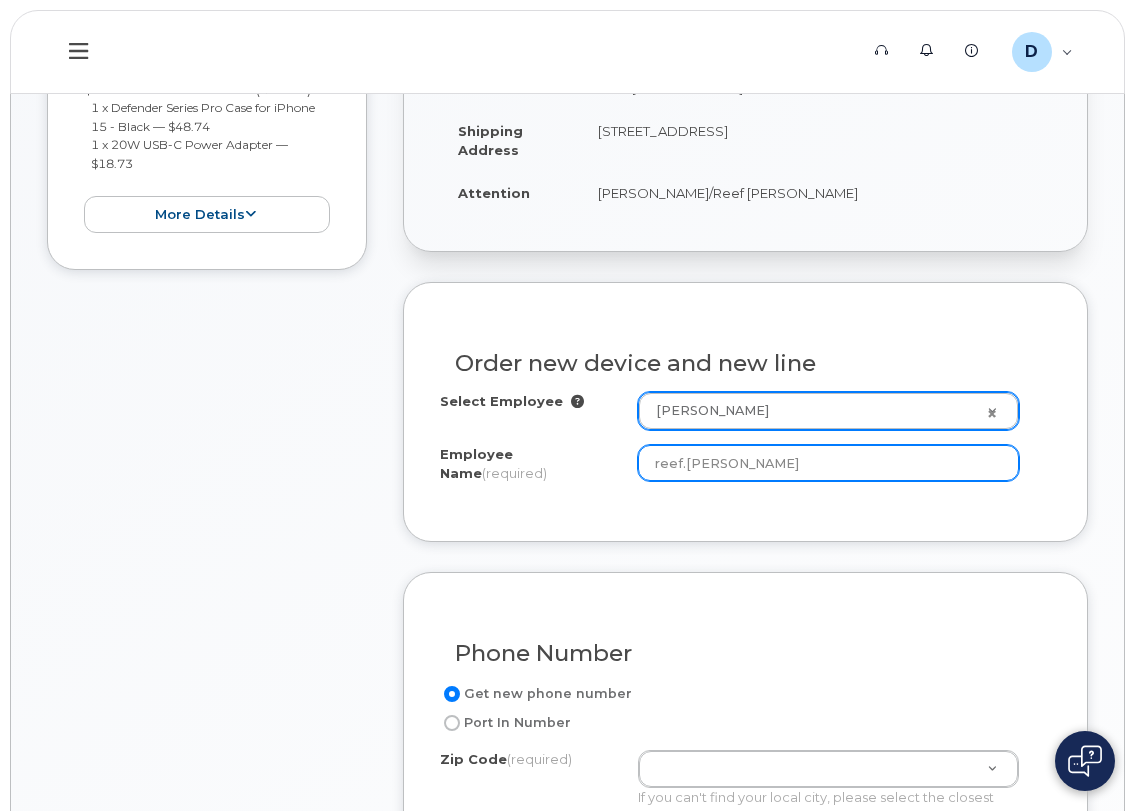 type on "reef.borja" 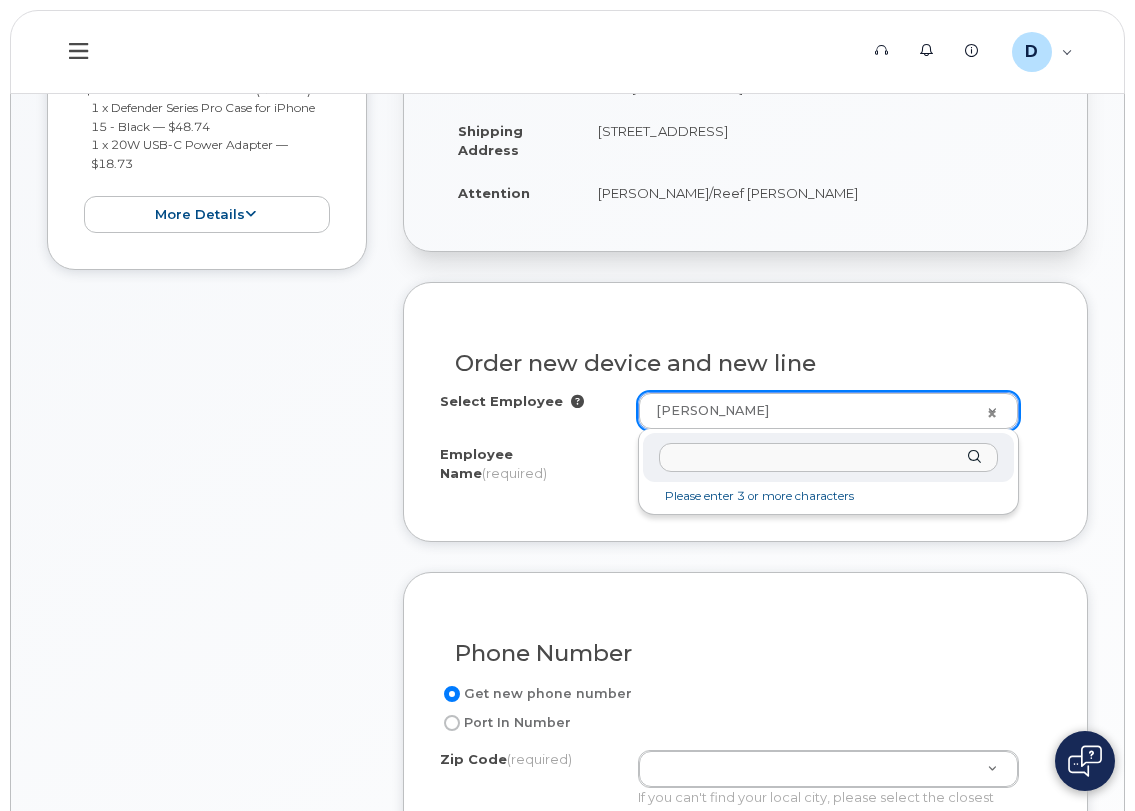 click 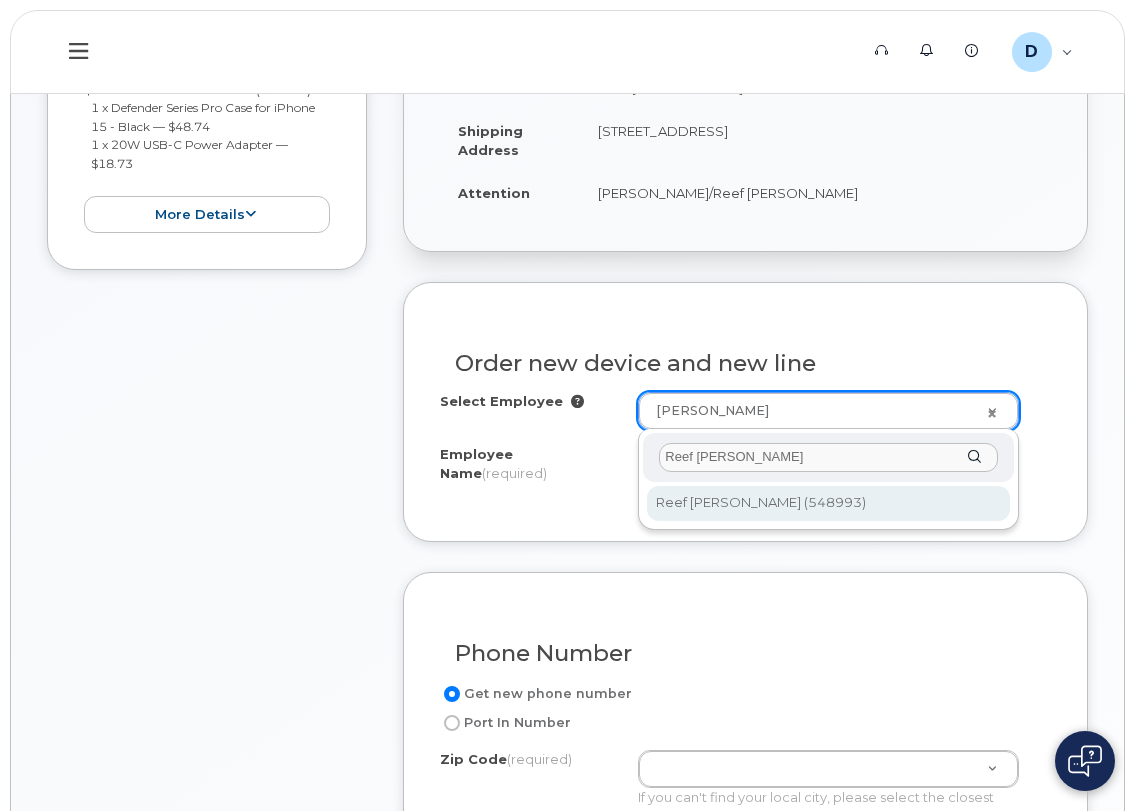 type on "Reef [PERSON_NAME]" 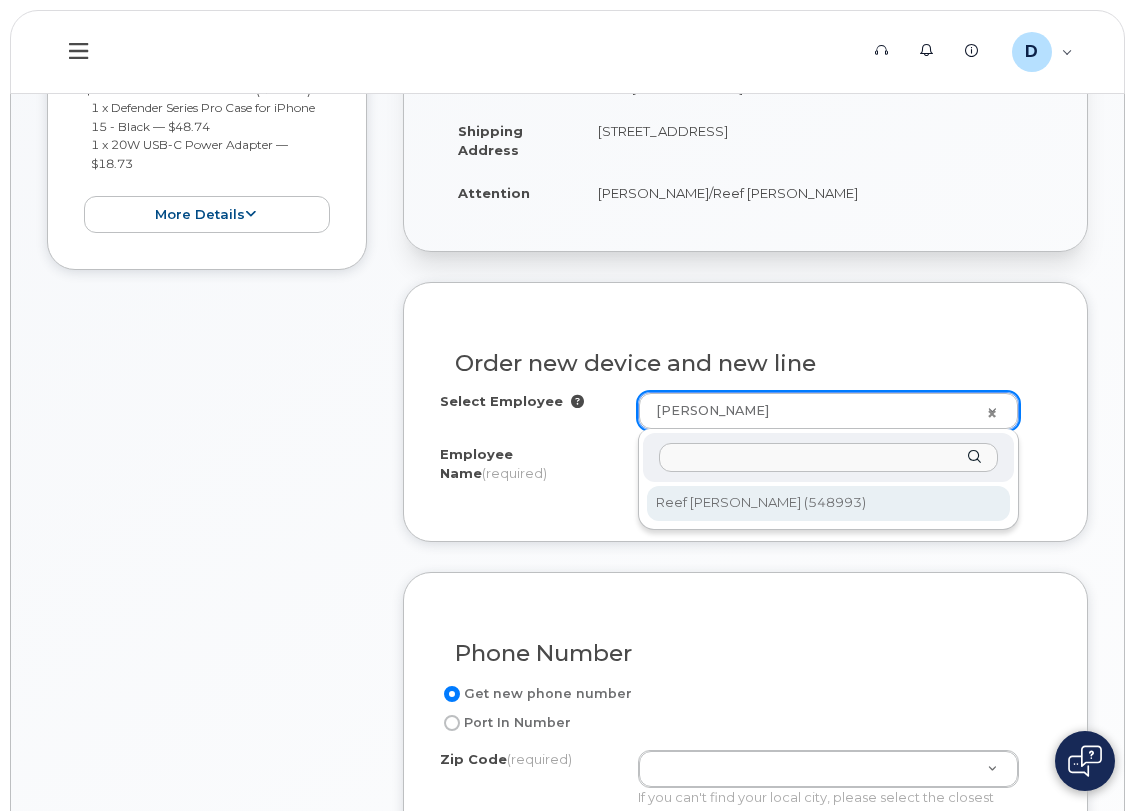 type on "Reef [PERSON_NAME]" 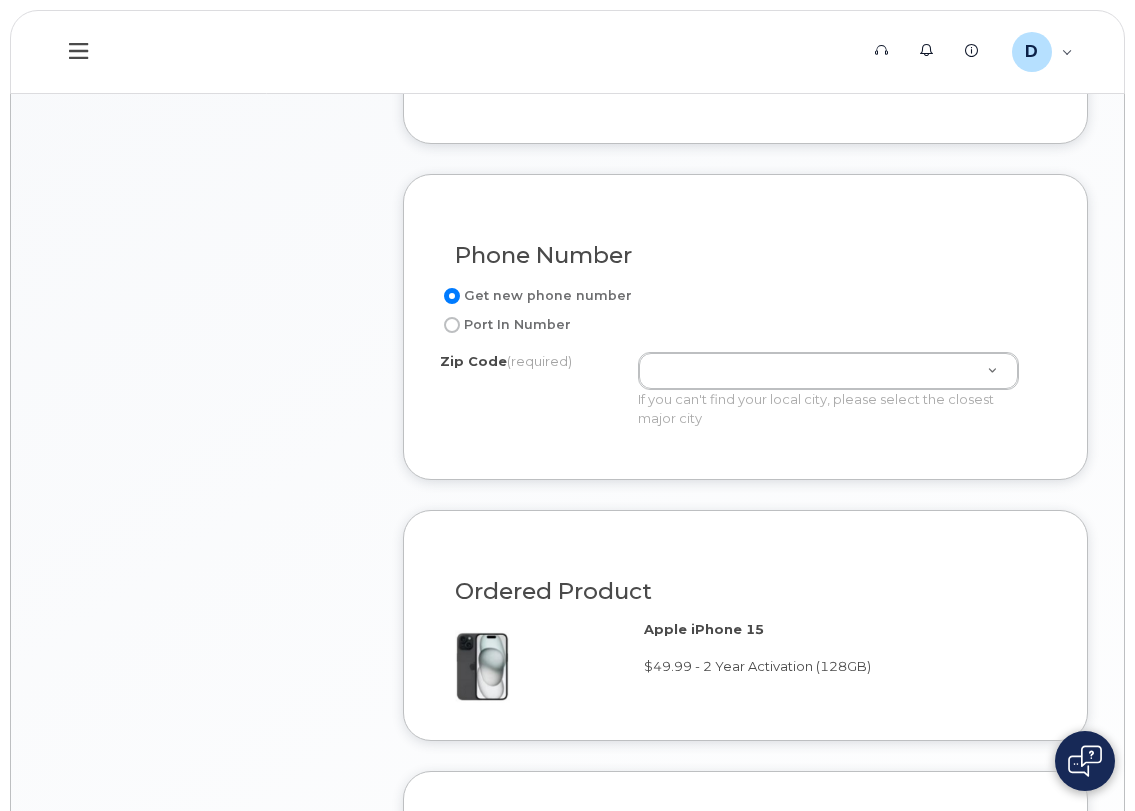 scroll, scrollTop: 900, scrollLeft: 0, axis: vertical 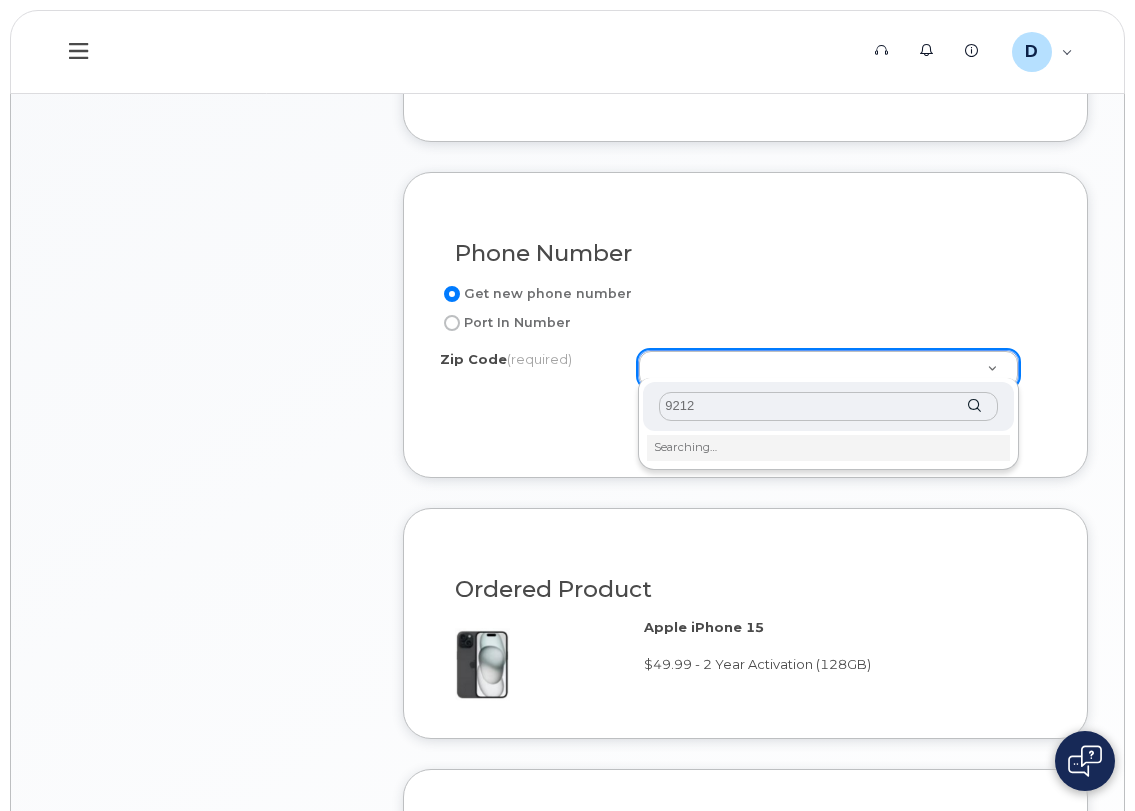 type on "92121" 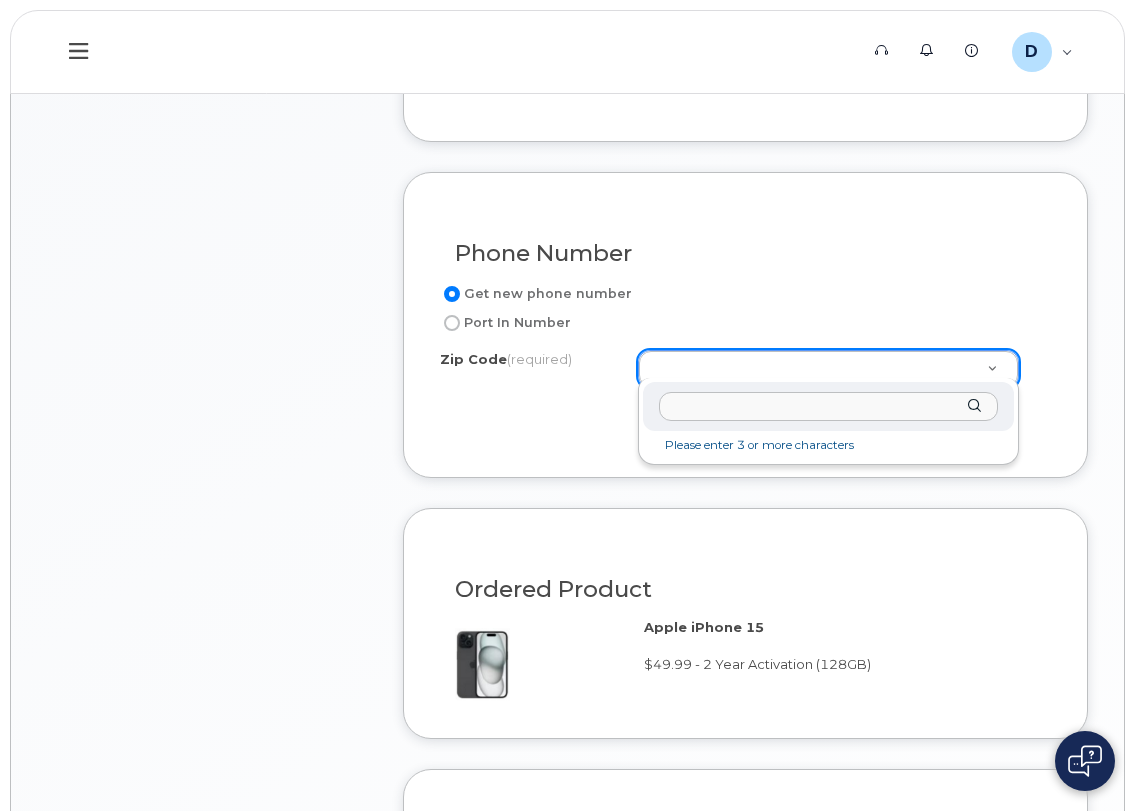 click on "Zip Code
(required)" 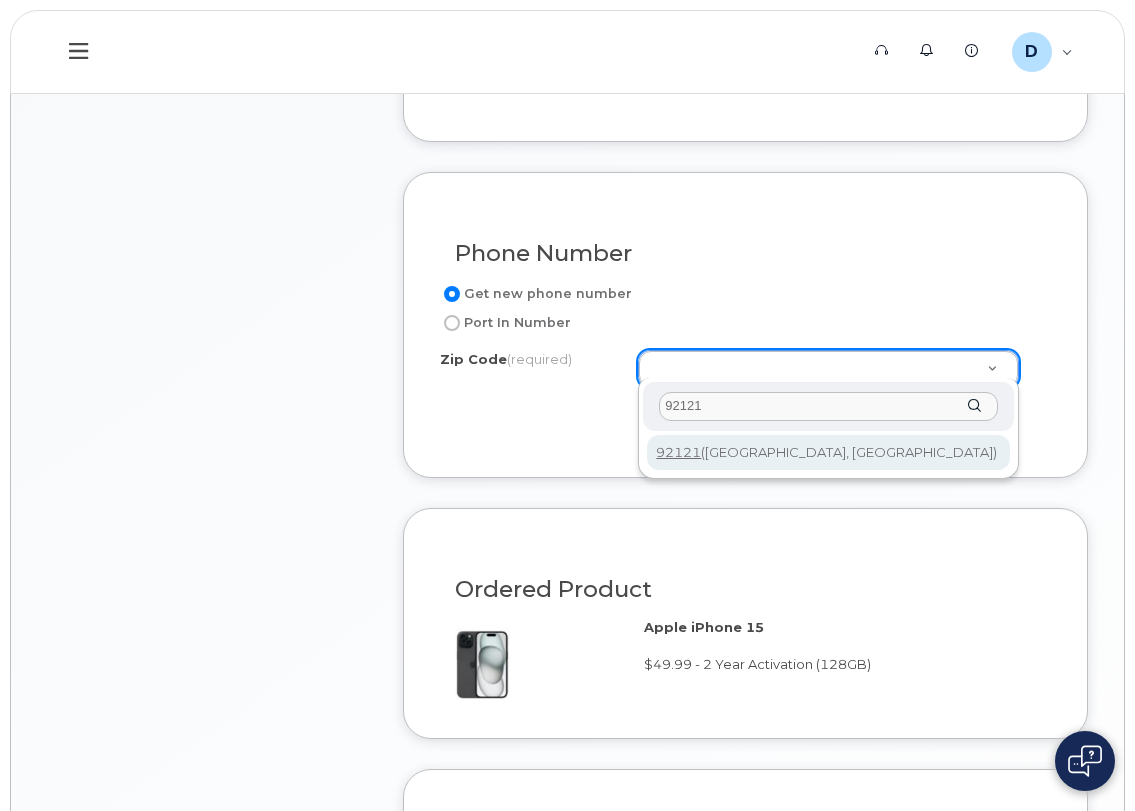 type on "92121" 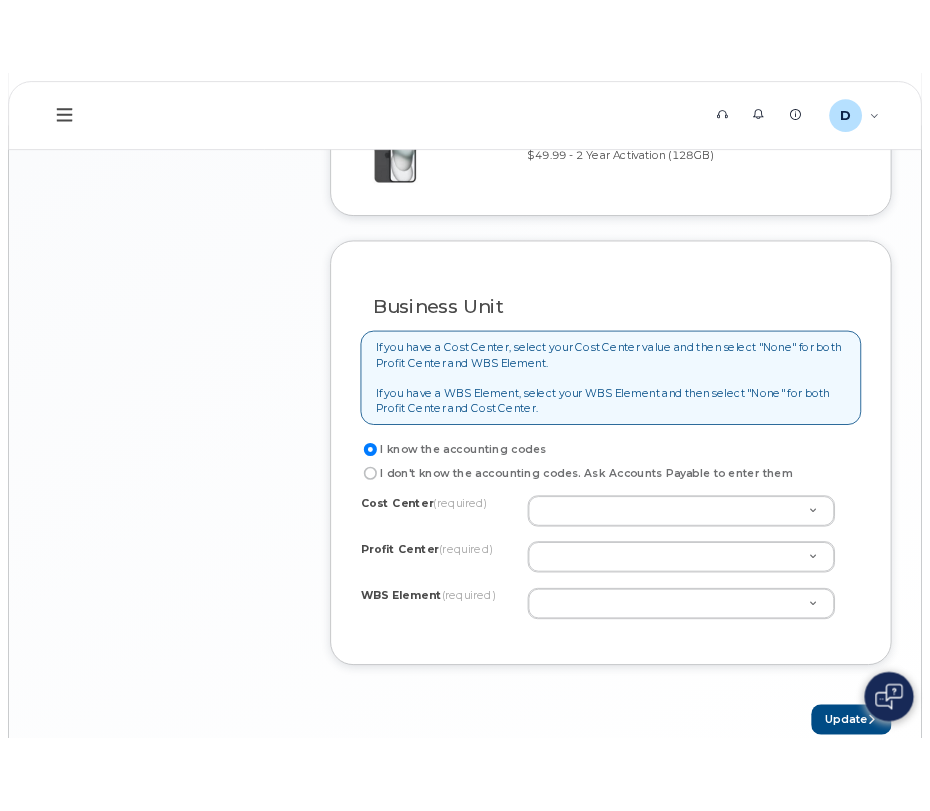 scroll, scrollTop: 1500, scrollLeft: 0, axis: vertical 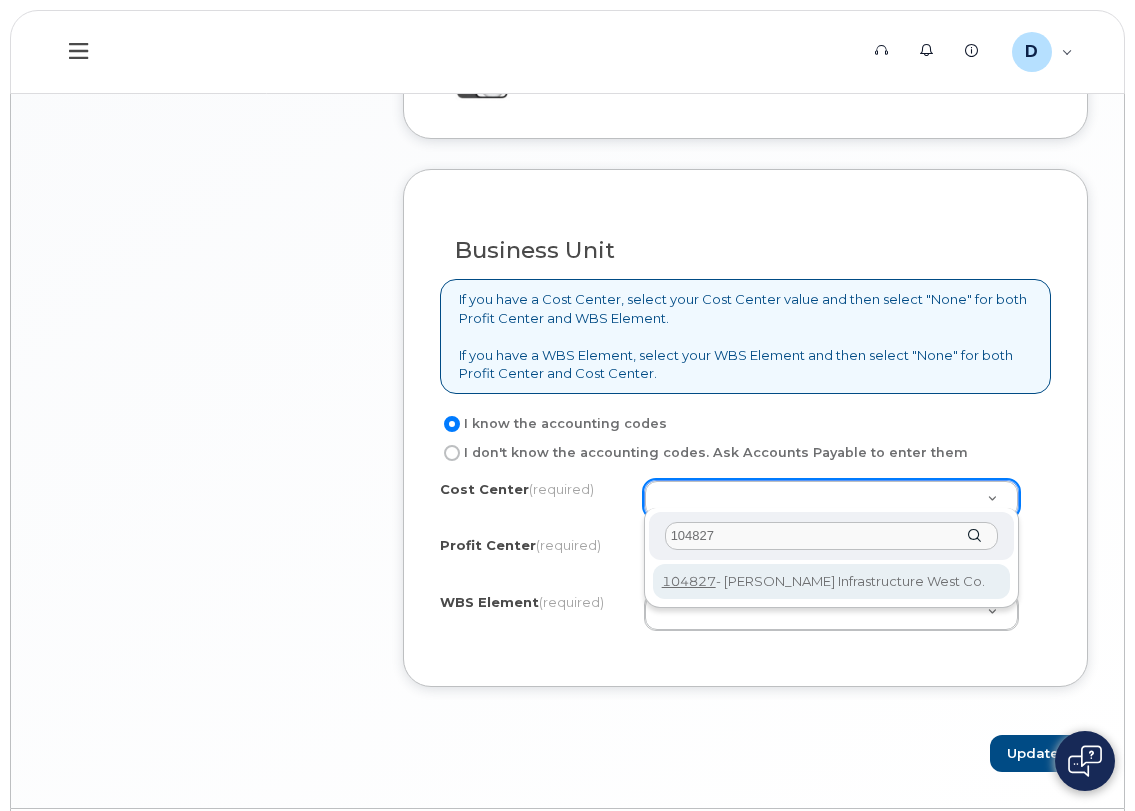 type on "104827" 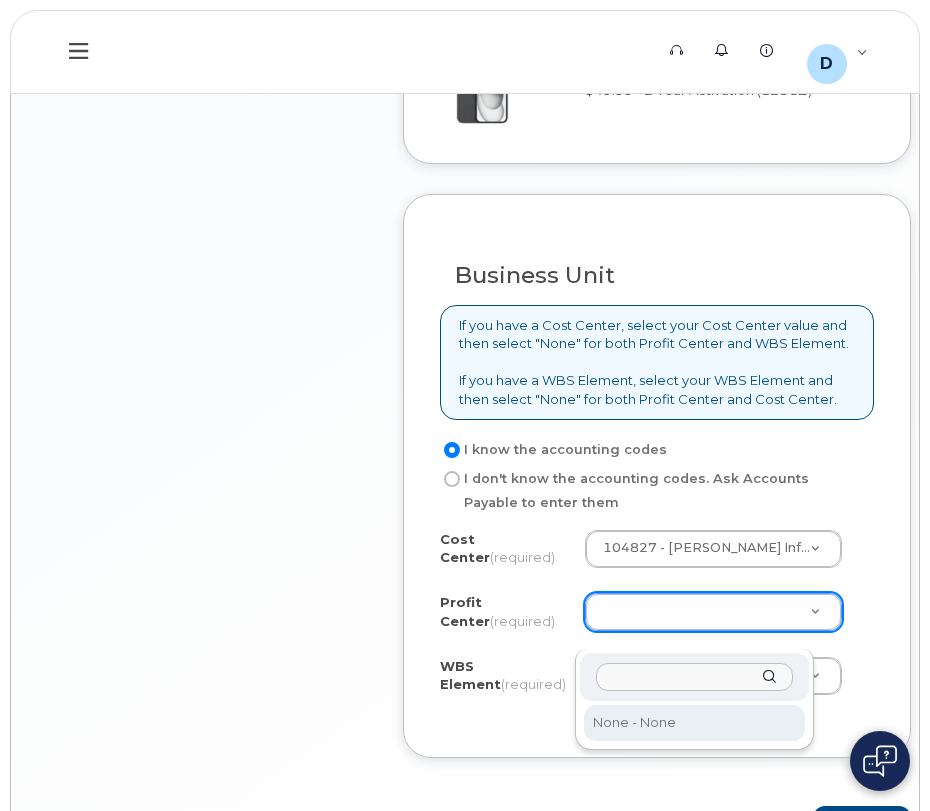 select on "None" 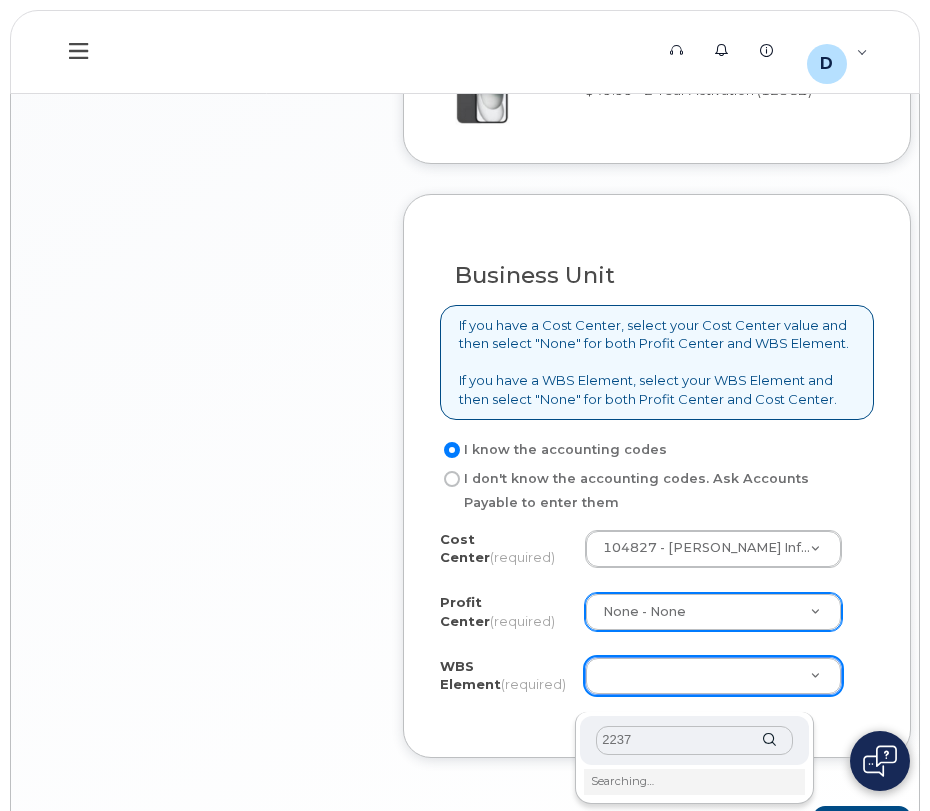 click on "2237" 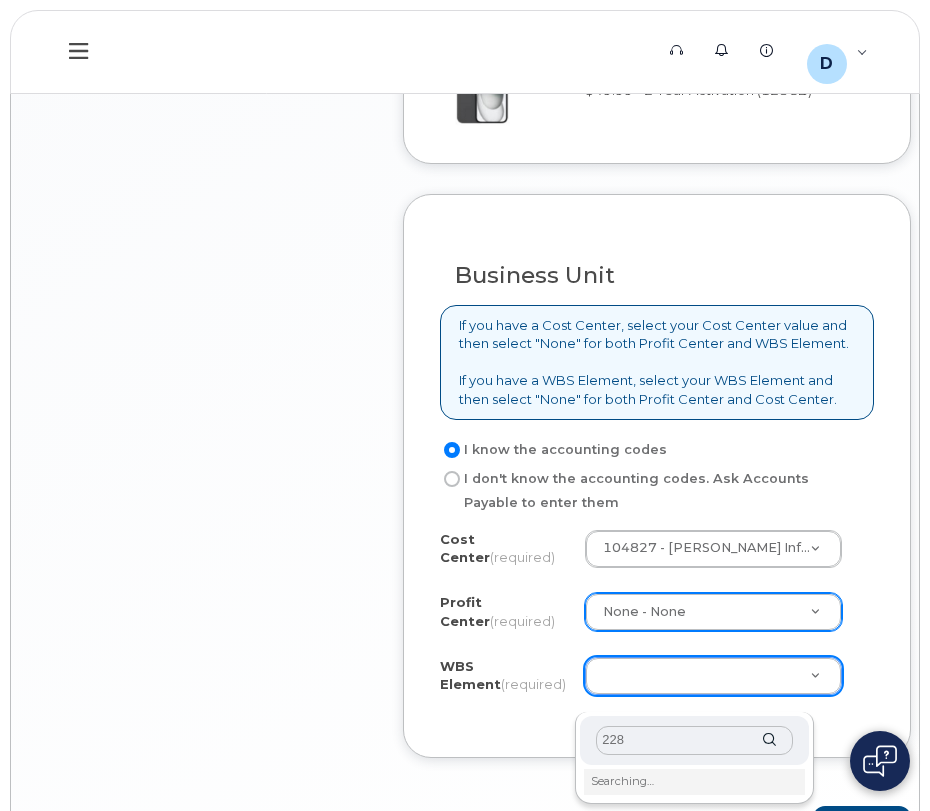 type on "2287" 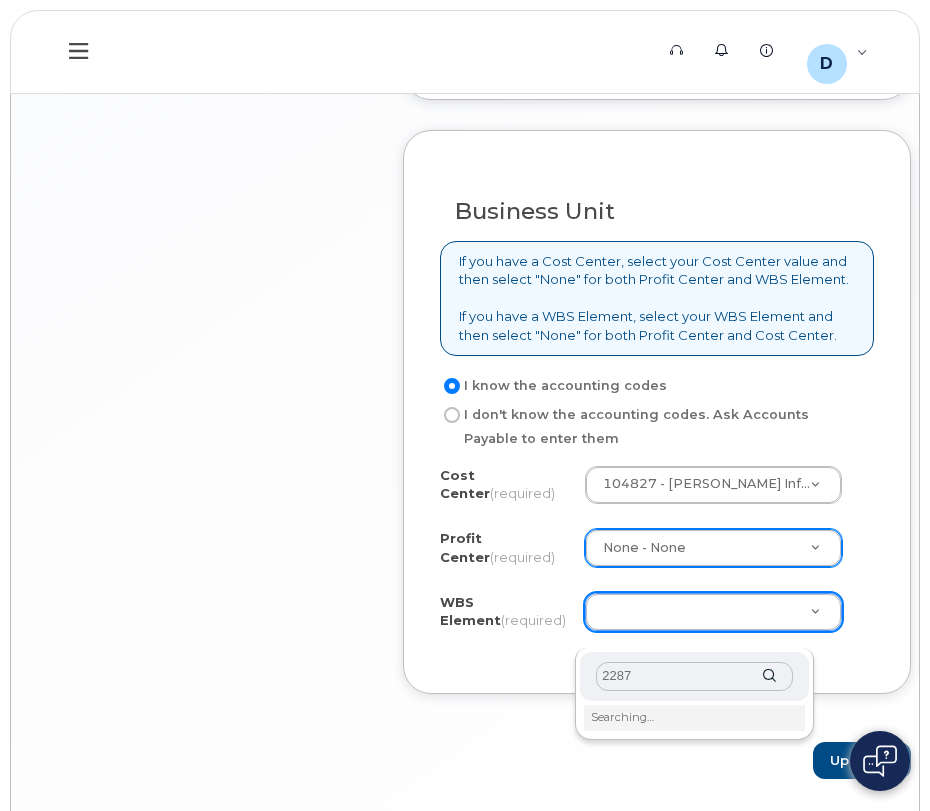 scroll, scrollTop: 1600, scrollLeft: 0, axis: vertical 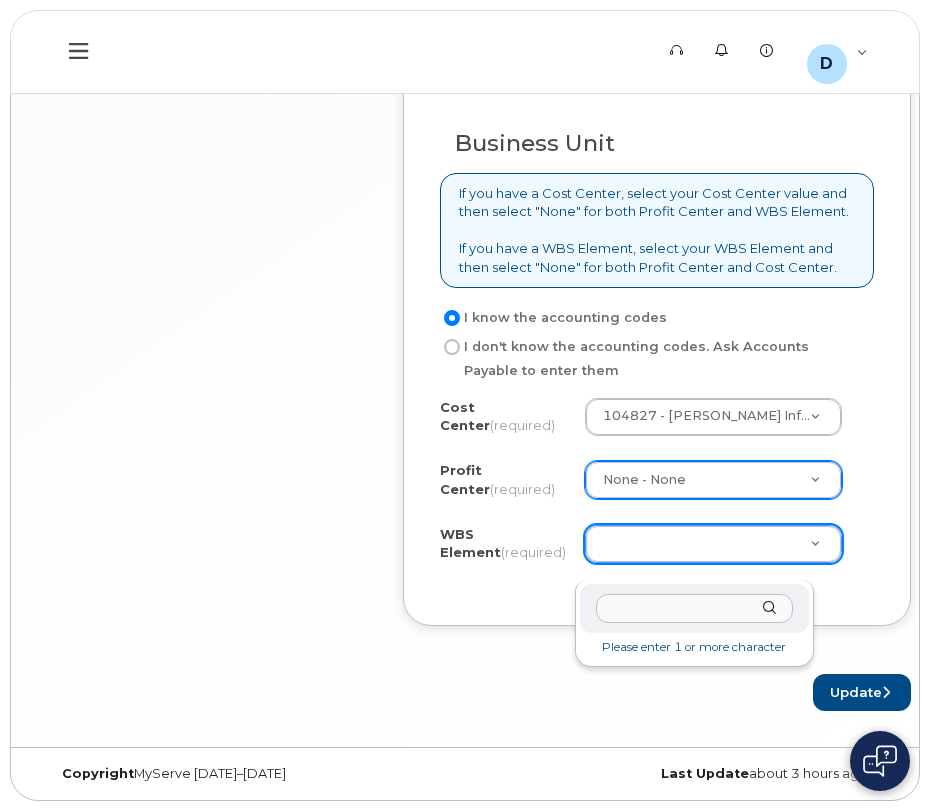 click 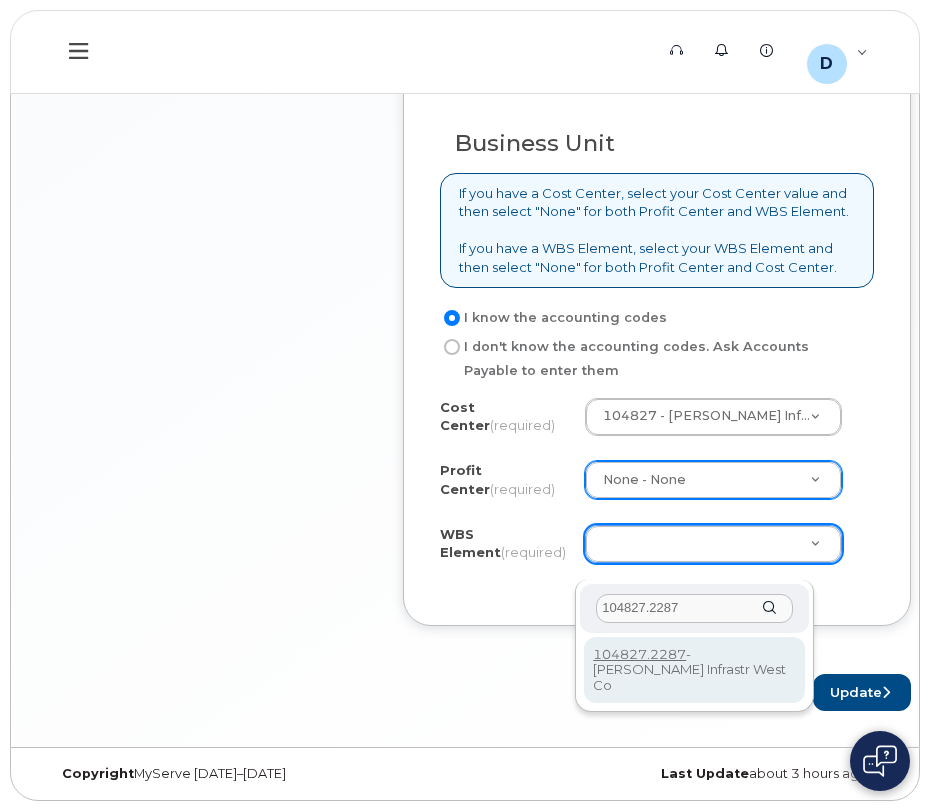 type on "104827.2287" 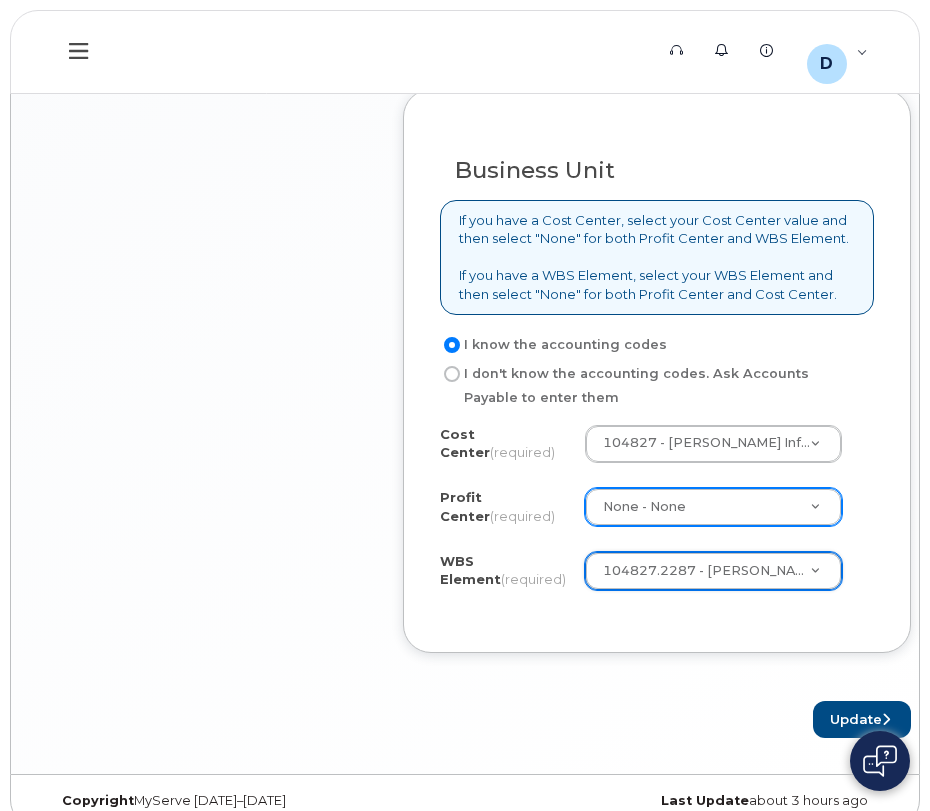 scroll, scrollTop: 1650, scrollLeft: 0, axis: vertical 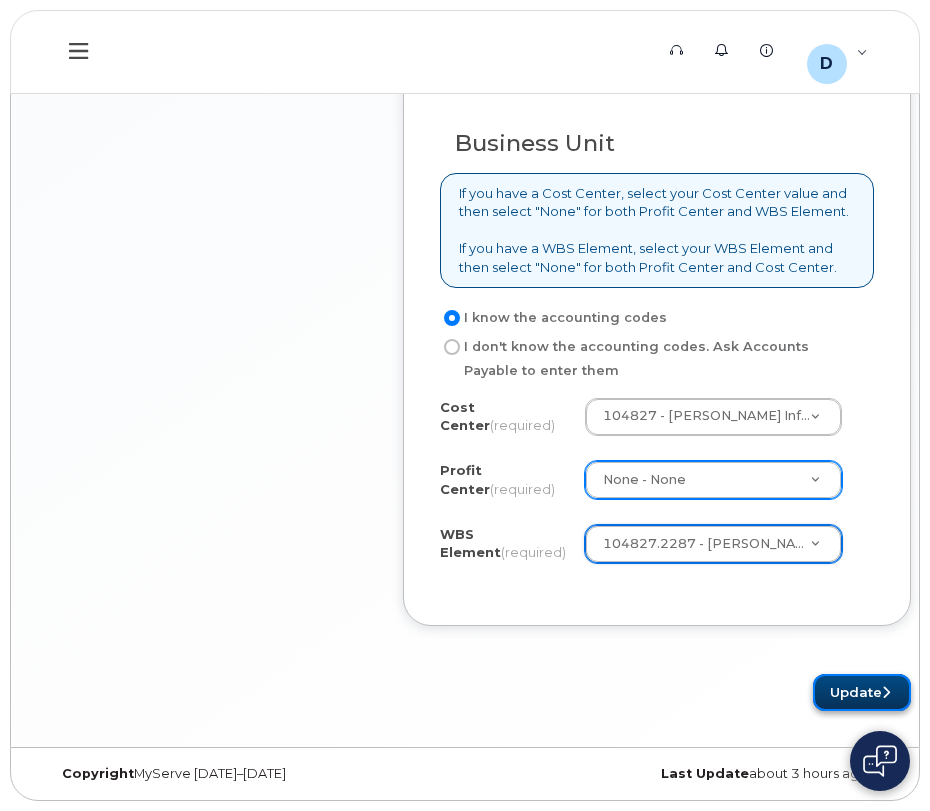 click on "Update" 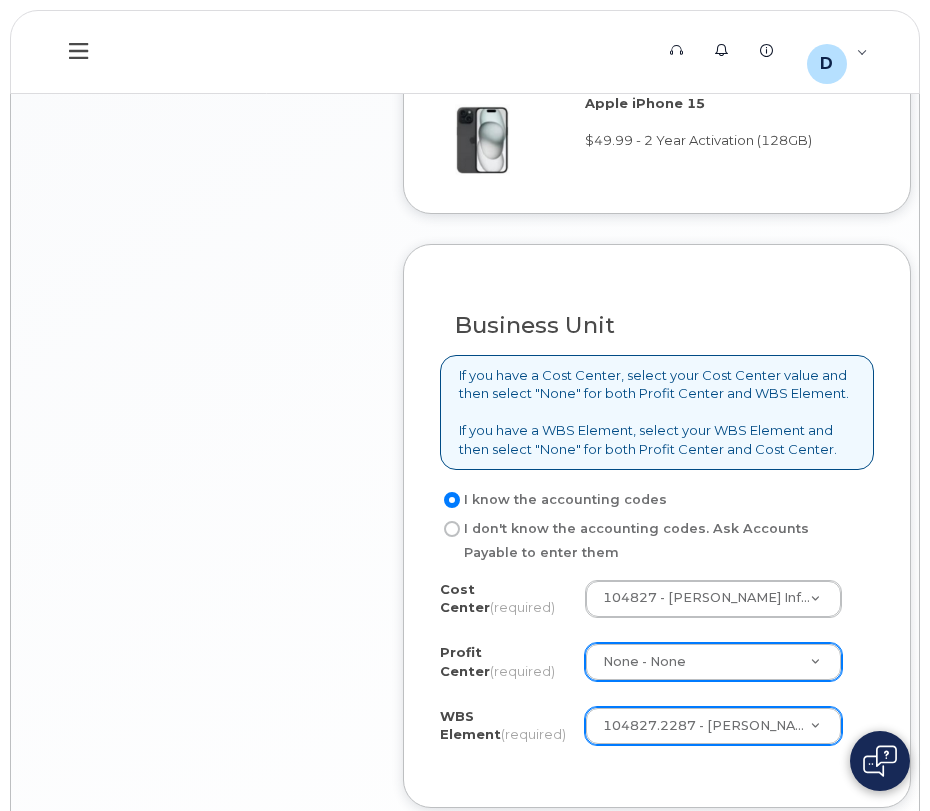 scroll, scrollTop: 1250, scrollLeft: 0, axis: vertical 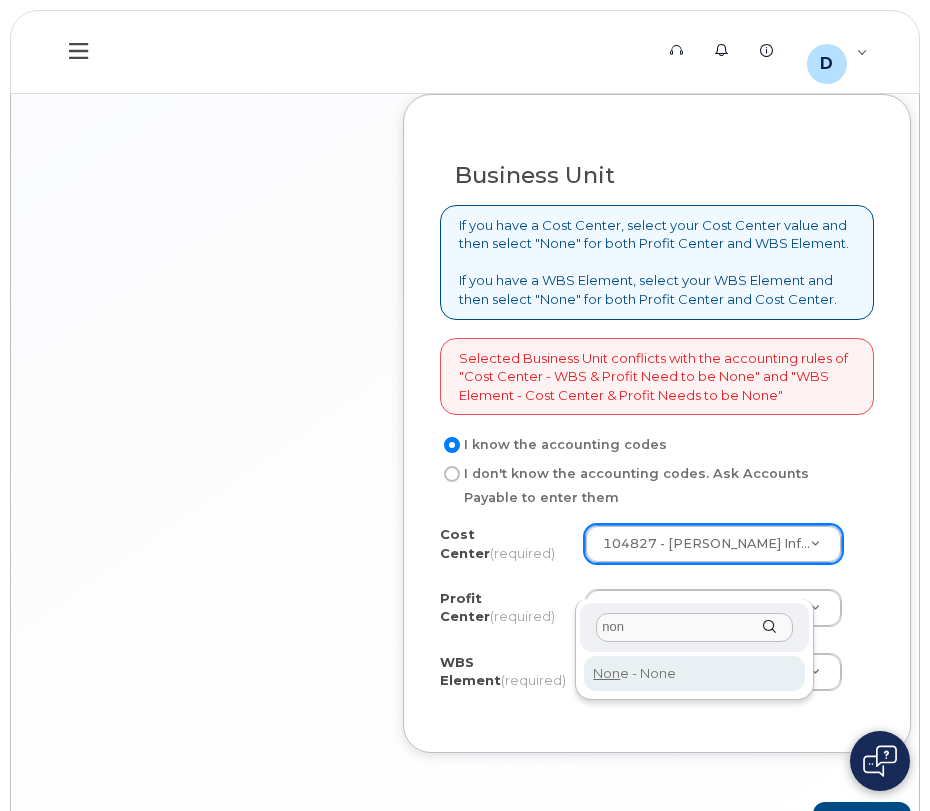 type on "non" 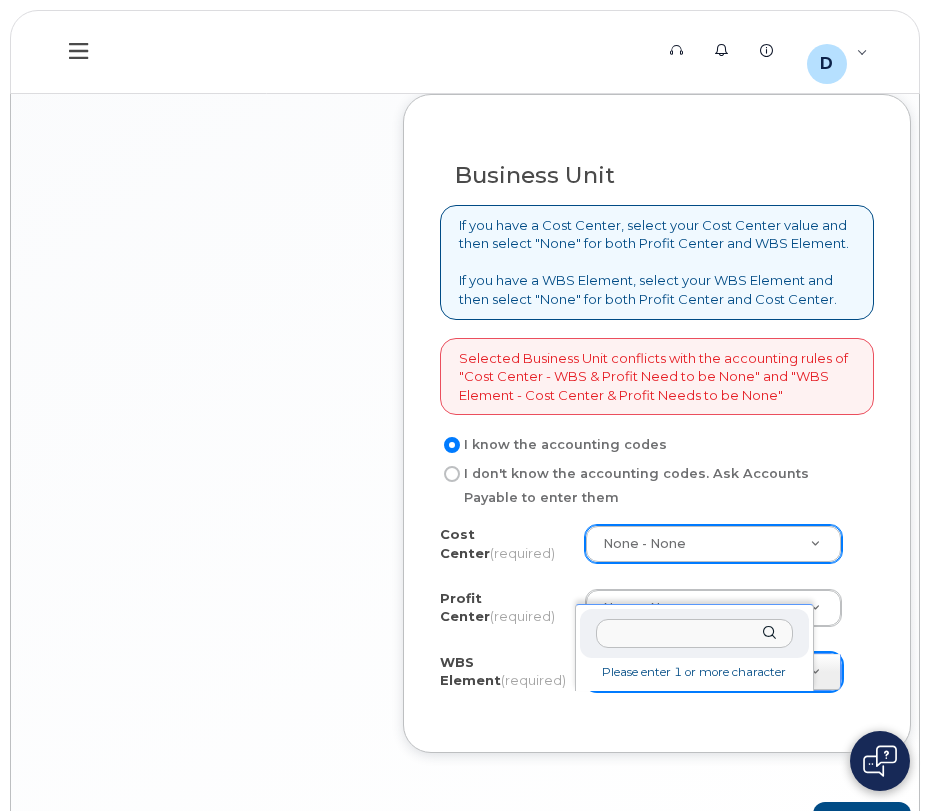 click 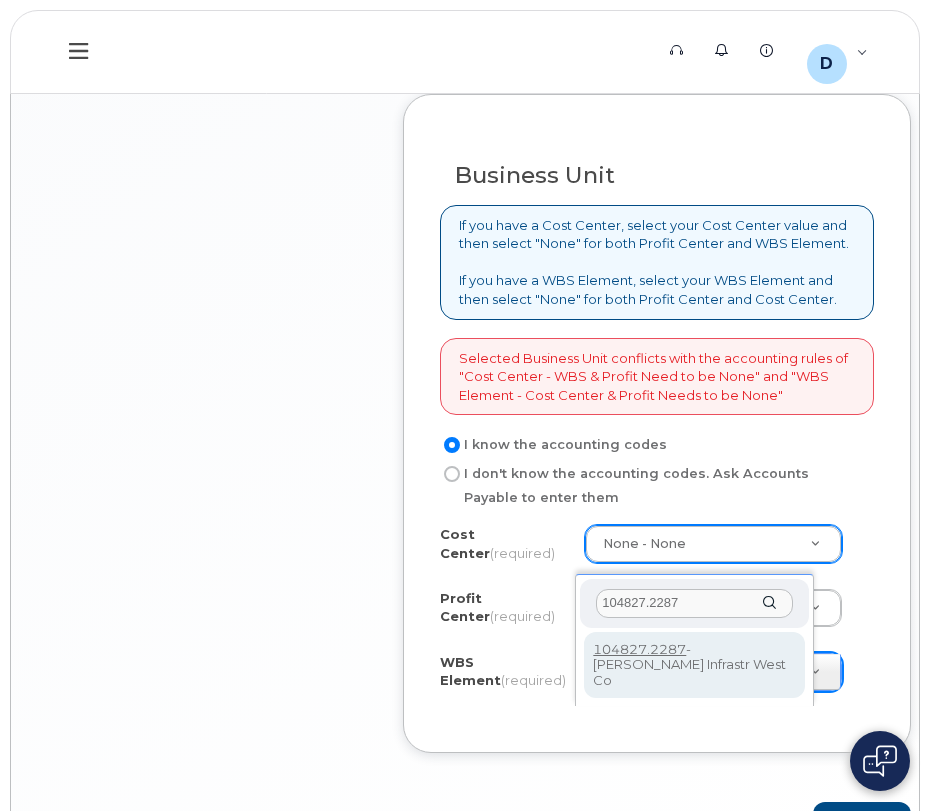 type on "104827.2287" 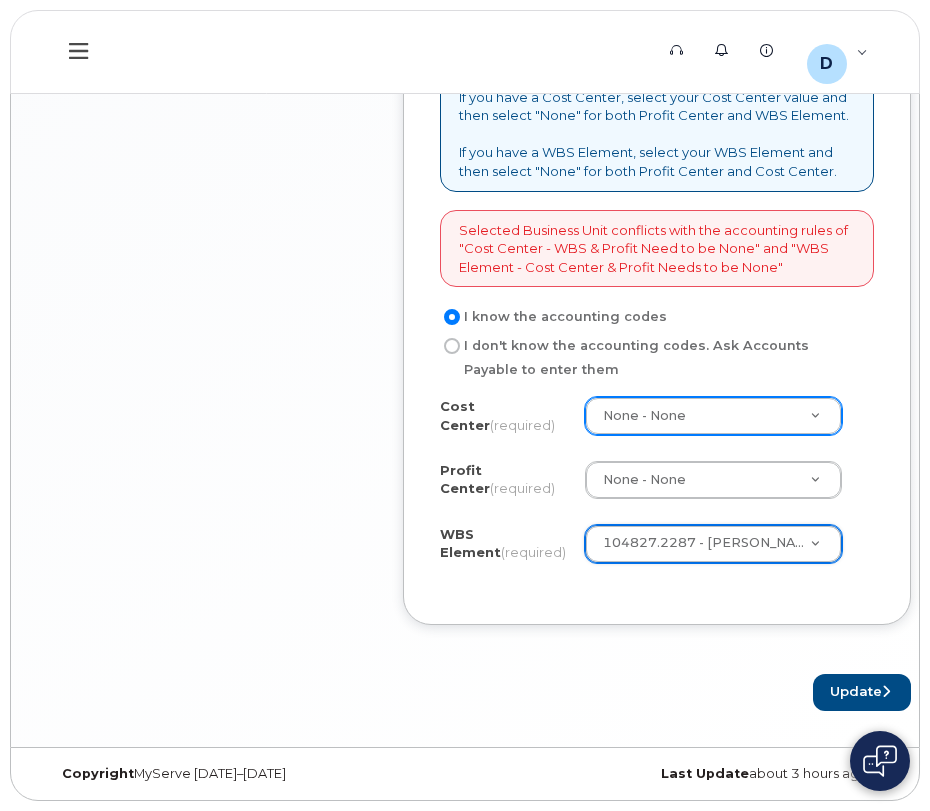 scroll, scrollTop: 1765, scrollLeft: 0, axis: vertical 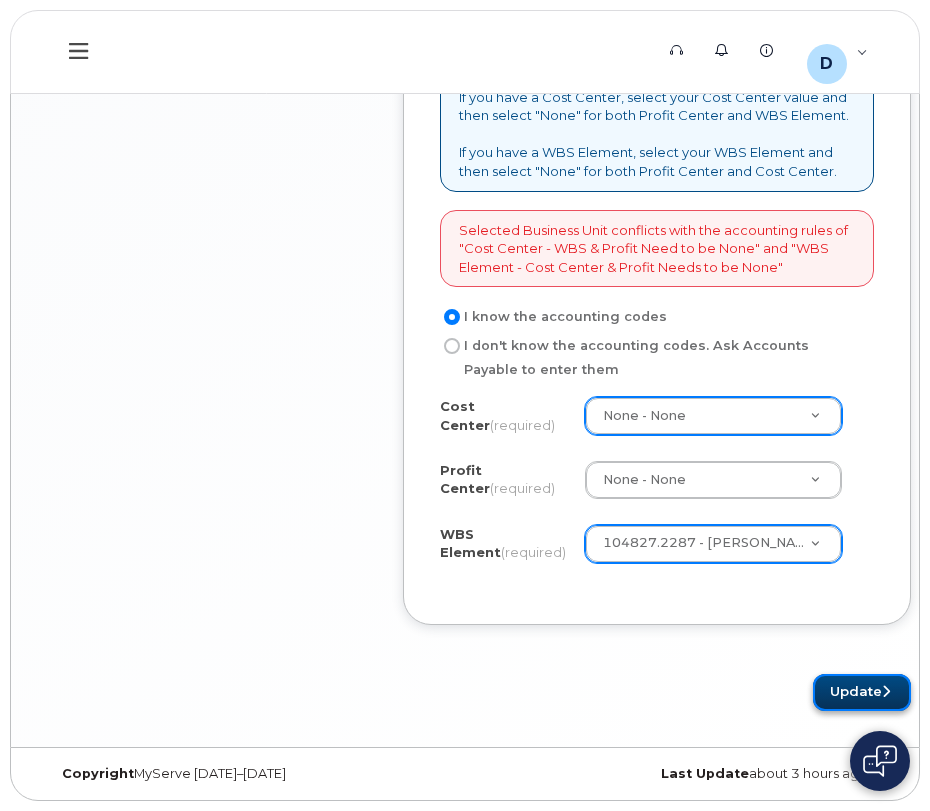 click on "Update" 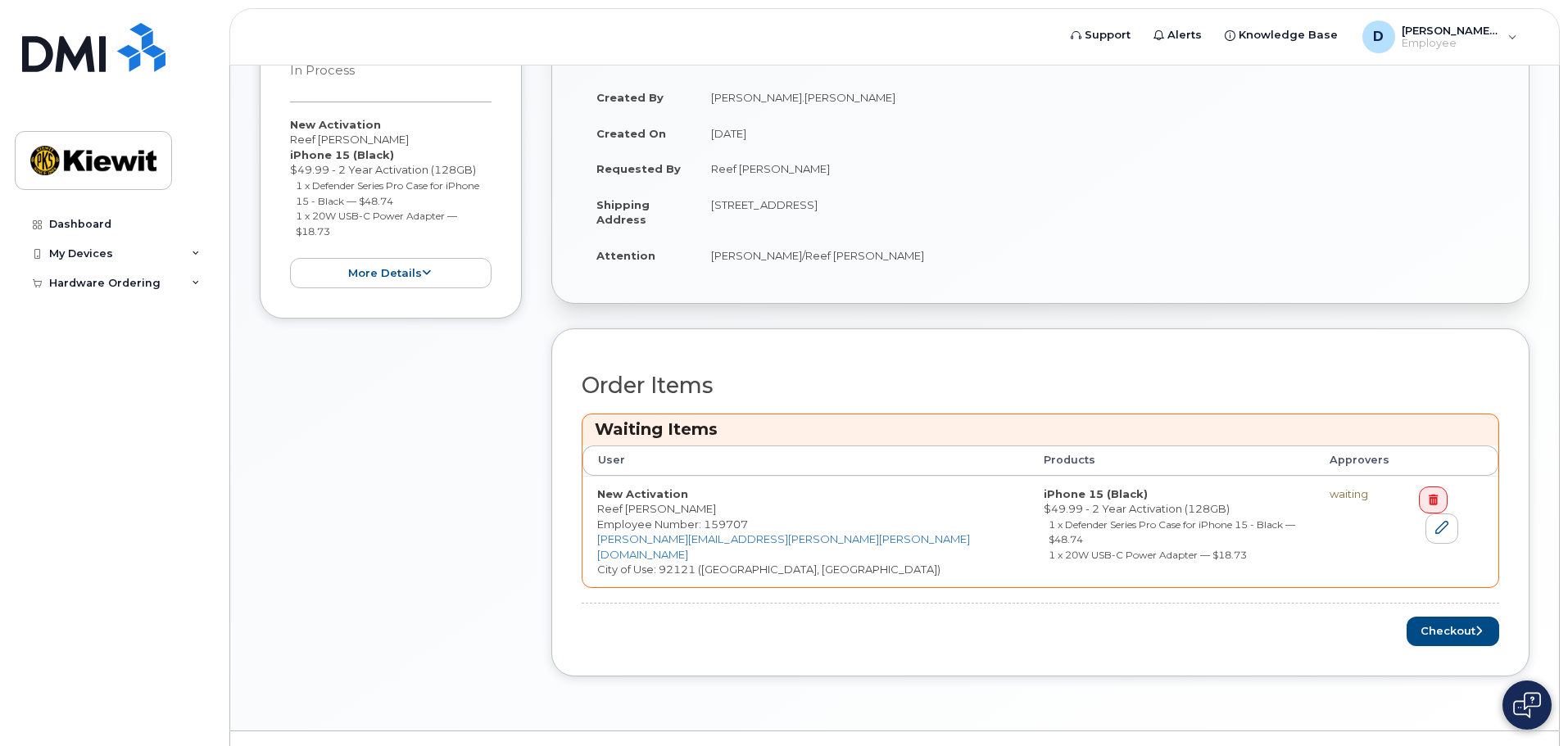 scroll, scrollTop: 386, scrollLeft: 0, axis: vertical 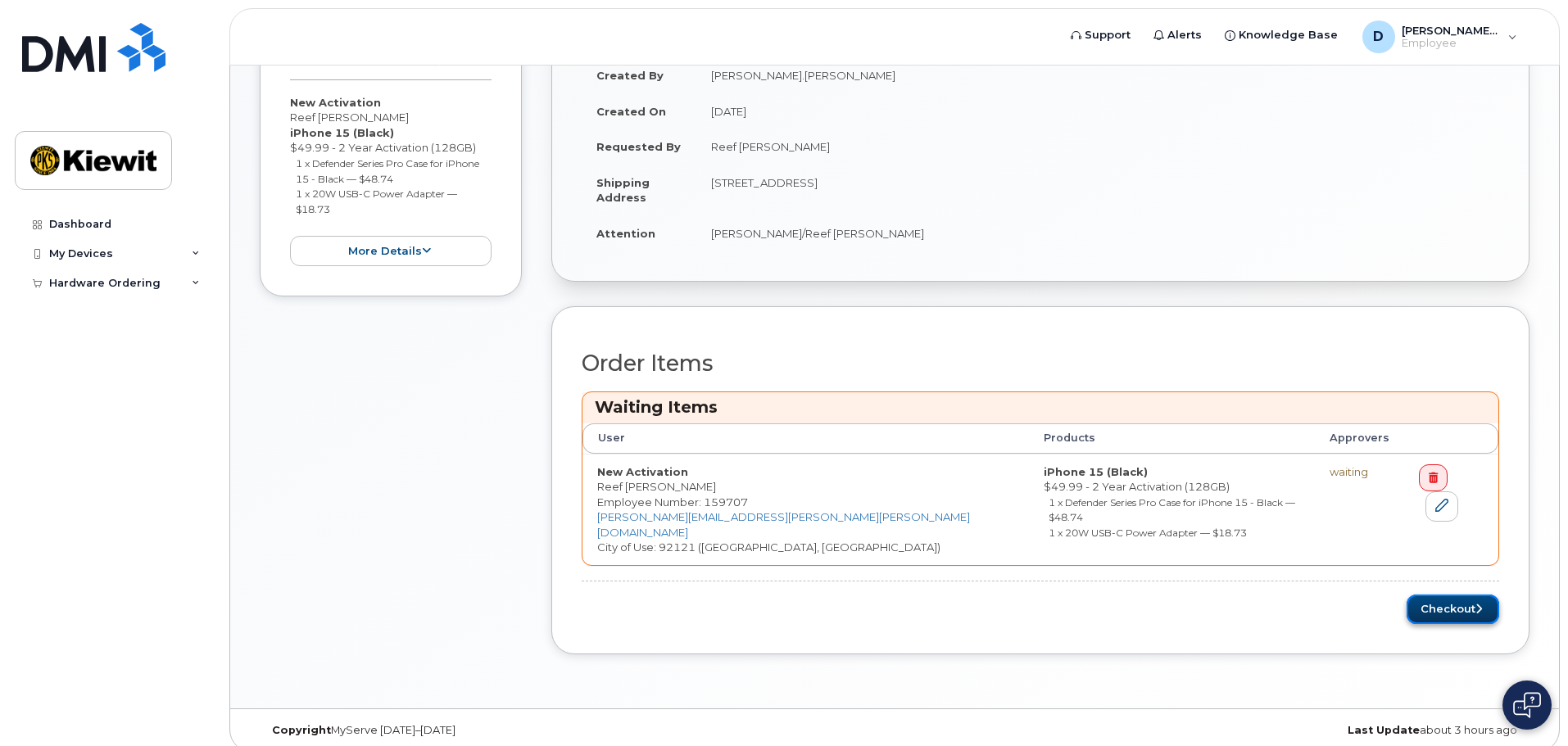 click on "Checkout" 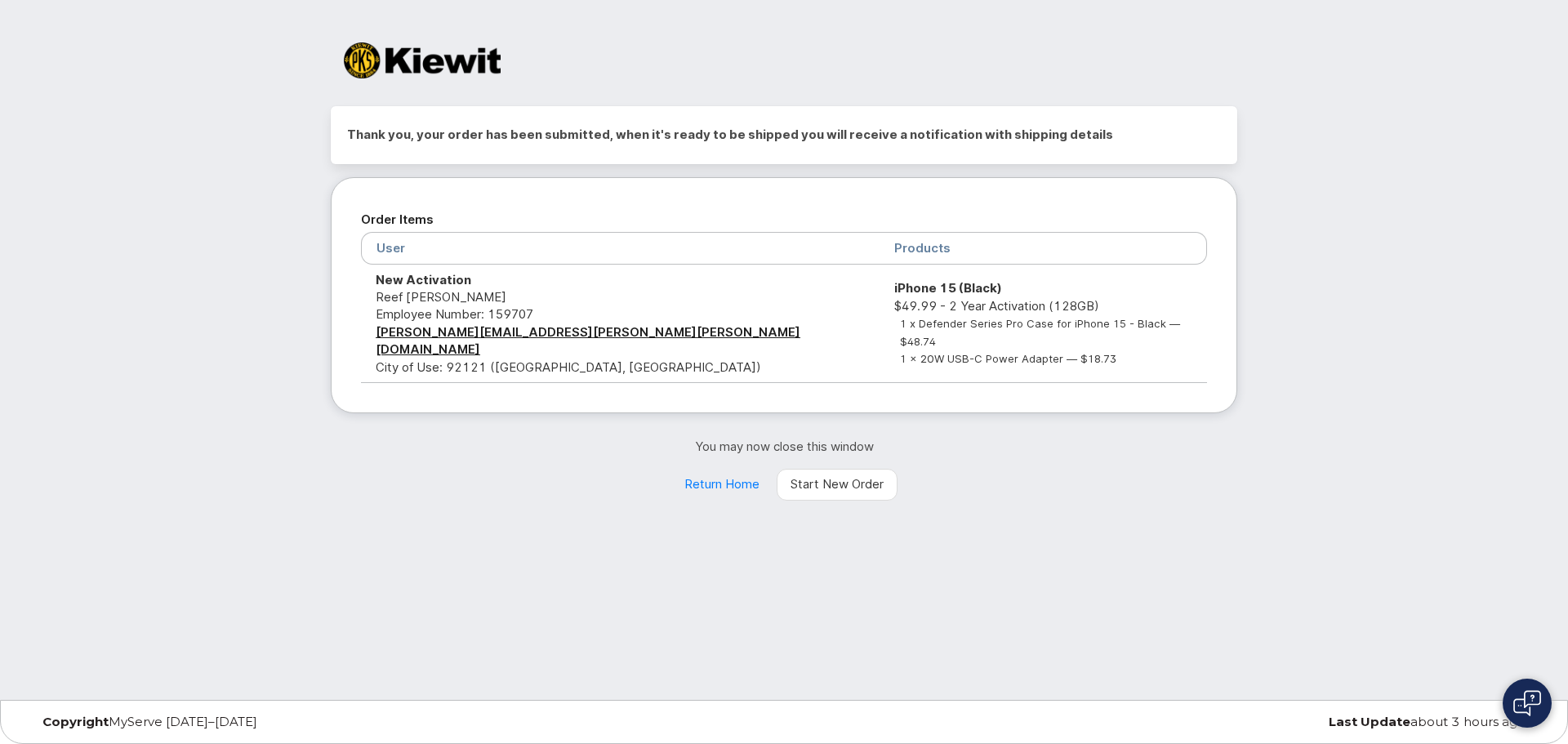 scroll, scrollTop: 0, scrollLeft: 0, axis: both 